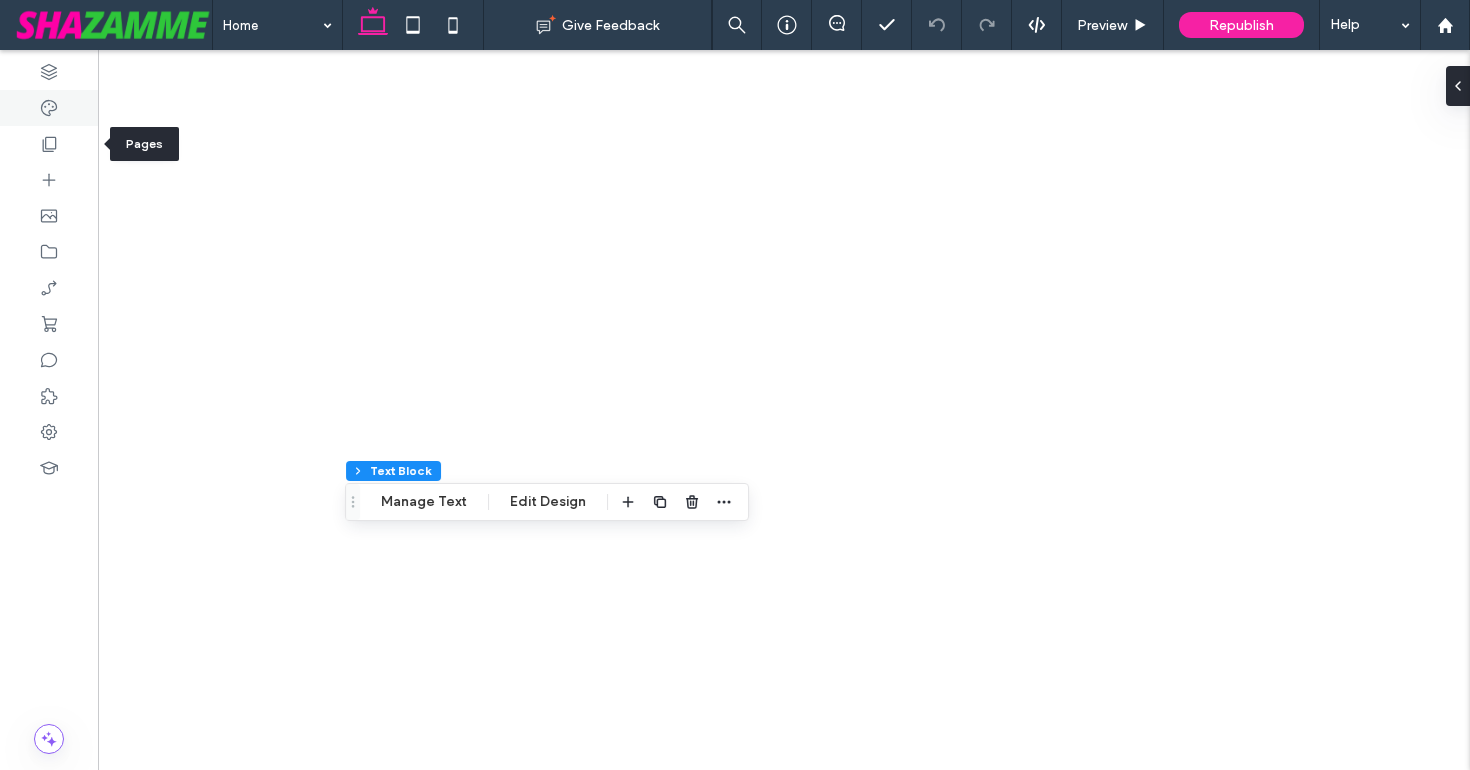 scroll, scrollTop: 0, scrollLeft: 0, axis: both 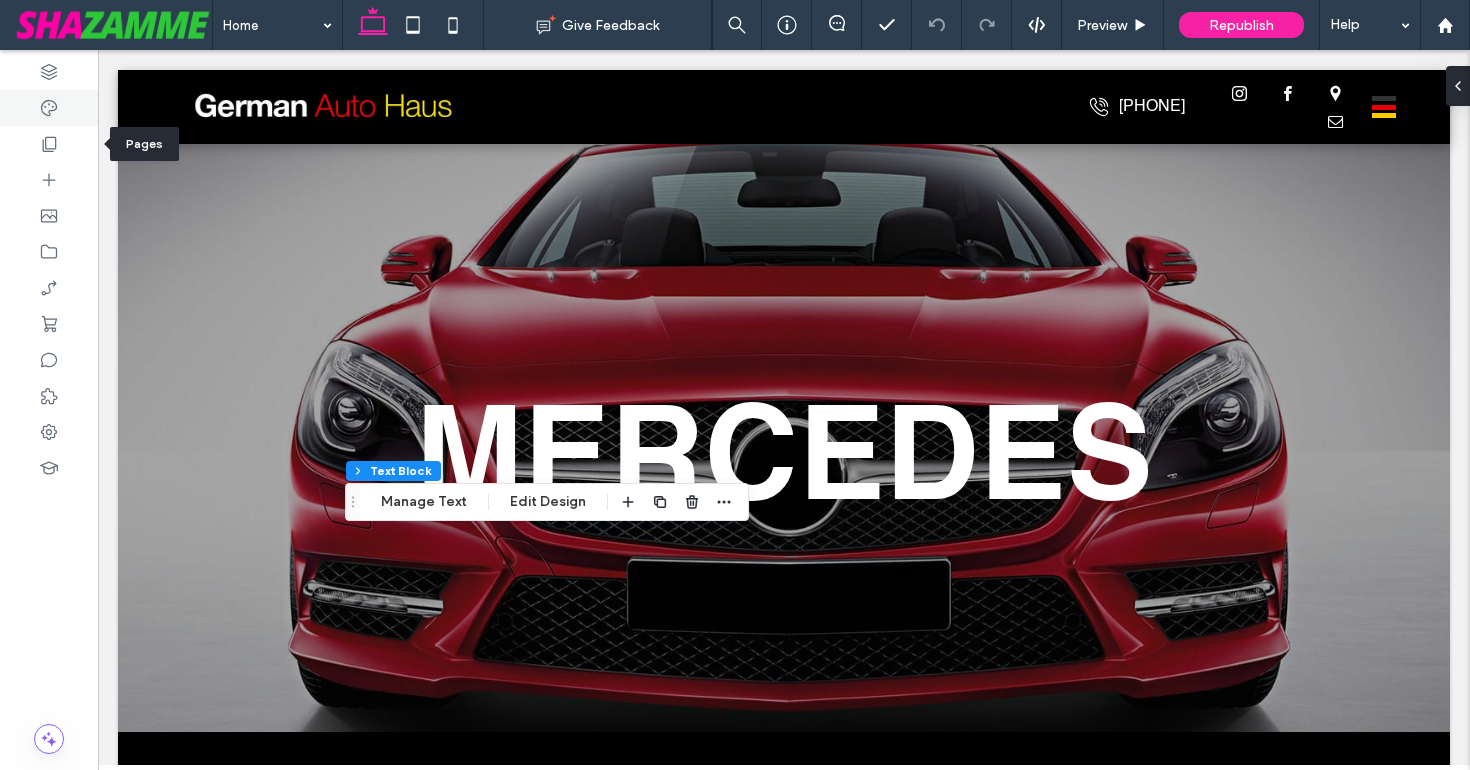 click 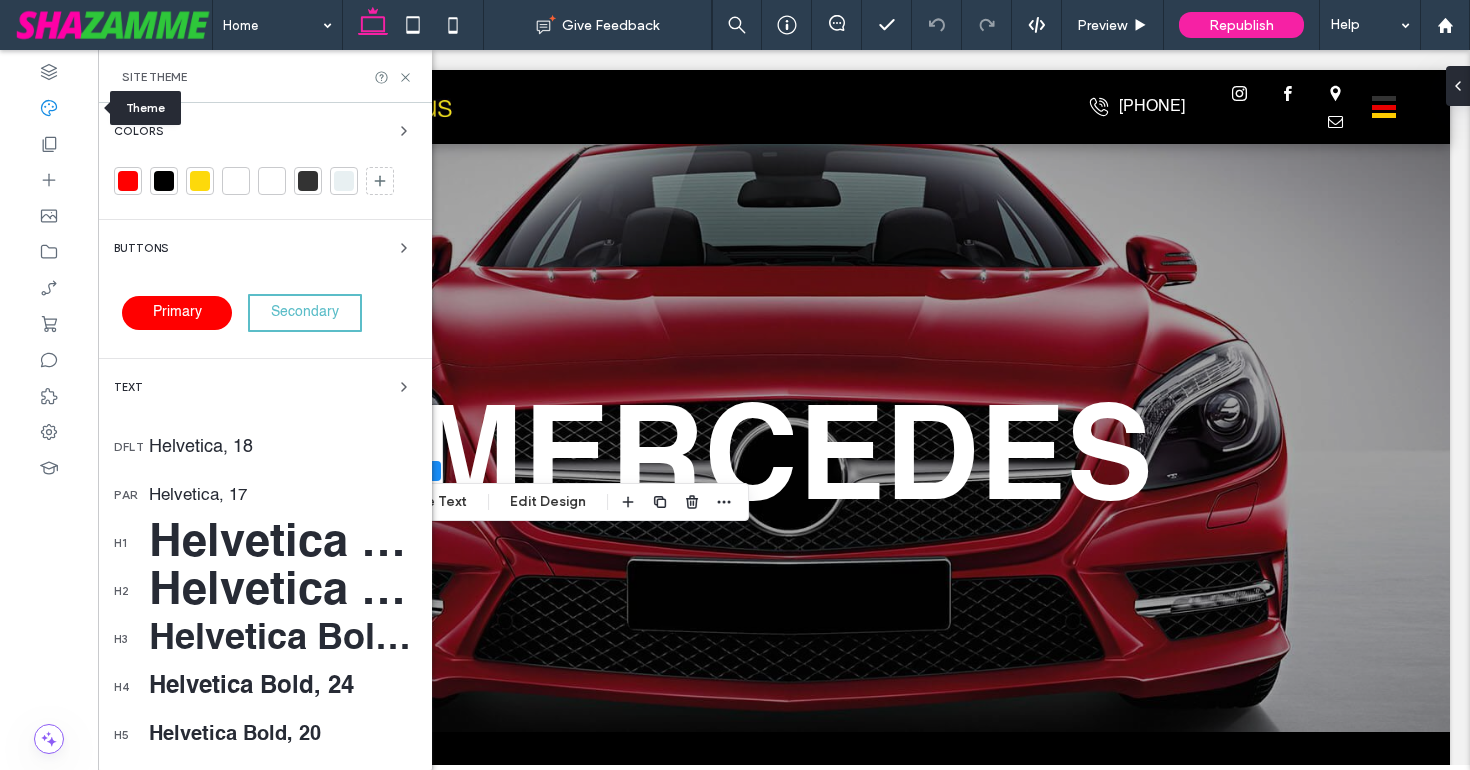 scroll, scrollTop: 1995, scrollLeft: 0, axis: vertical 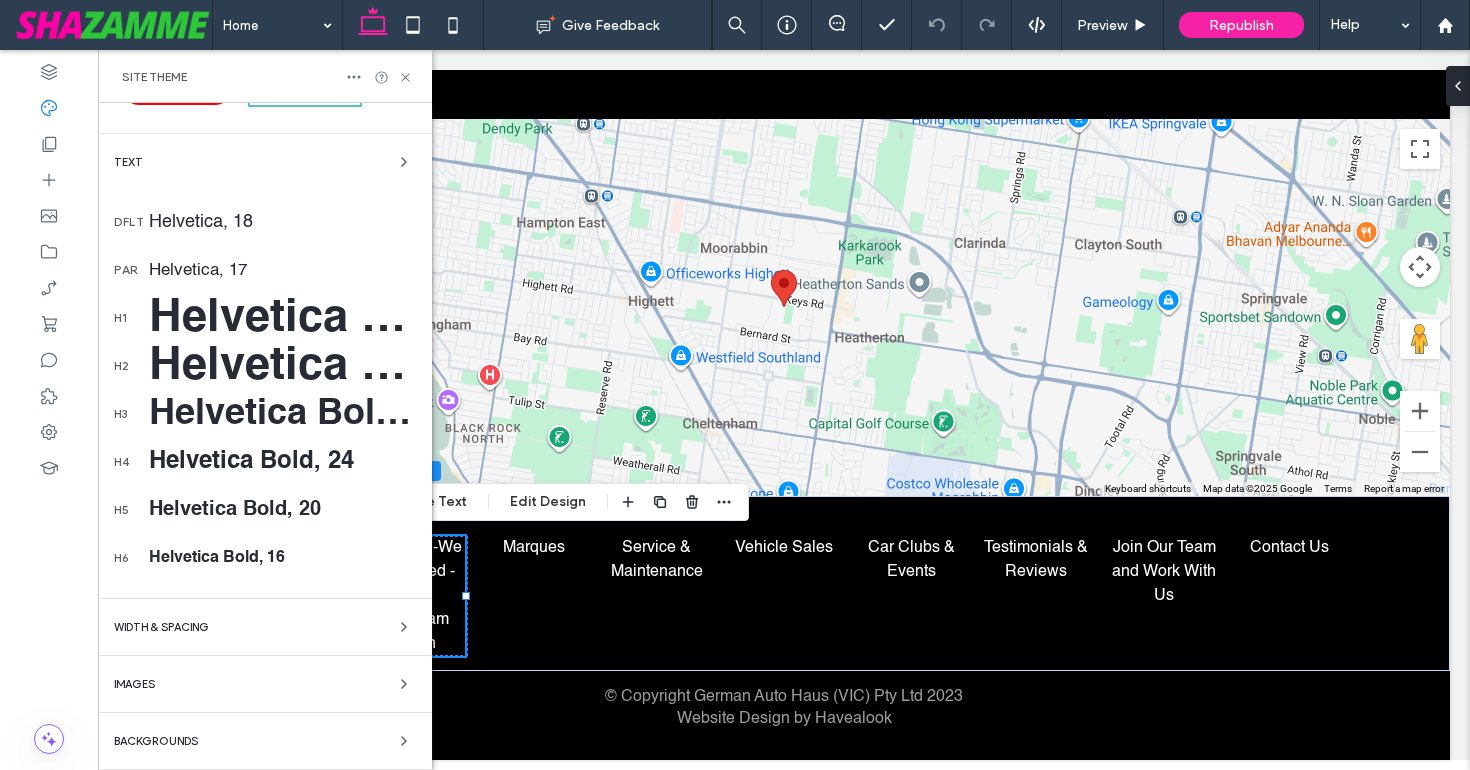 click on "Text" at bounding box center [265, 162] 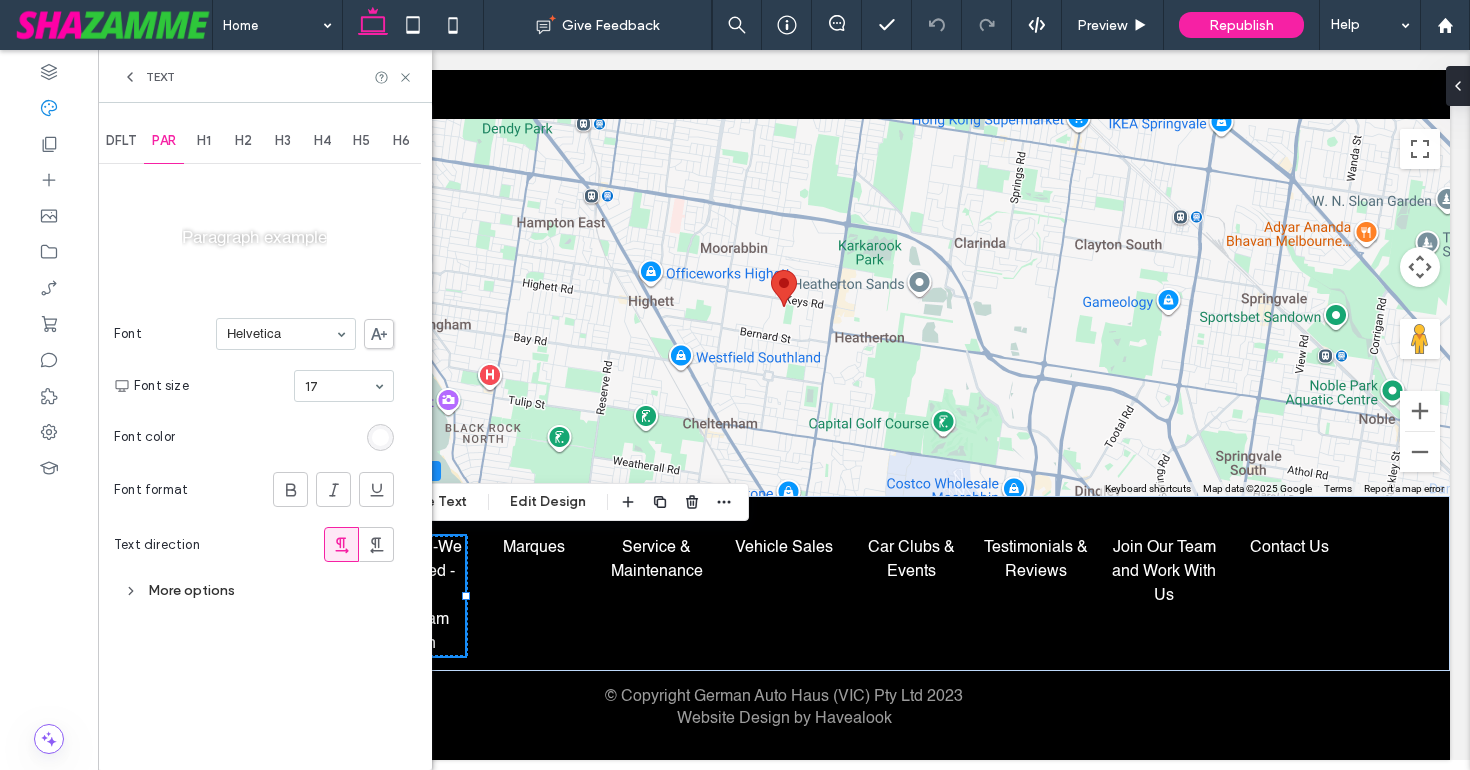 scroll, scrollTop: 0, scrollLeft: 0, axis: both 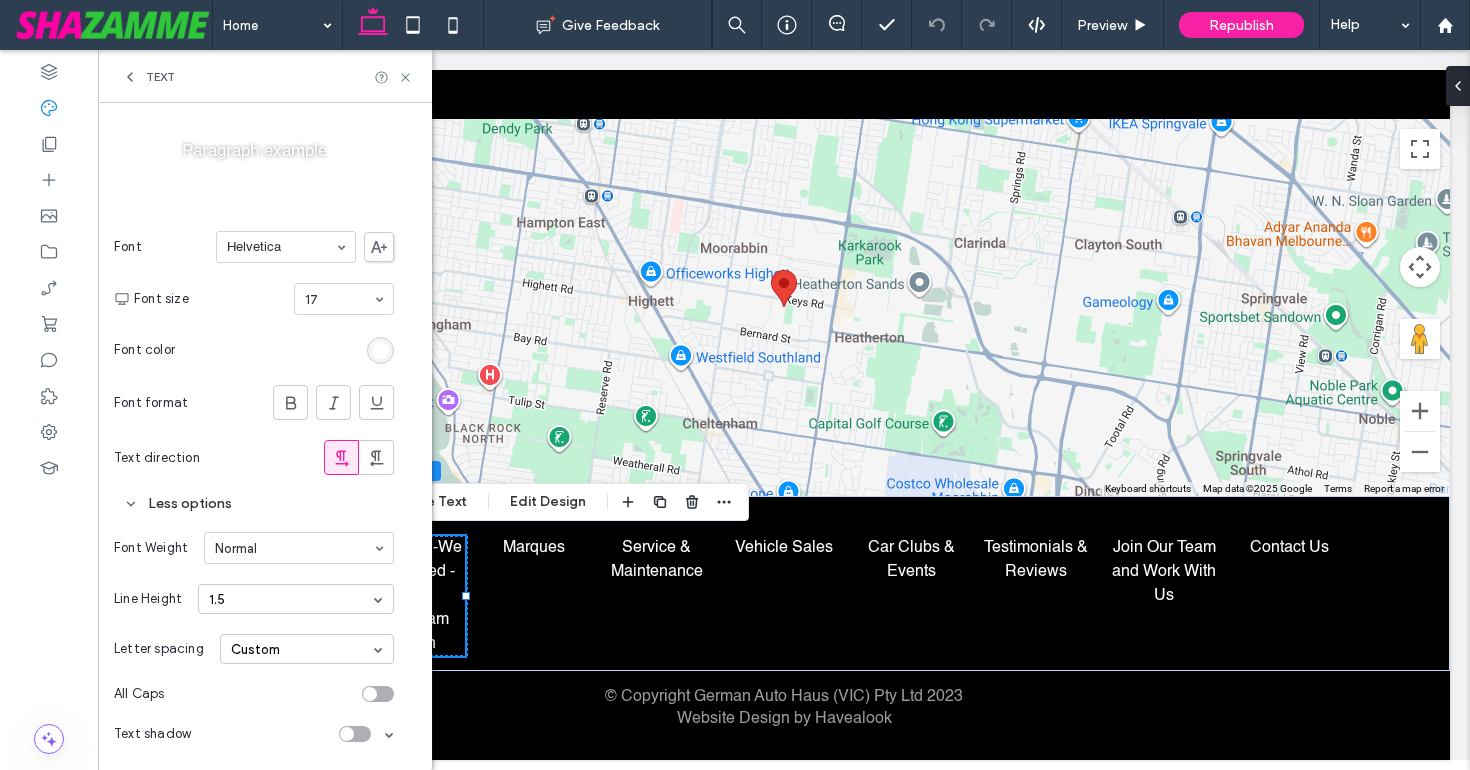 click on "Font Weight Normal" at bounding box center (254, 548) 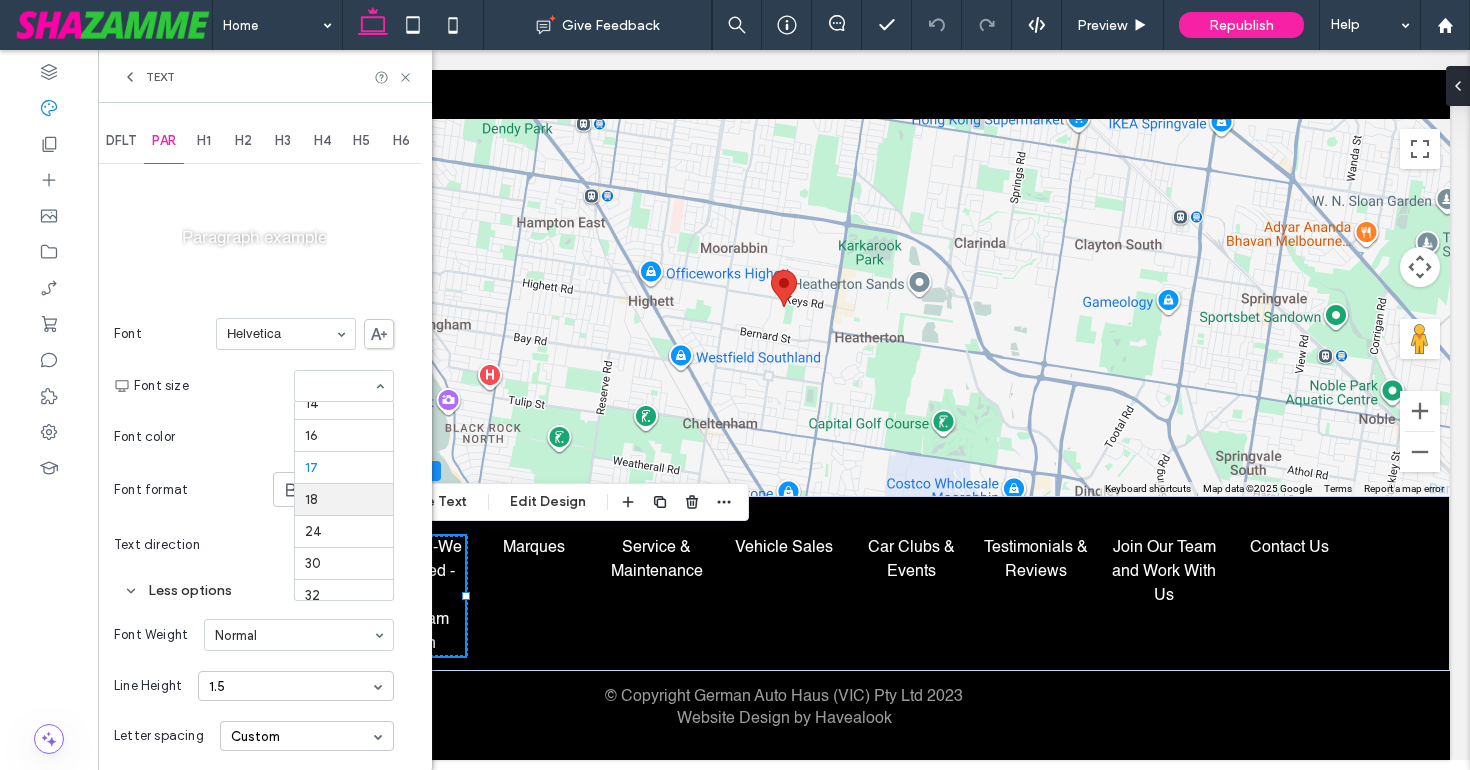 scroll, scrollTop: 172, scrollLeft: 0, axis: vertical 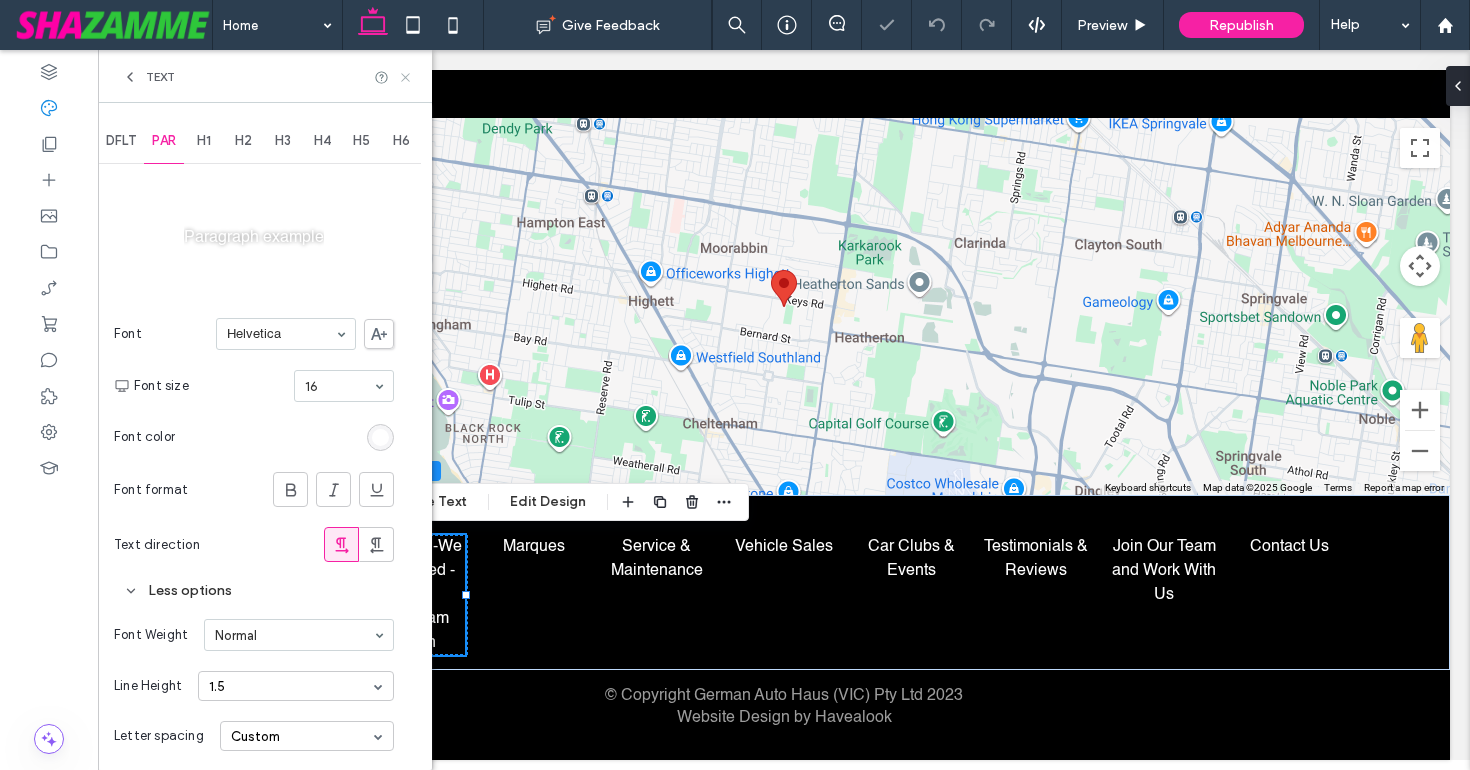 click 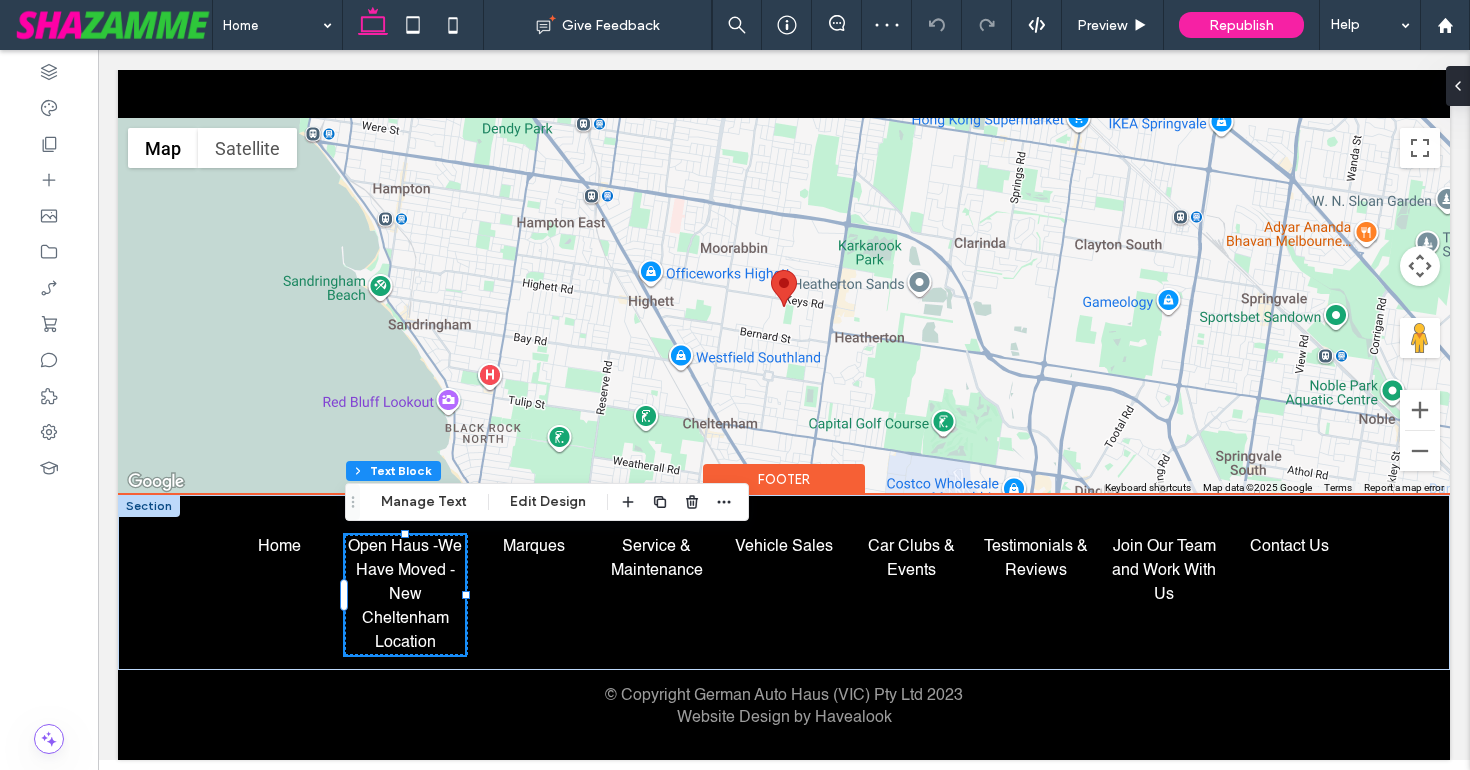 click on "Open Haus -We Have Moved - New Cheltenham Location" at bounding box center [405, 595] 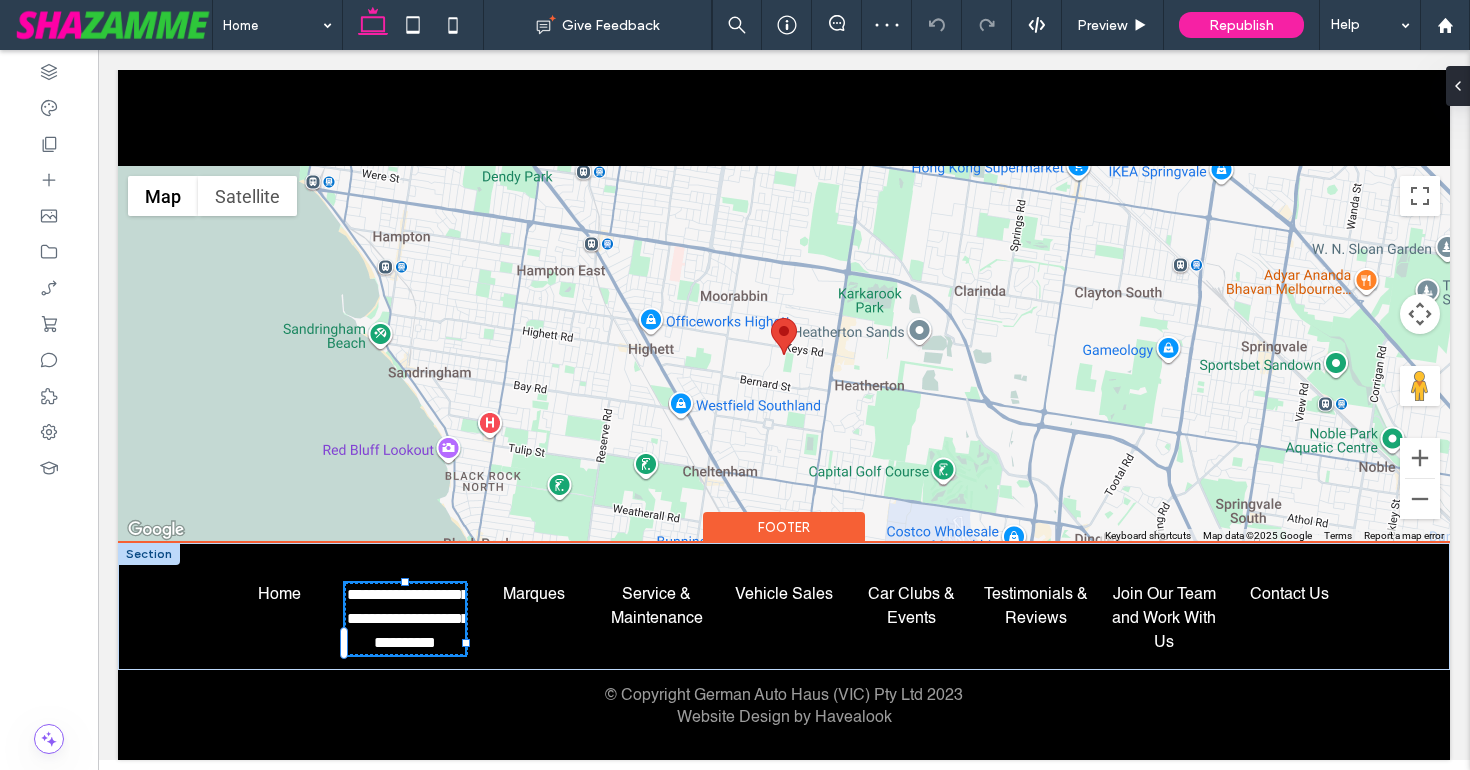 click on "**********" at bounding box center (408, 618) 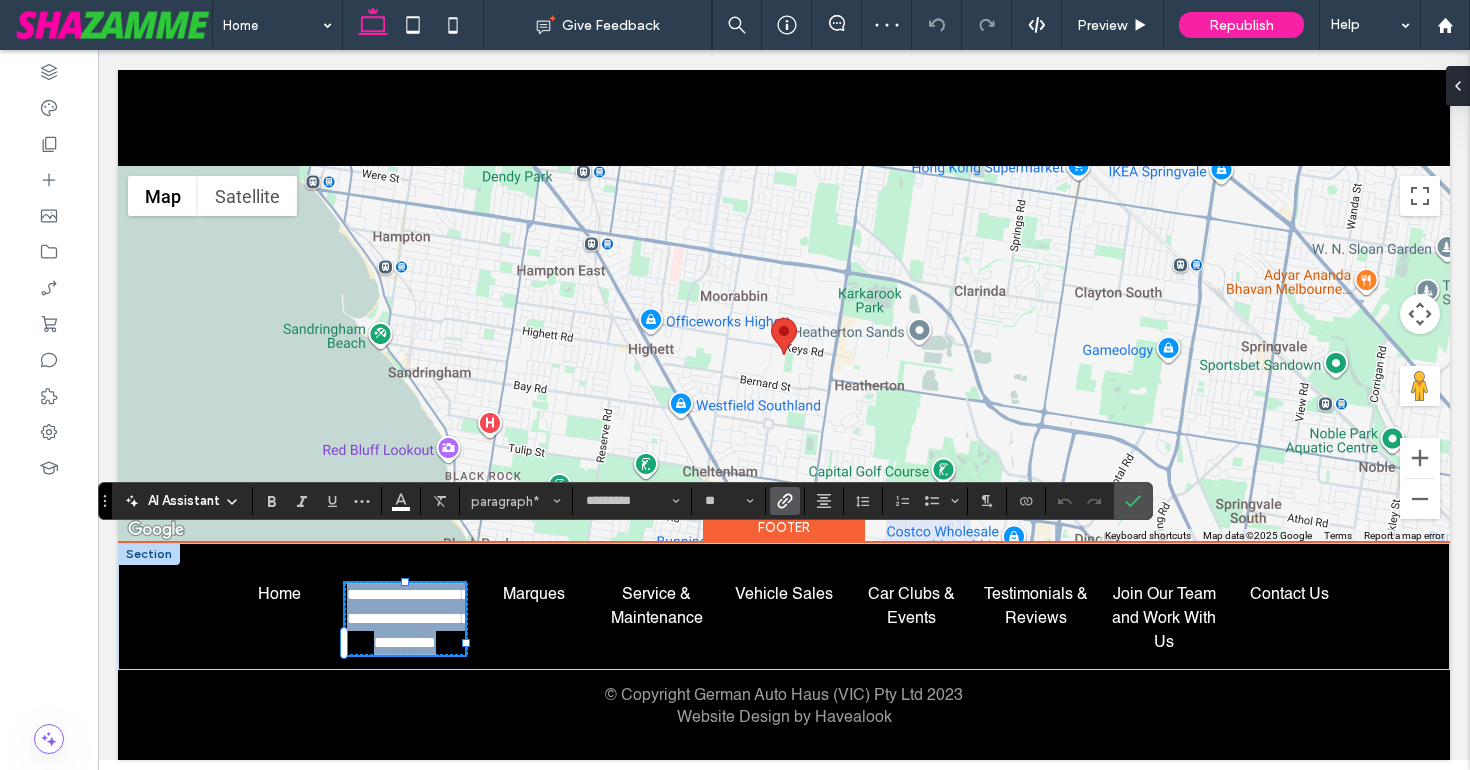 click on "**********" at bounding box center [408, 618] 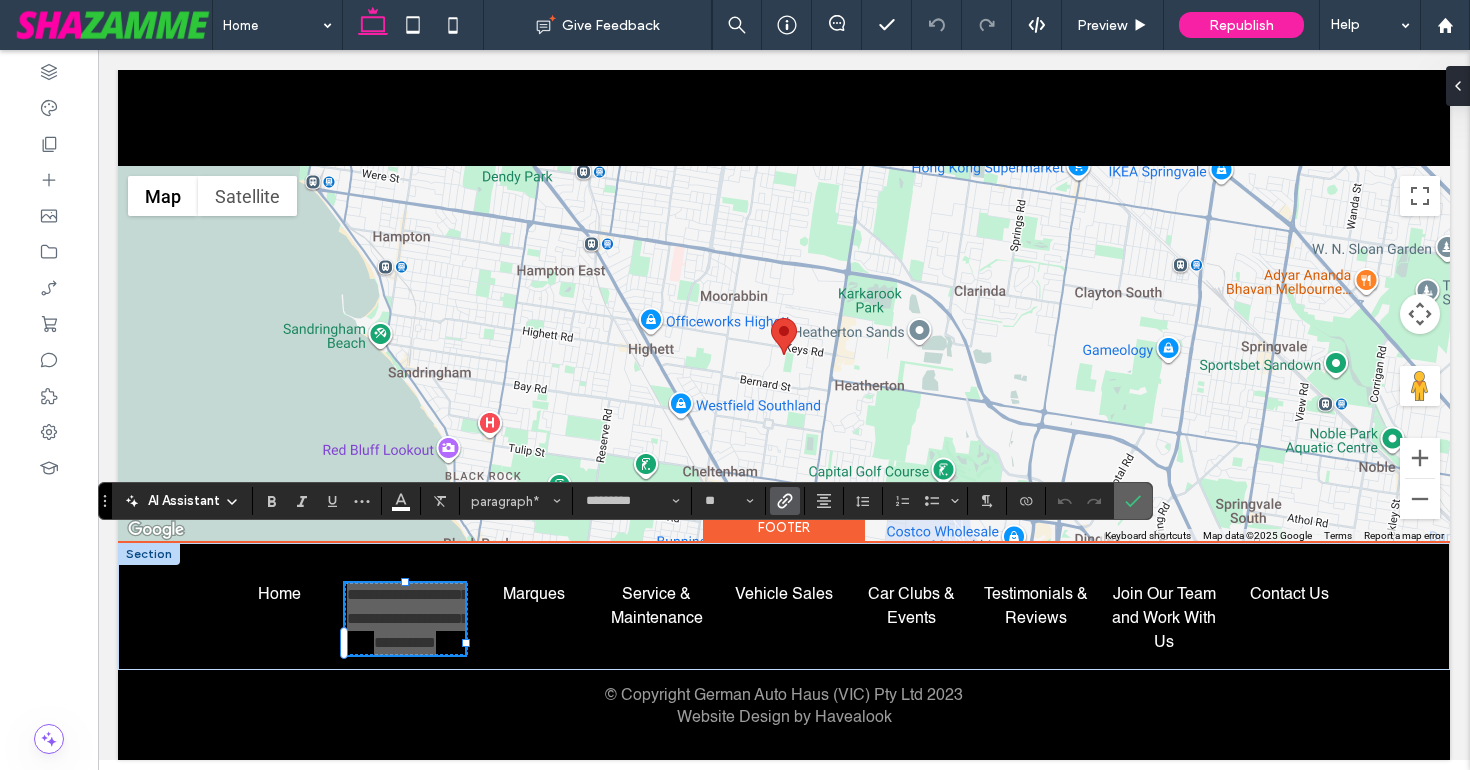 click 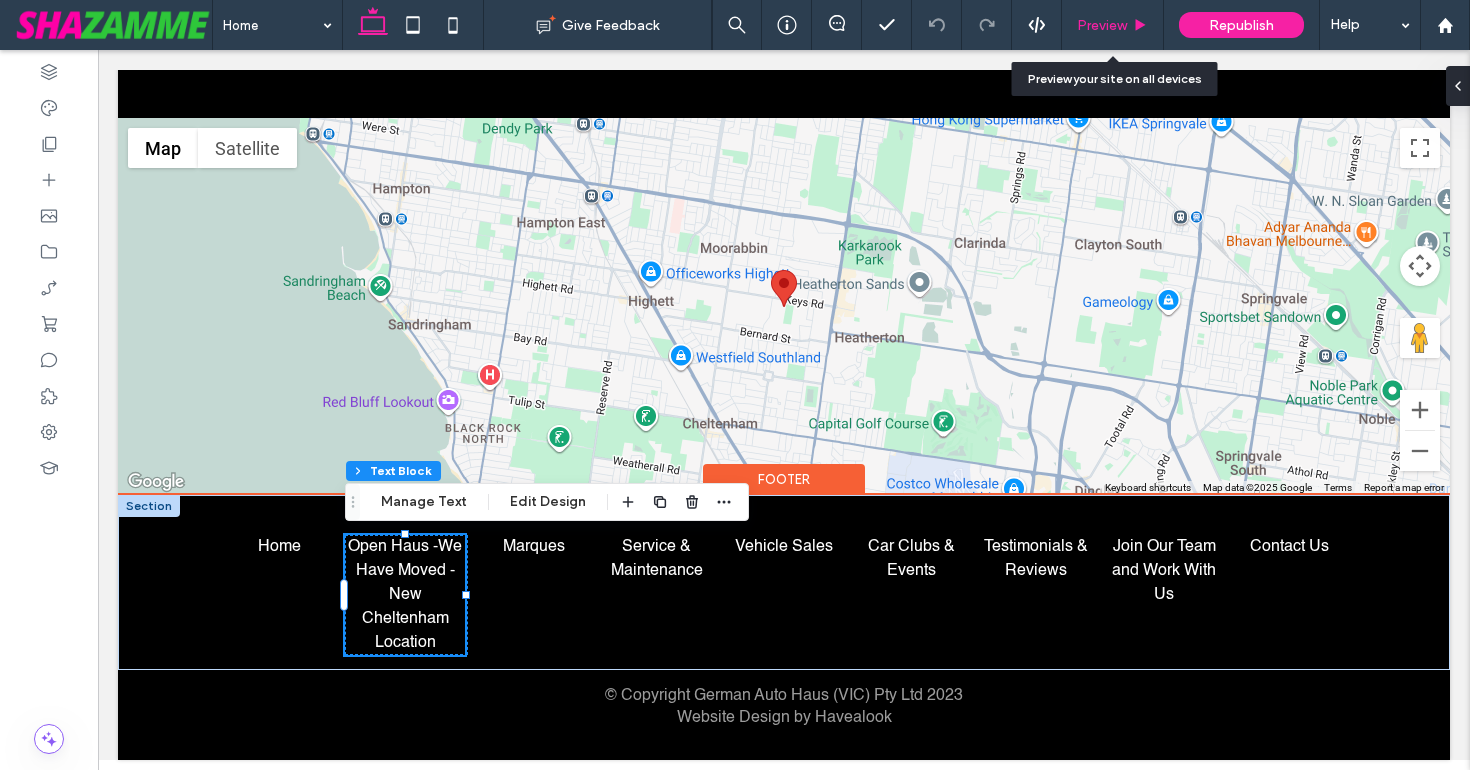 click on "Preview" at bounding box center [1102, 25] 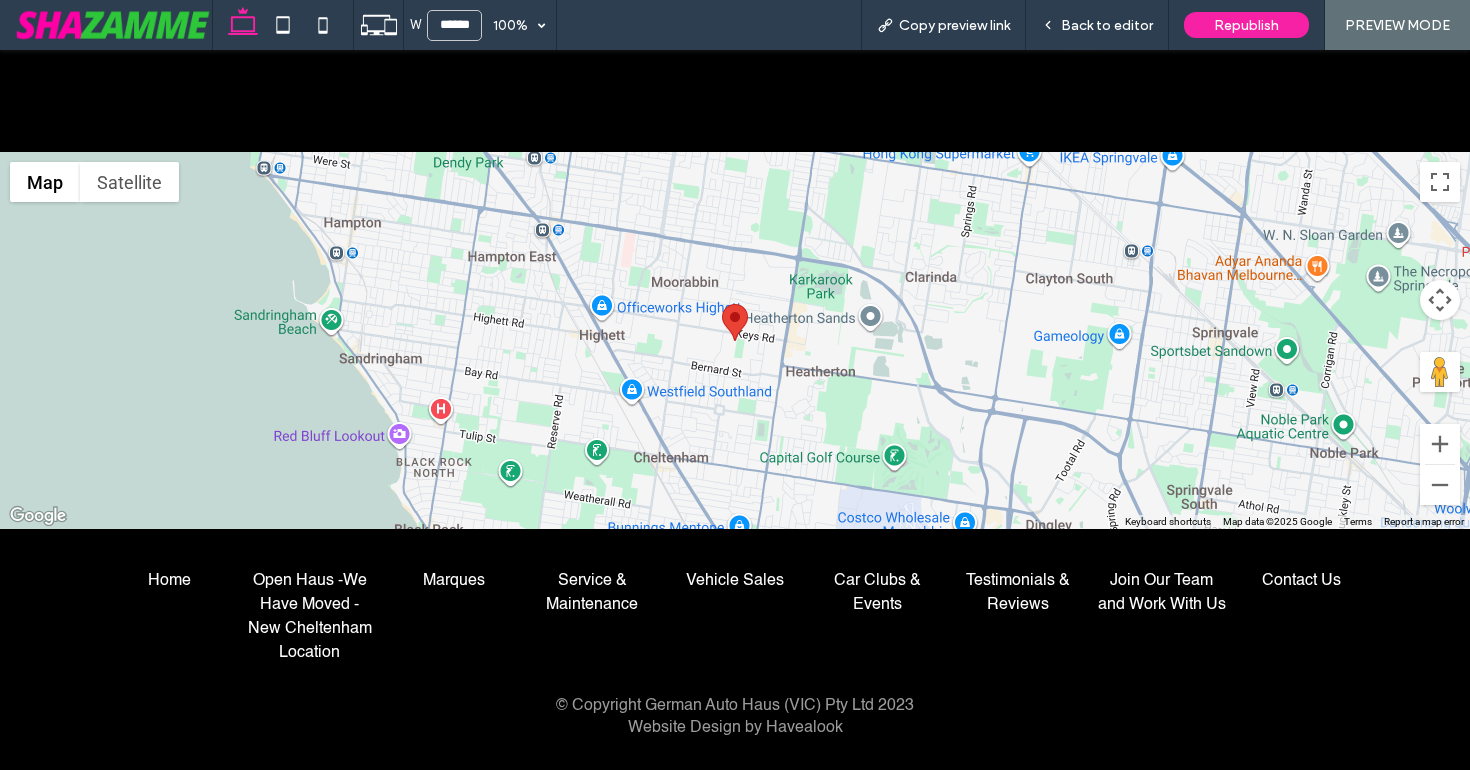 scroll, scrollTop: 1877, scrollLeft: 0, axis: vertical 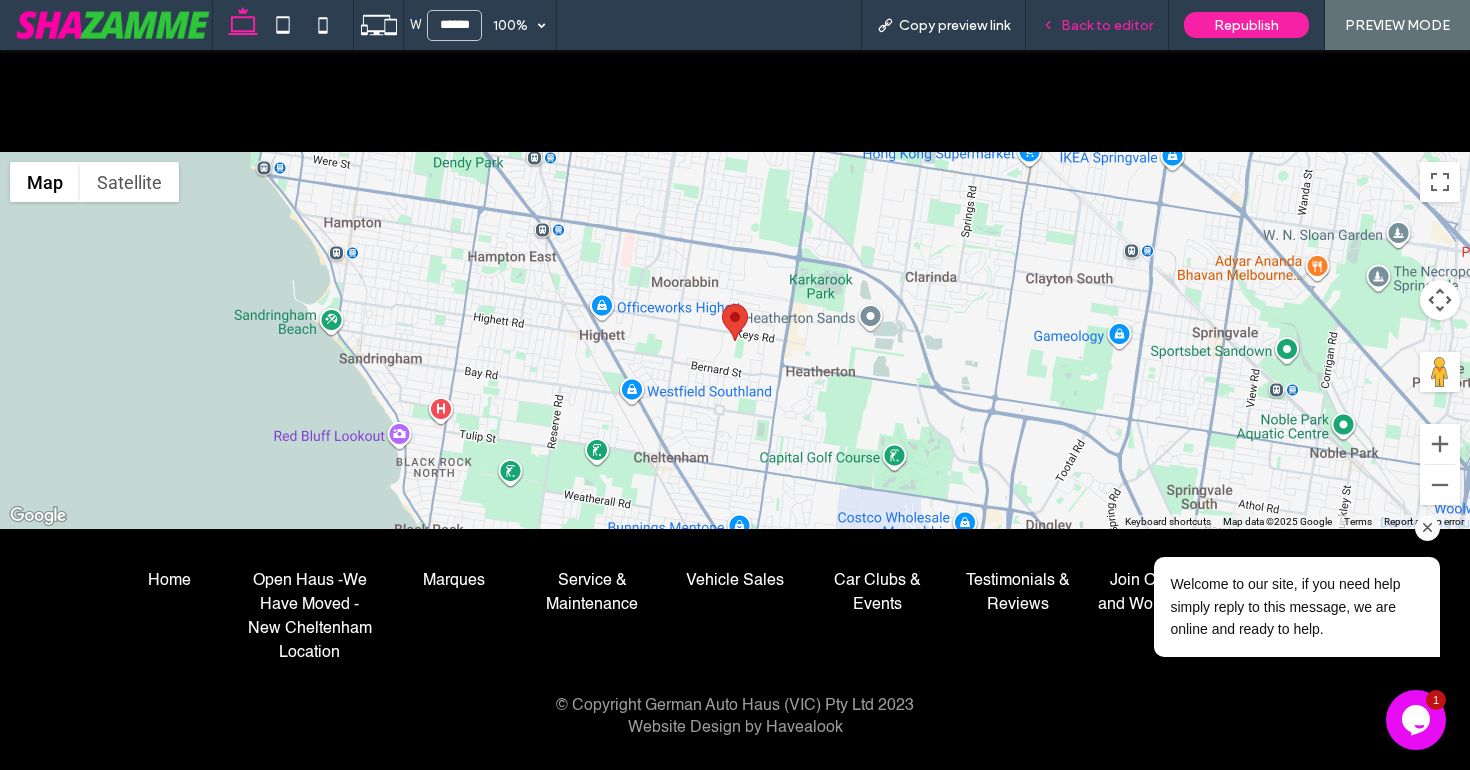 click on "Back to editor" at bounding box center [1097, 25] 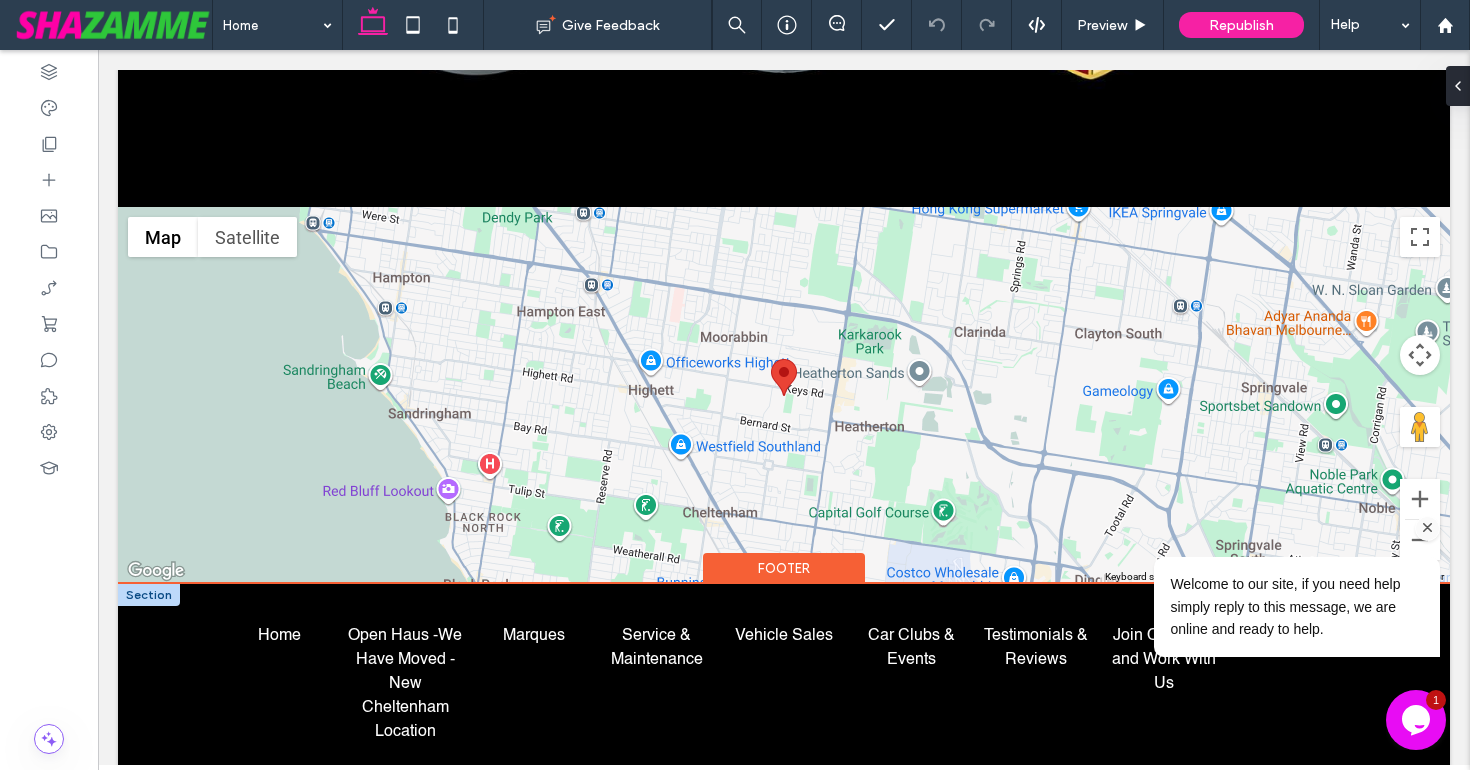 scroll, scrollTop: 1925, scrollLeft: 0, axis: vertical 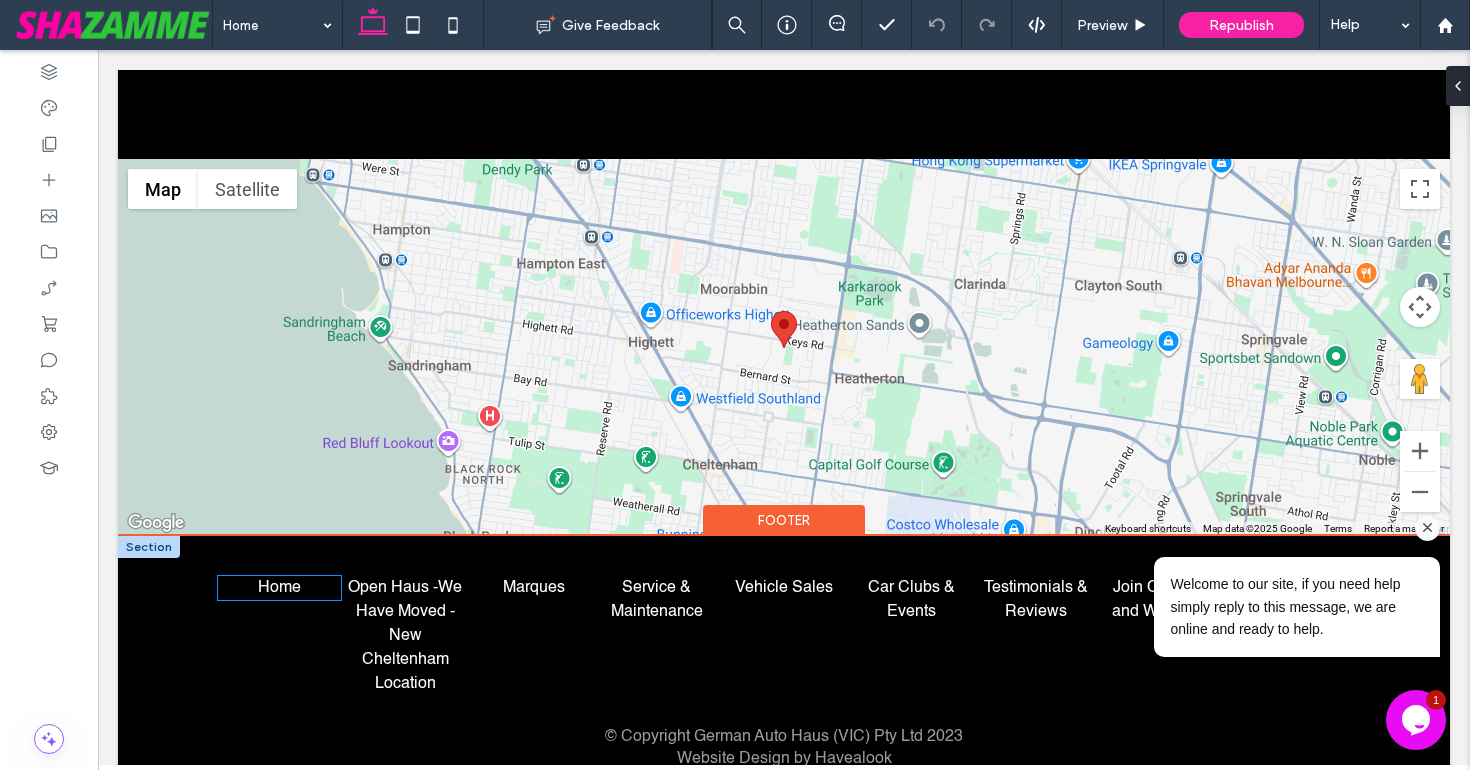 click on "Home" at bounding box center (280, 588) 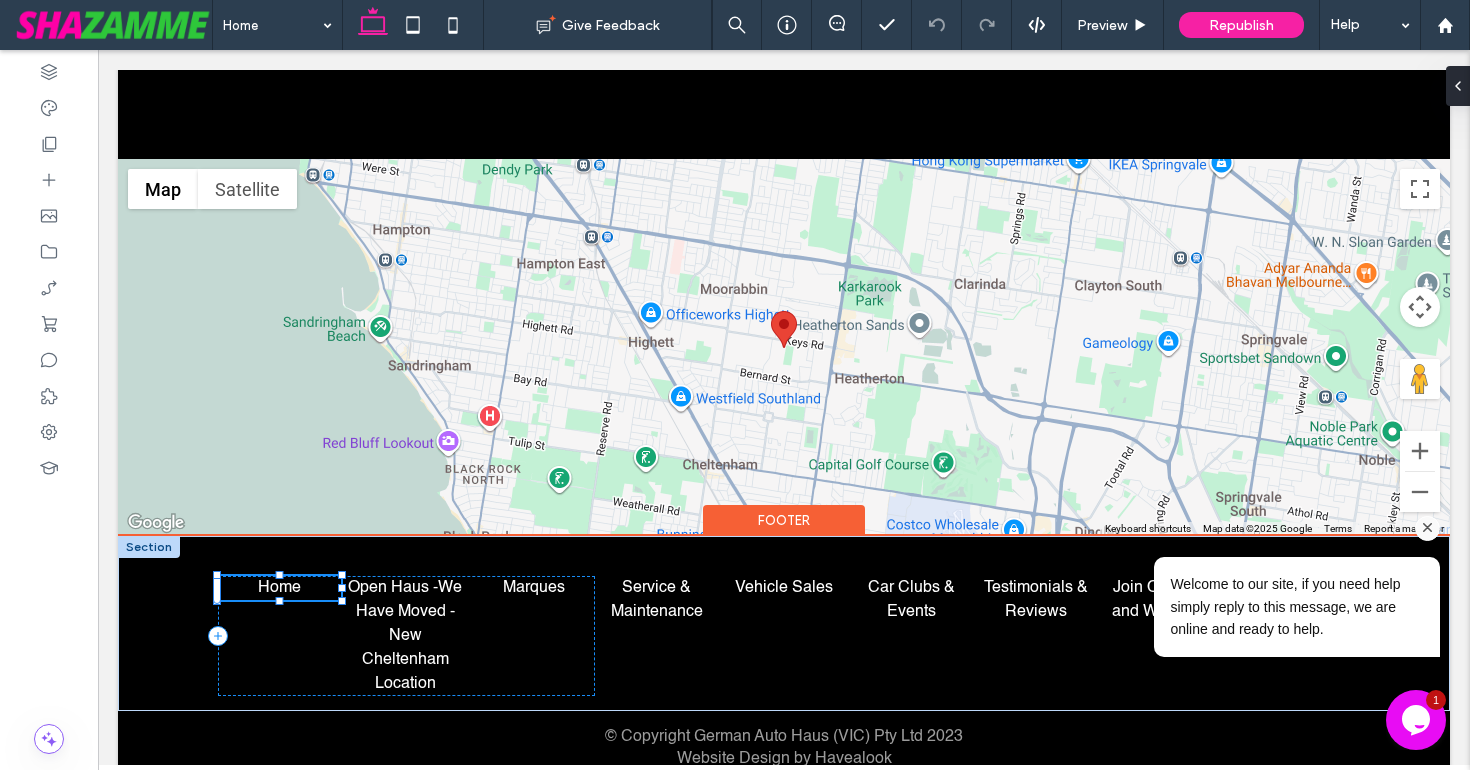 click on "Home" at bounding box center (280, 588) 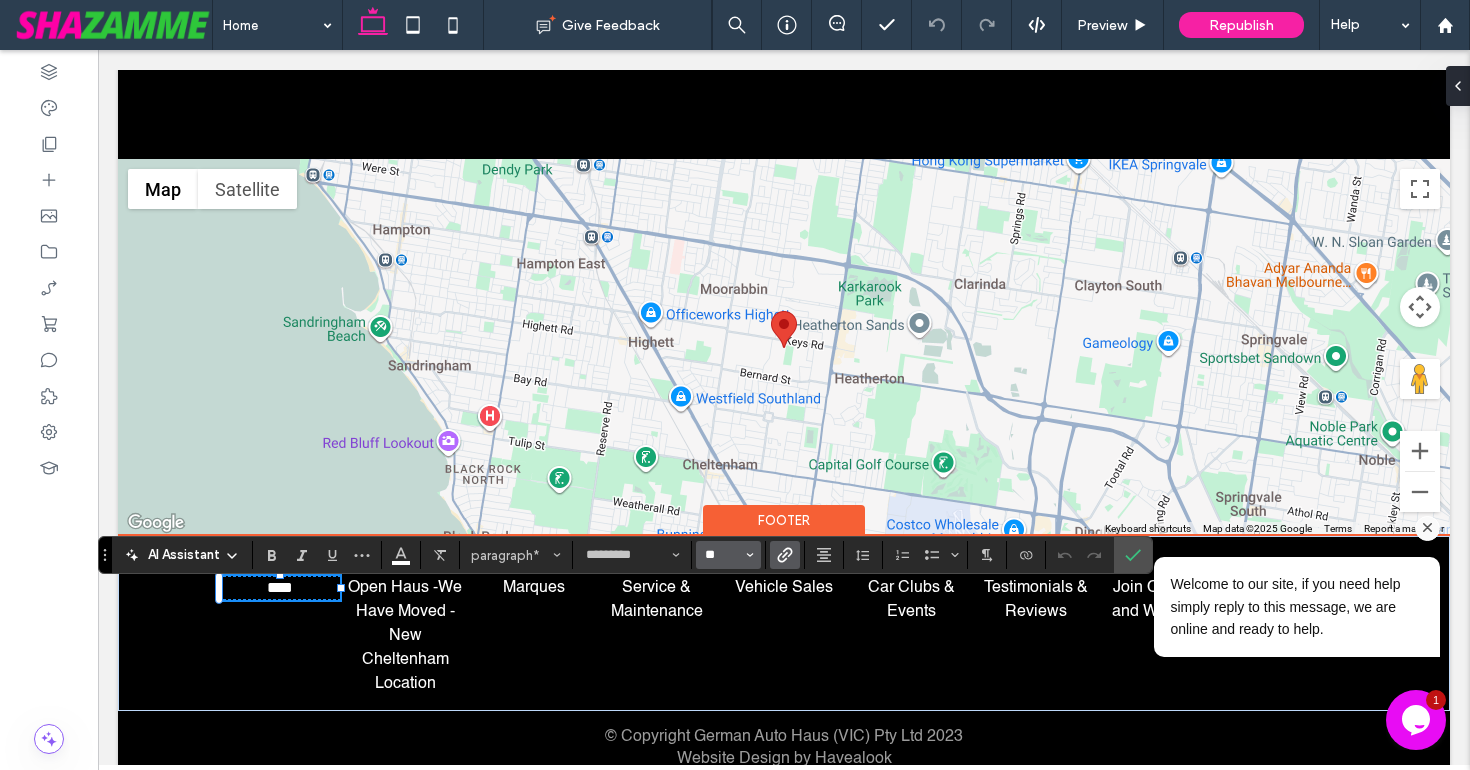 click on "**" at bounding box center (722, 555) 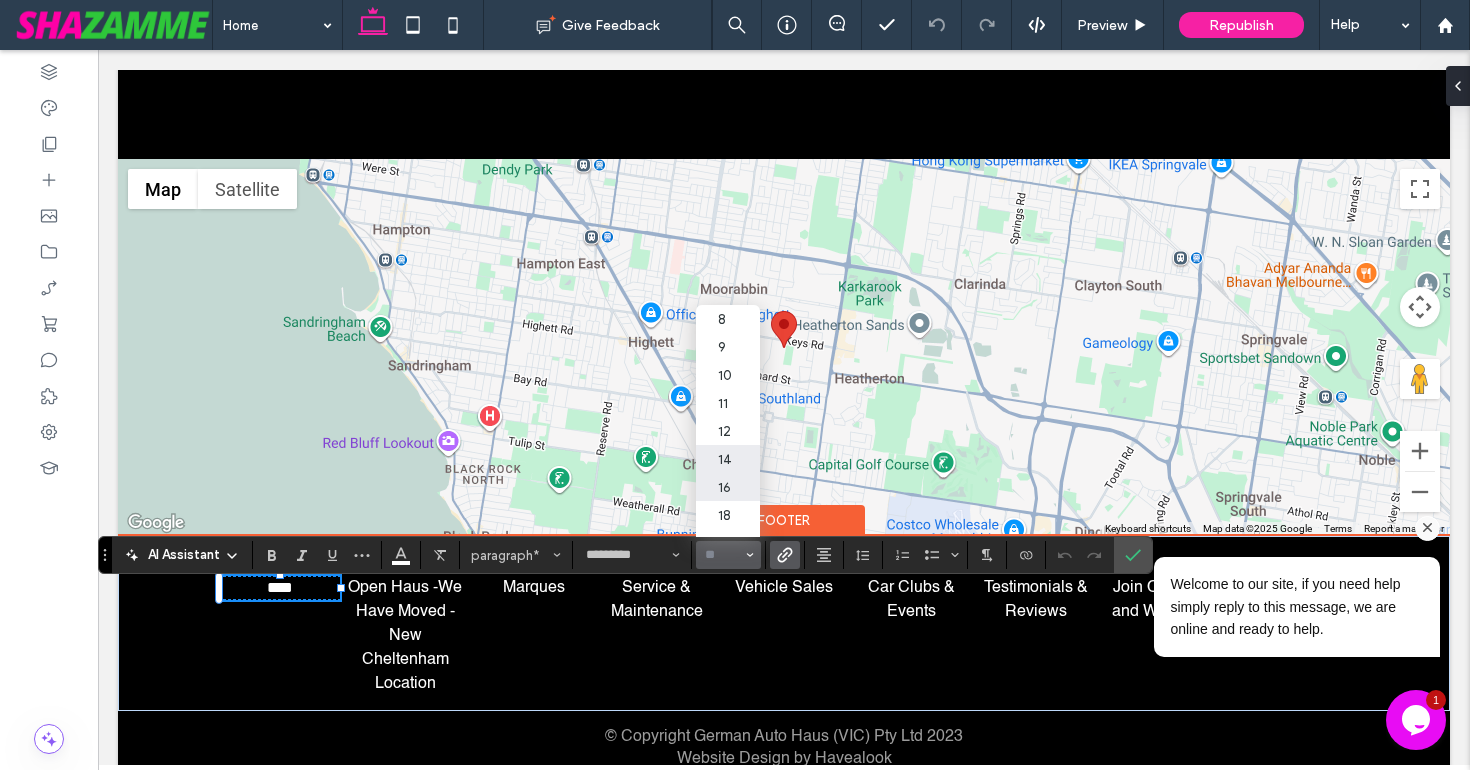click on "14" at bounding box center [728, 459] 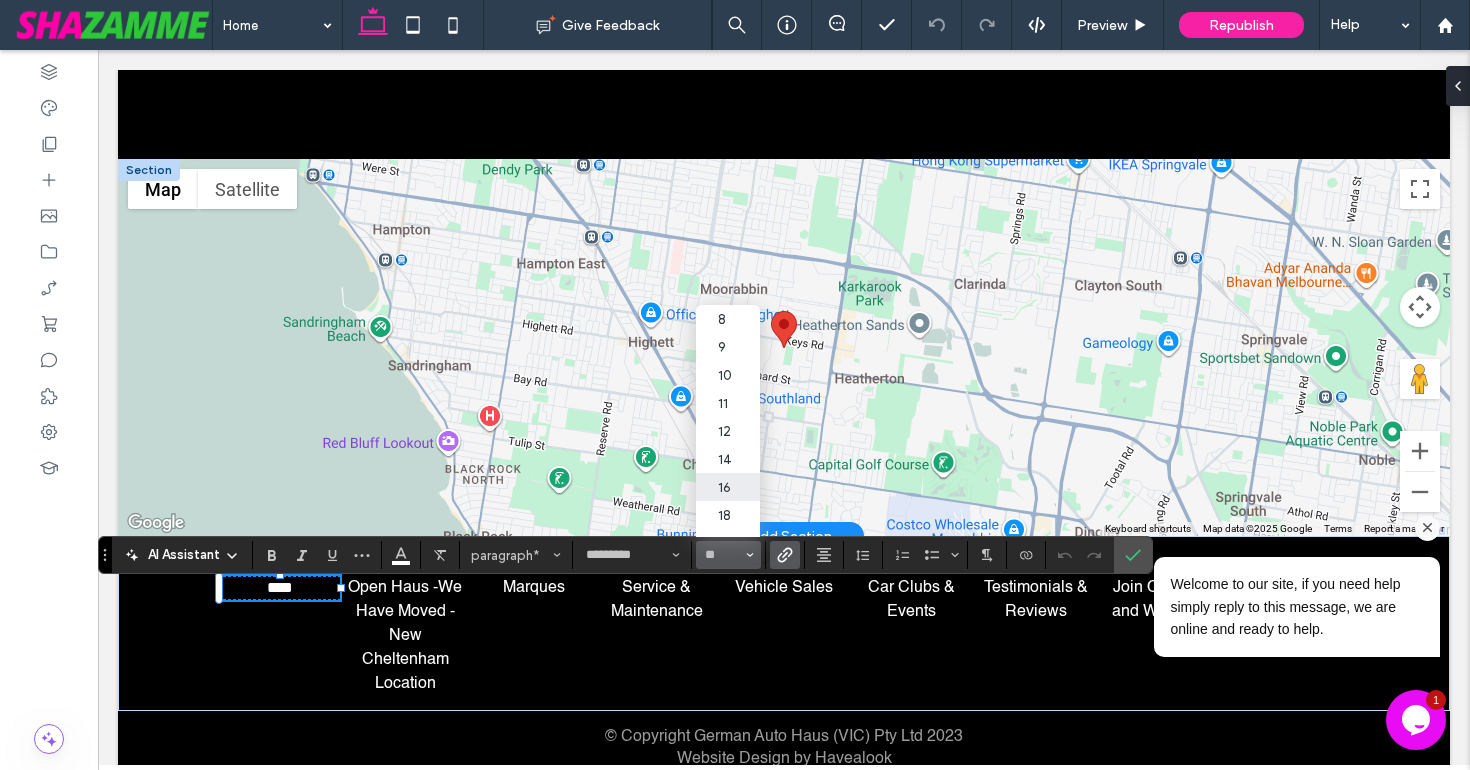 type on "**" 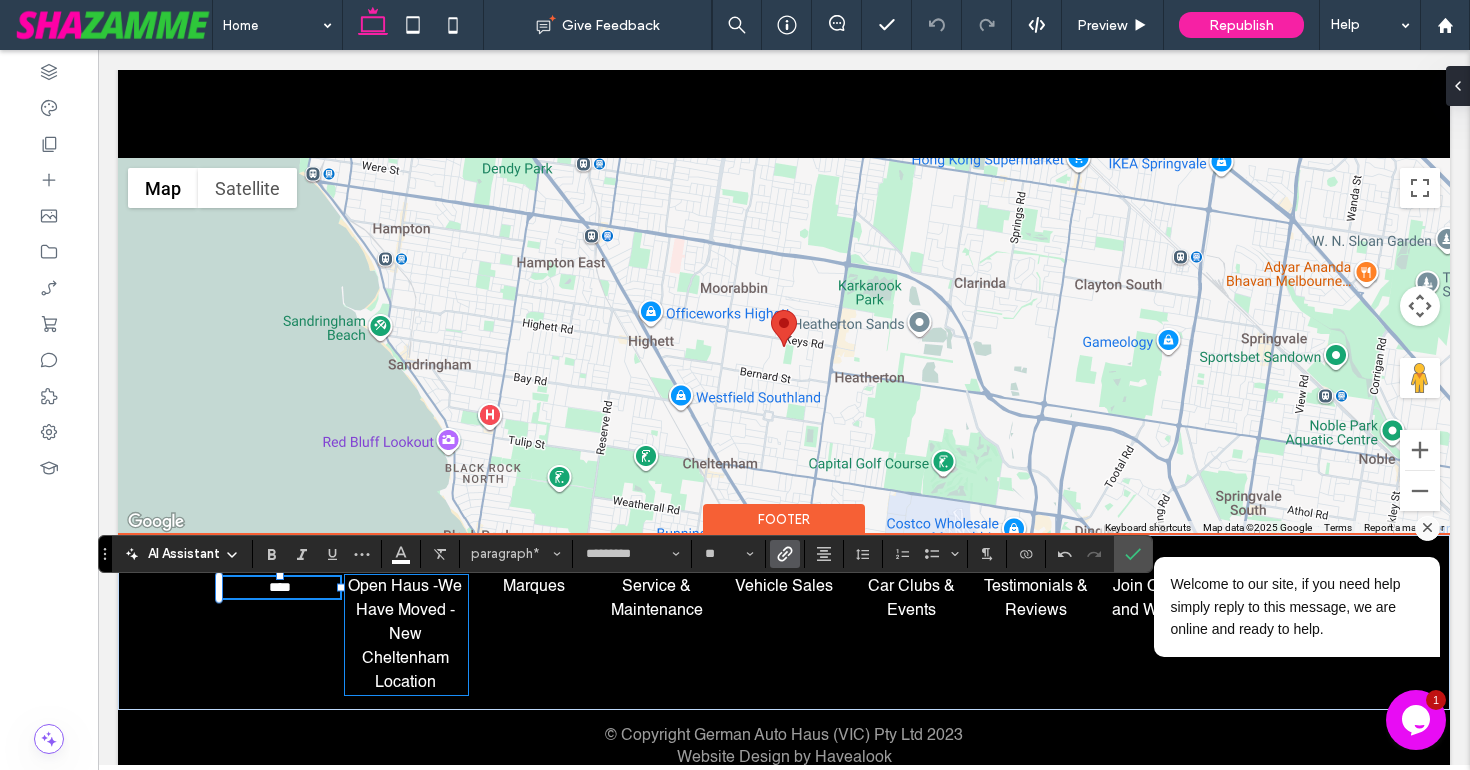 click on "Open Haus -We Have Moved - New Cheltenham Location" at bounding box center (405, 635) 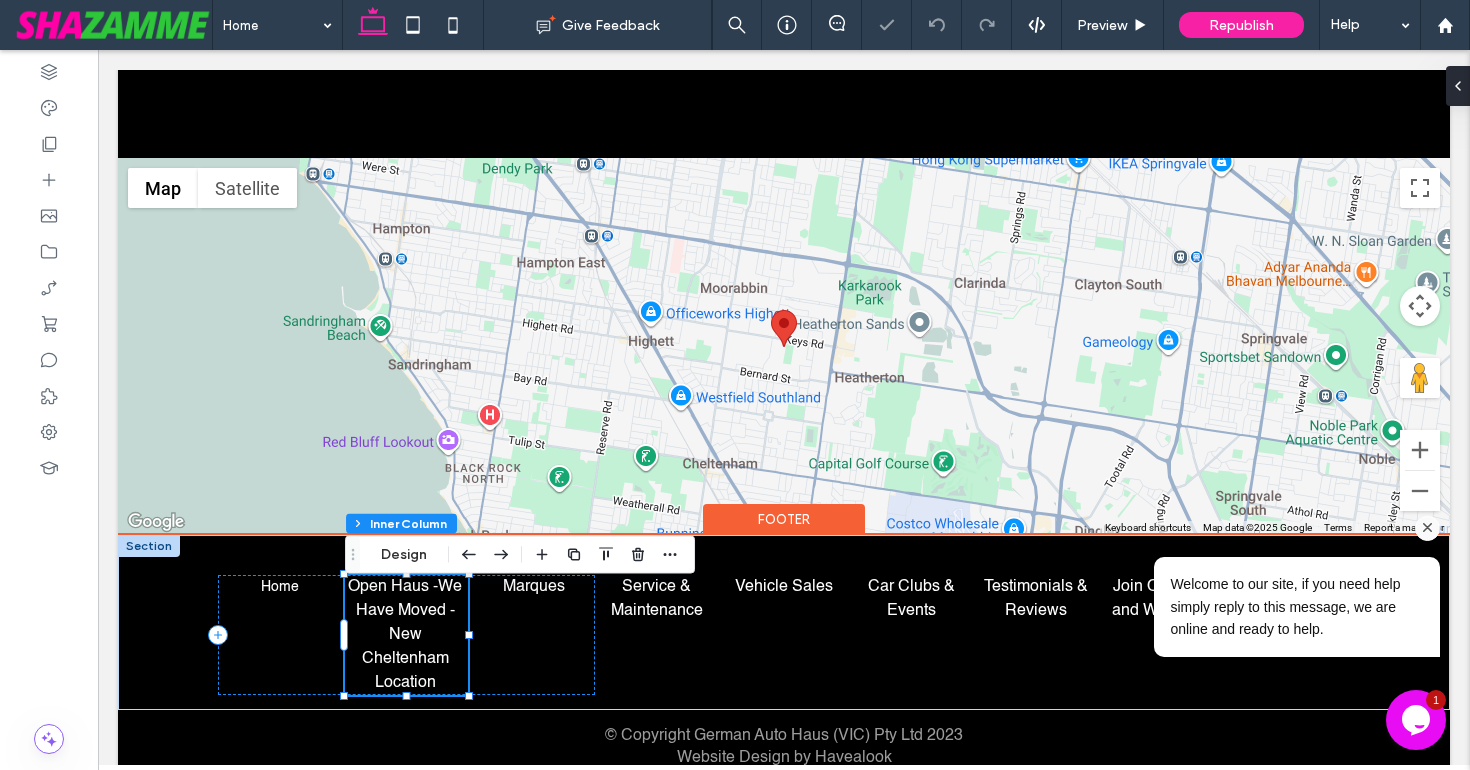 click on "Open Haus -We Have Moved - New Cheltenham Location" at bounding box center (405, 635) 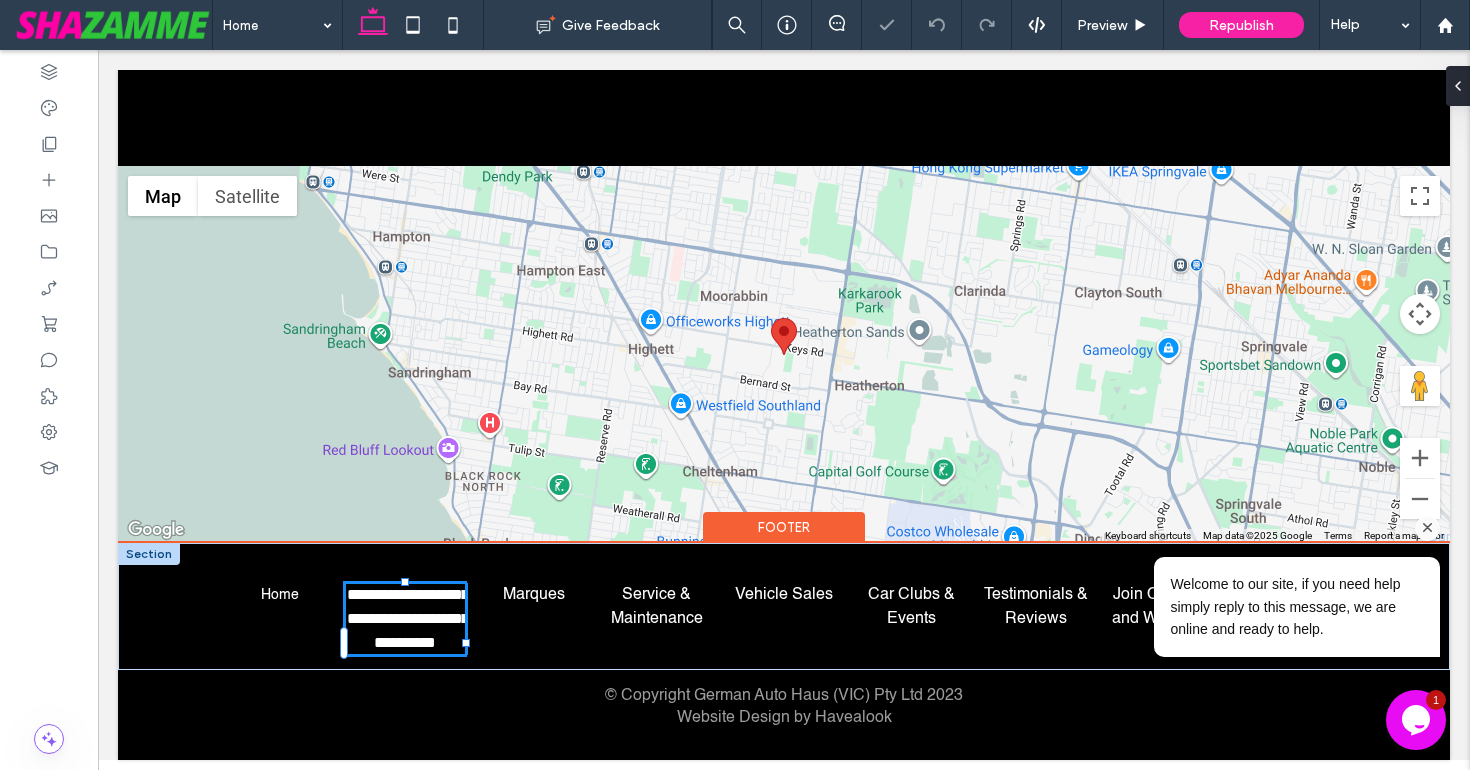 click on "**********" at bounding box center (405, 619) 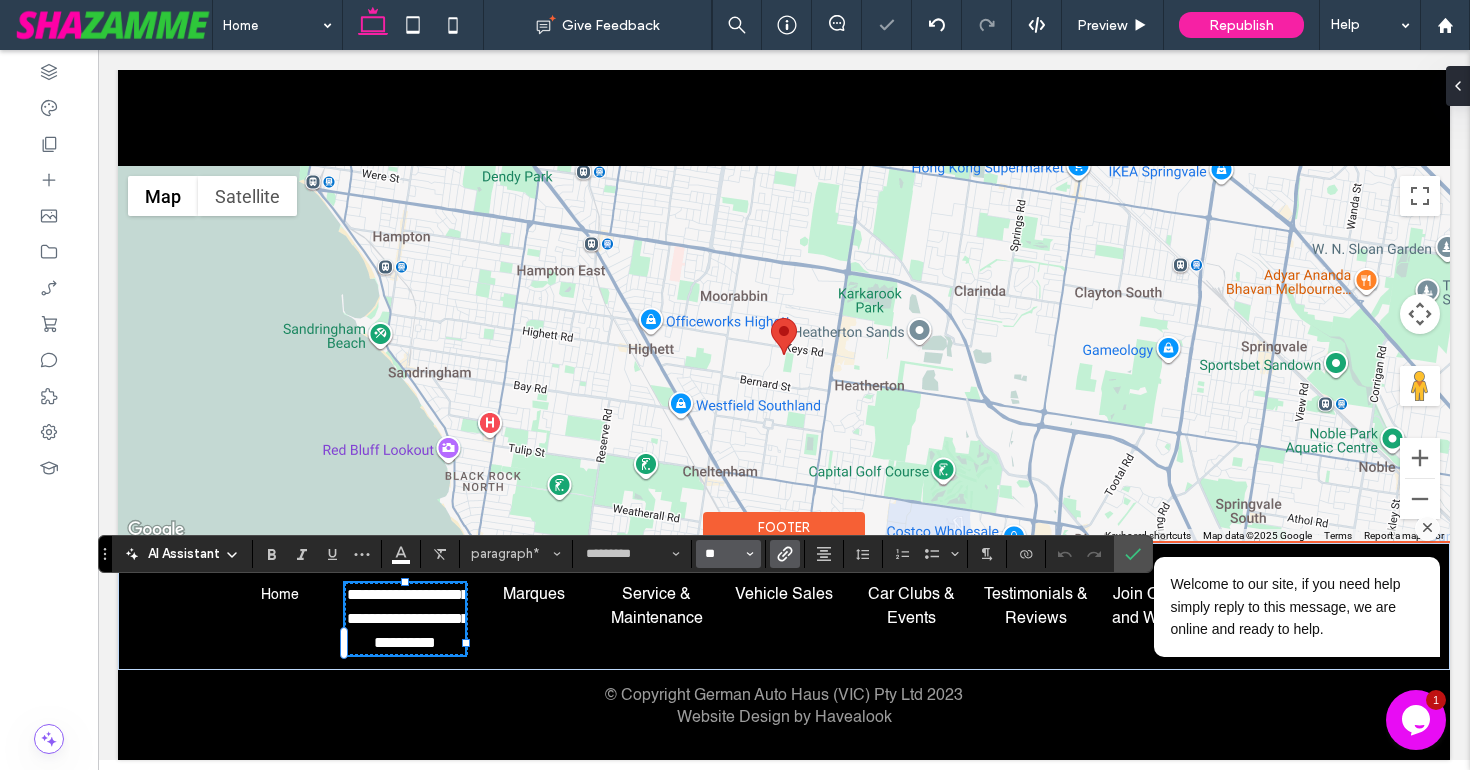 click on "**" at bounding box center [722, 554] 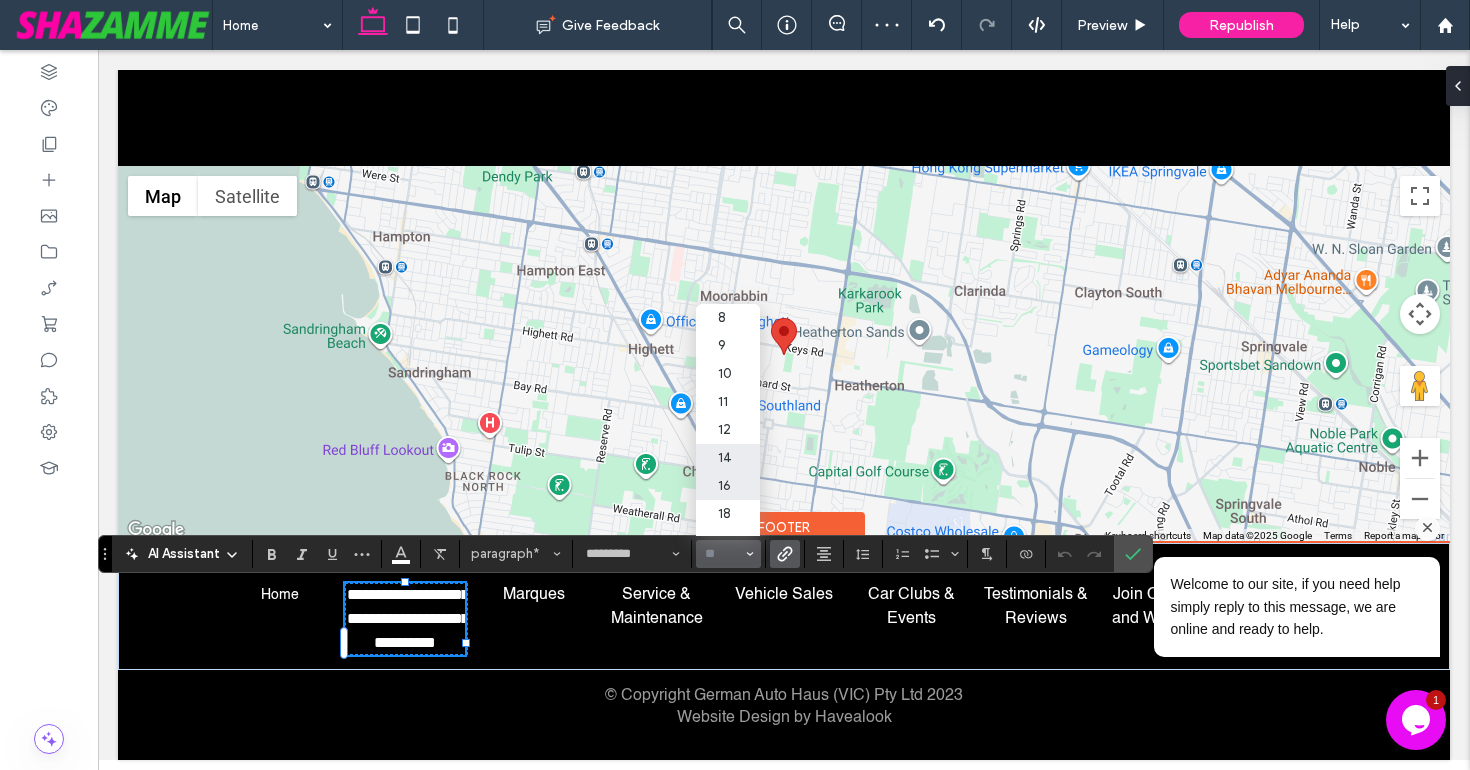 click on "14" at bounding box center (728, 458) 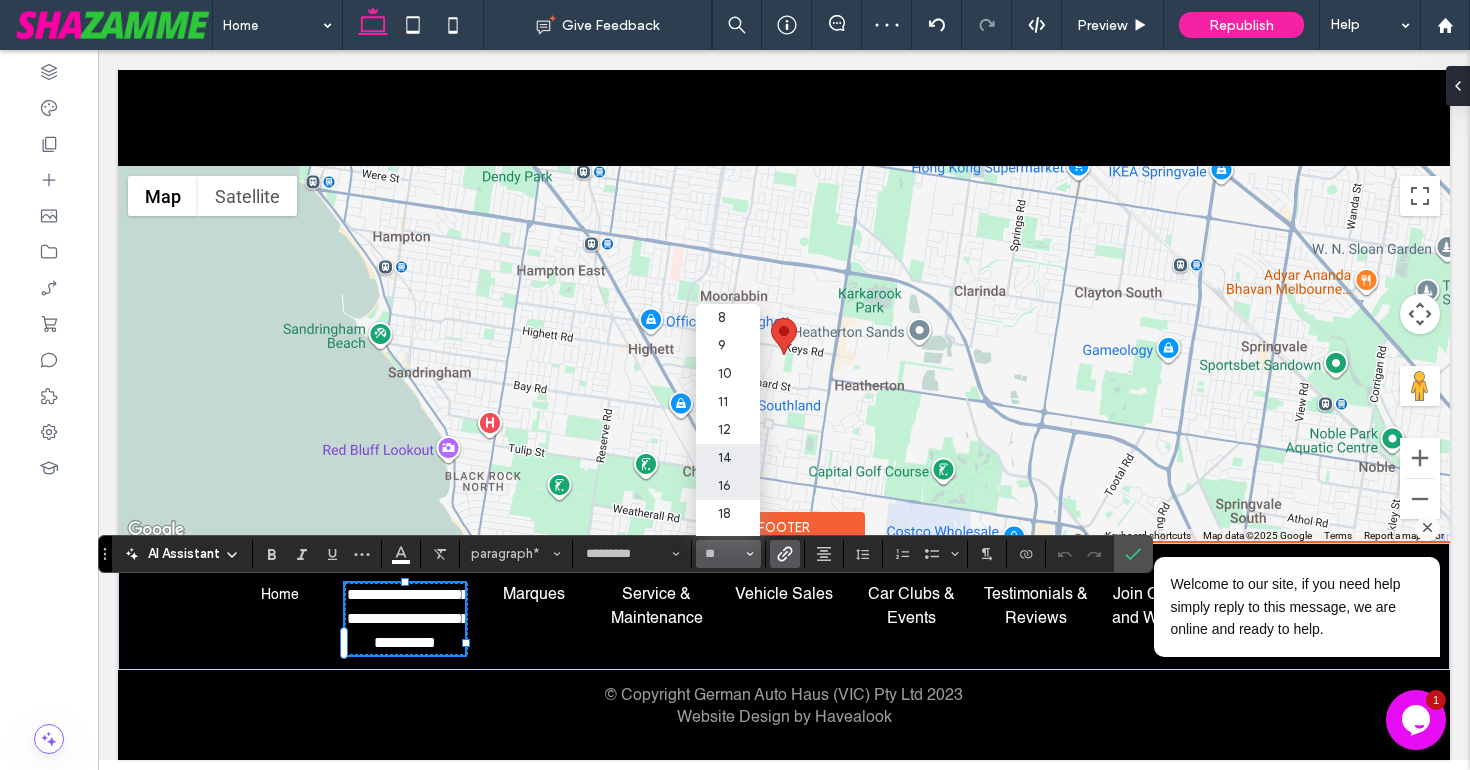 type on "**" 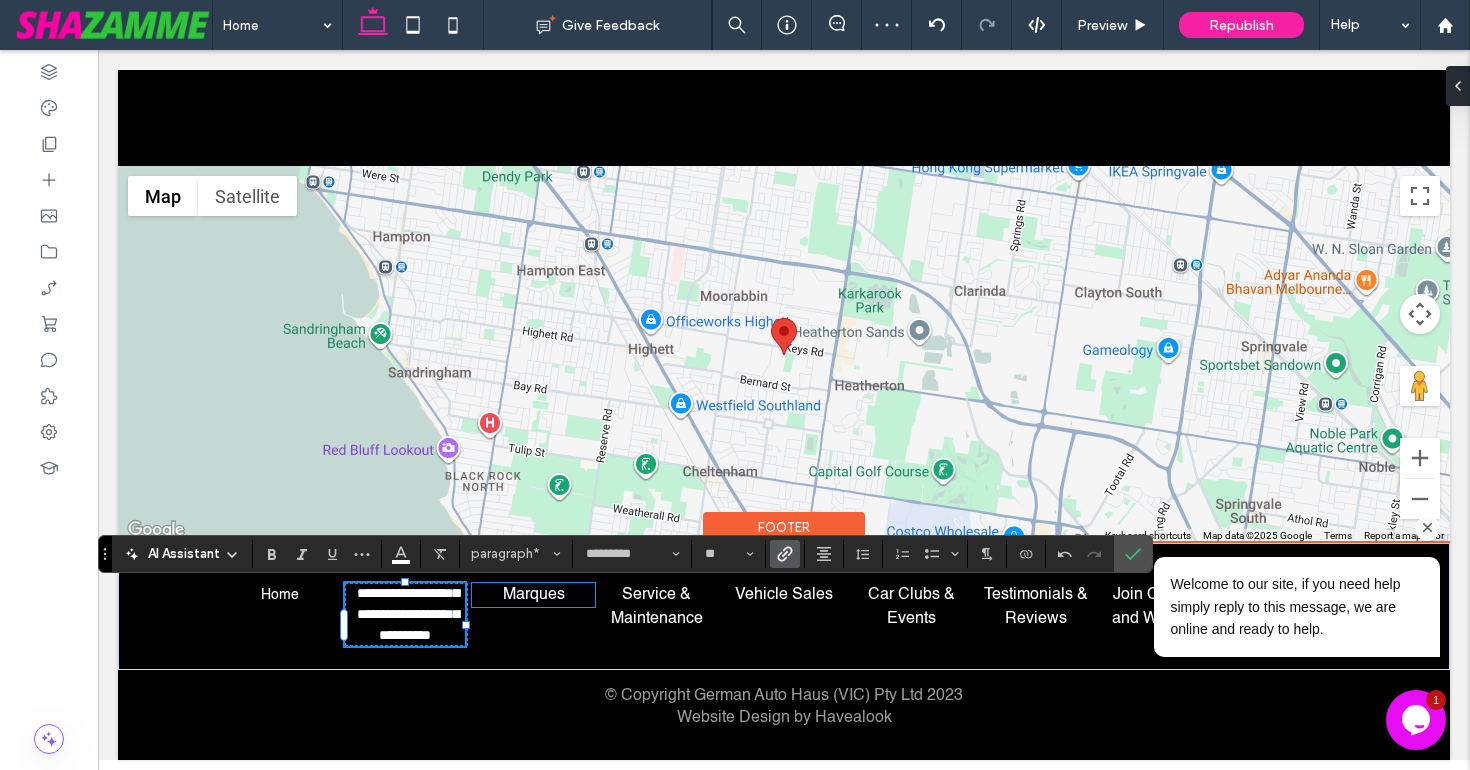 click on "Marques" at bounding box center [534, 595] 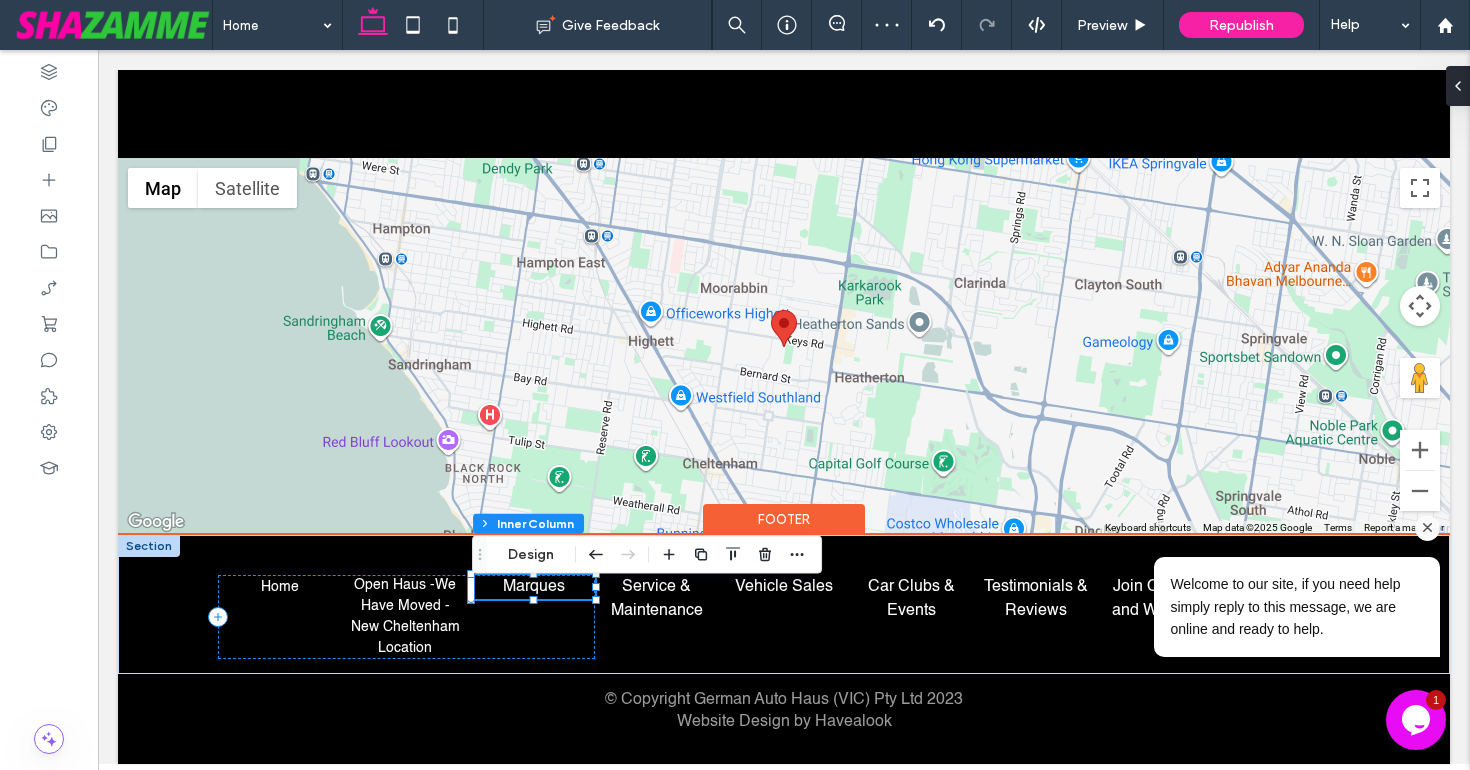 click on "Marques" at bounding box center (534, 587) 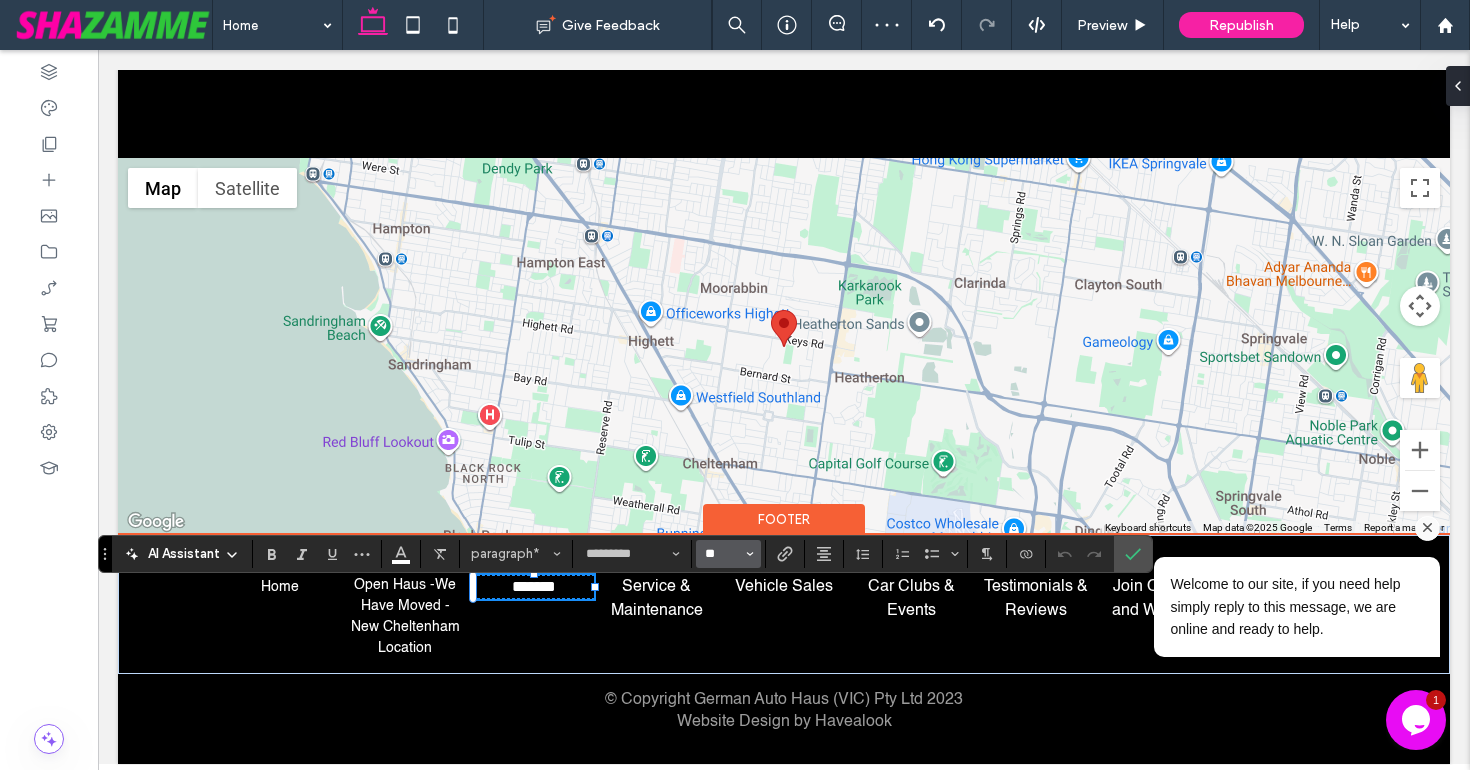 click on "**" at bounding box center [722, 554] 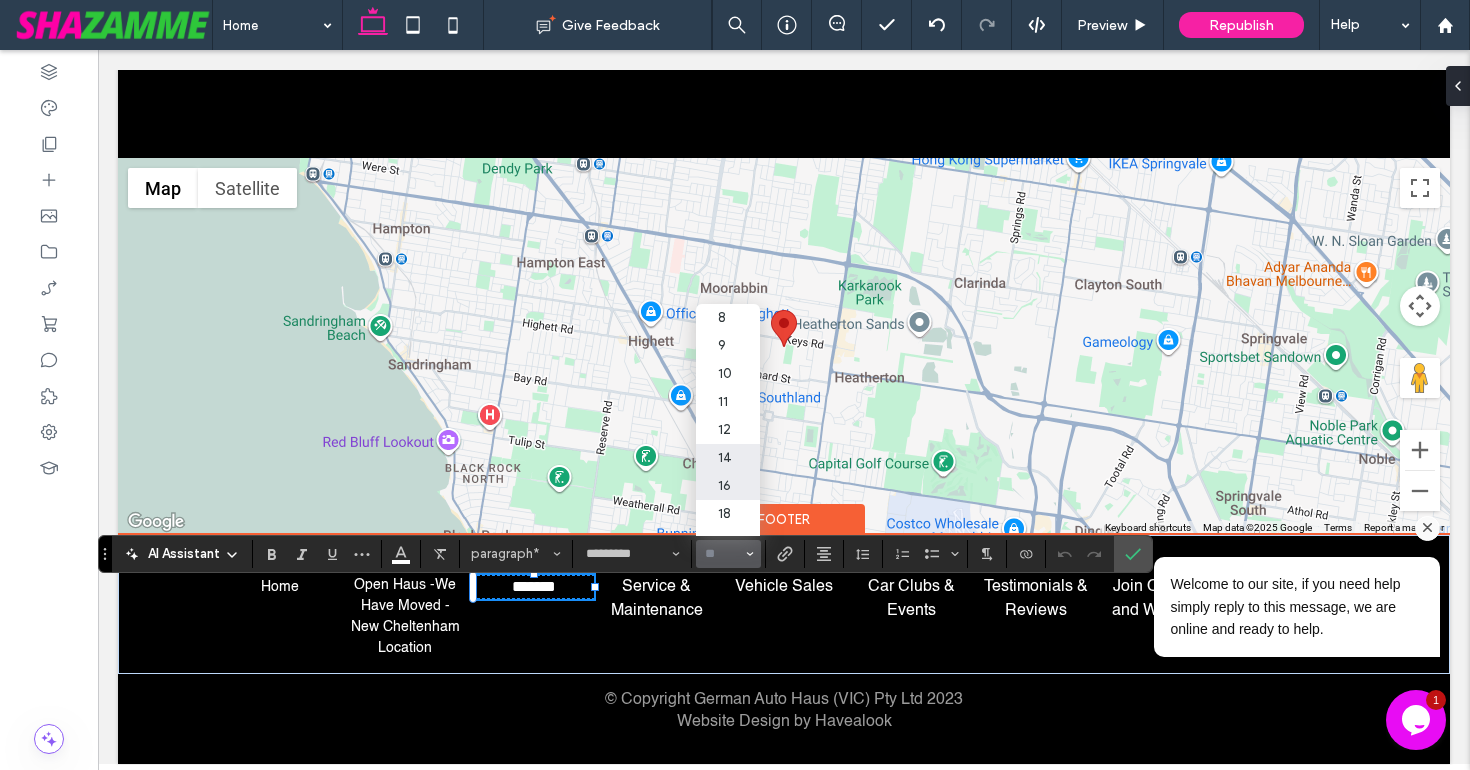 click on "14" at bounding box center [728, 458] 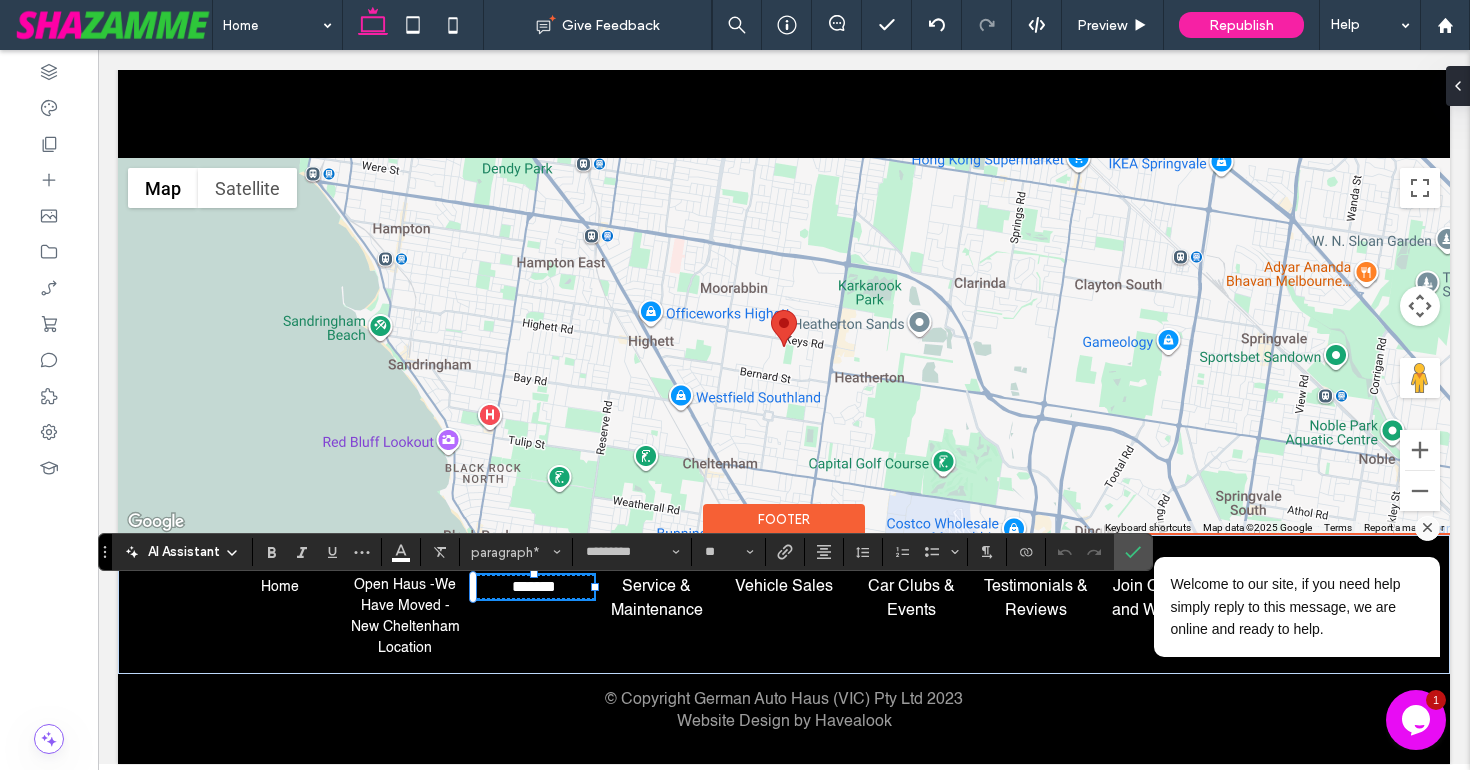 type on "**" 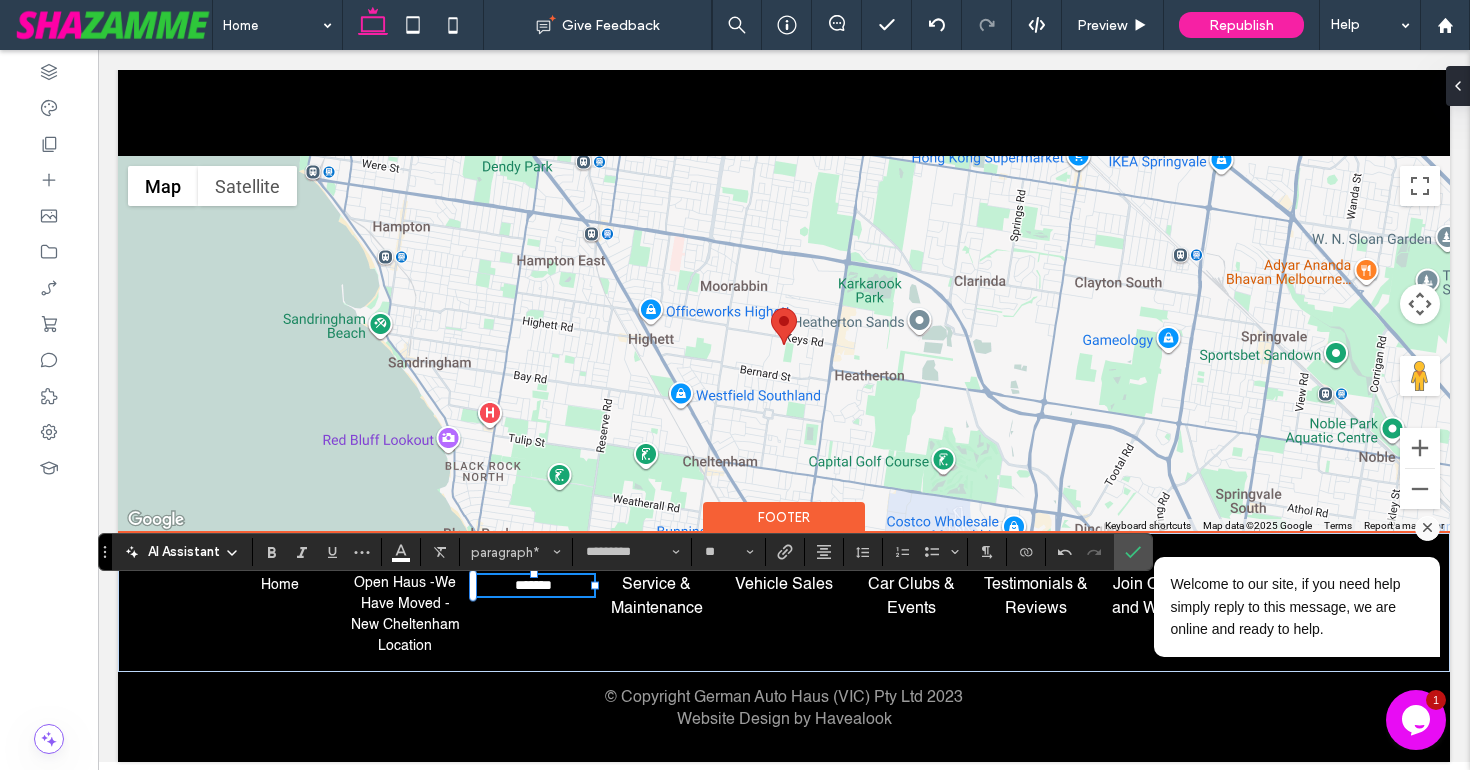 click on "Welcome to our site, if you need help simply reply to this message, we are online and ready to help." at bounding box center [1271, 587] 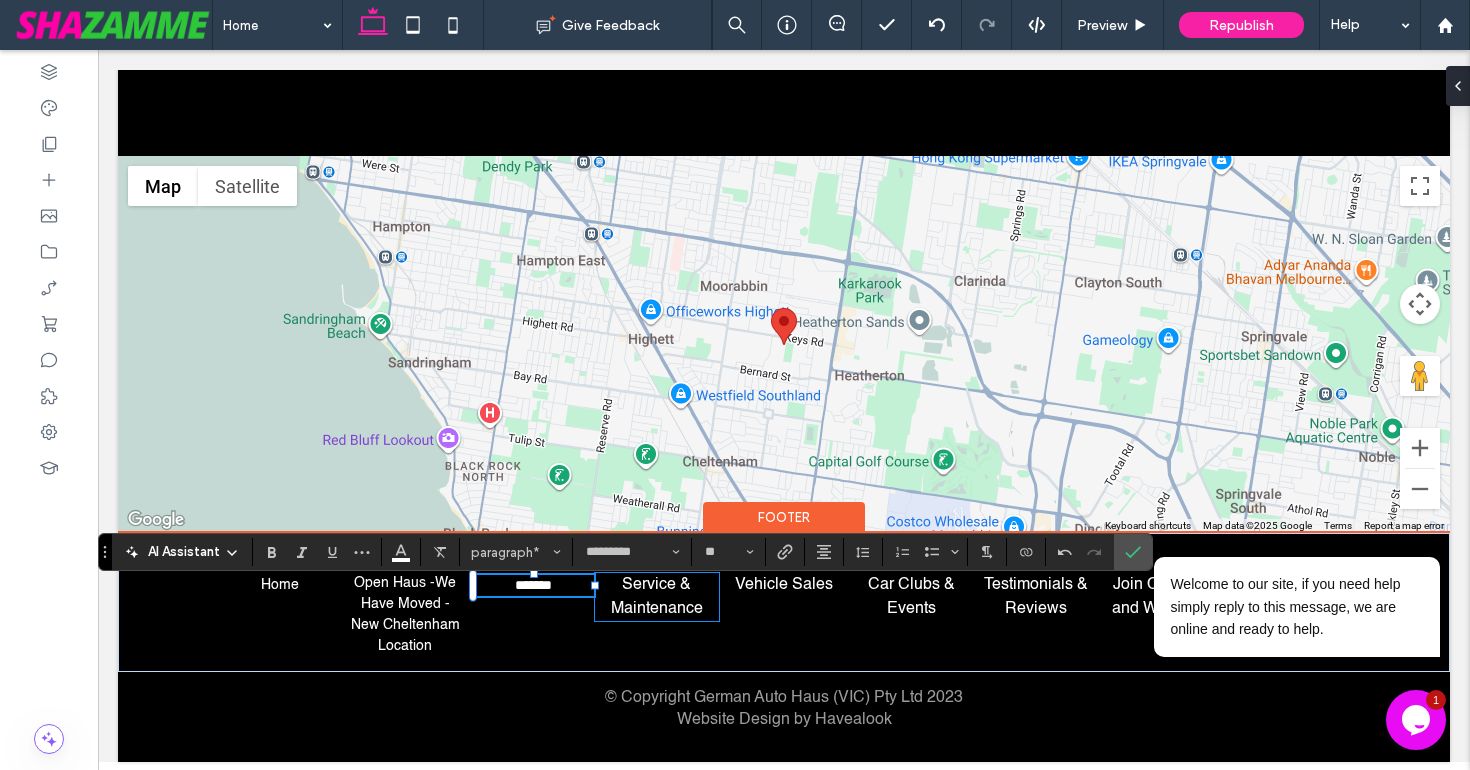 click on "Service & Maintenance" at bounding box center [657, 597] 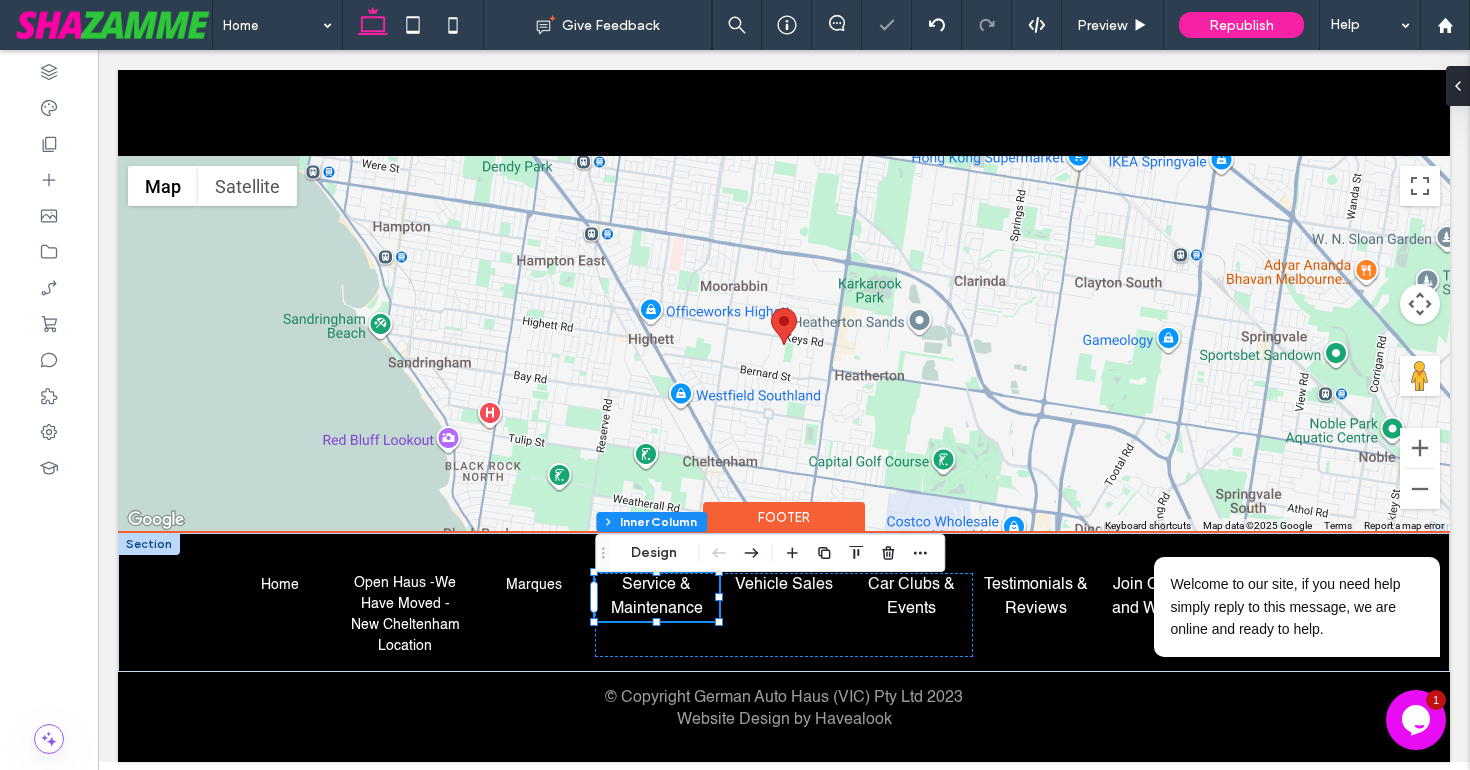 click on "Service & Maintenance" at bounding box center [657, 597] 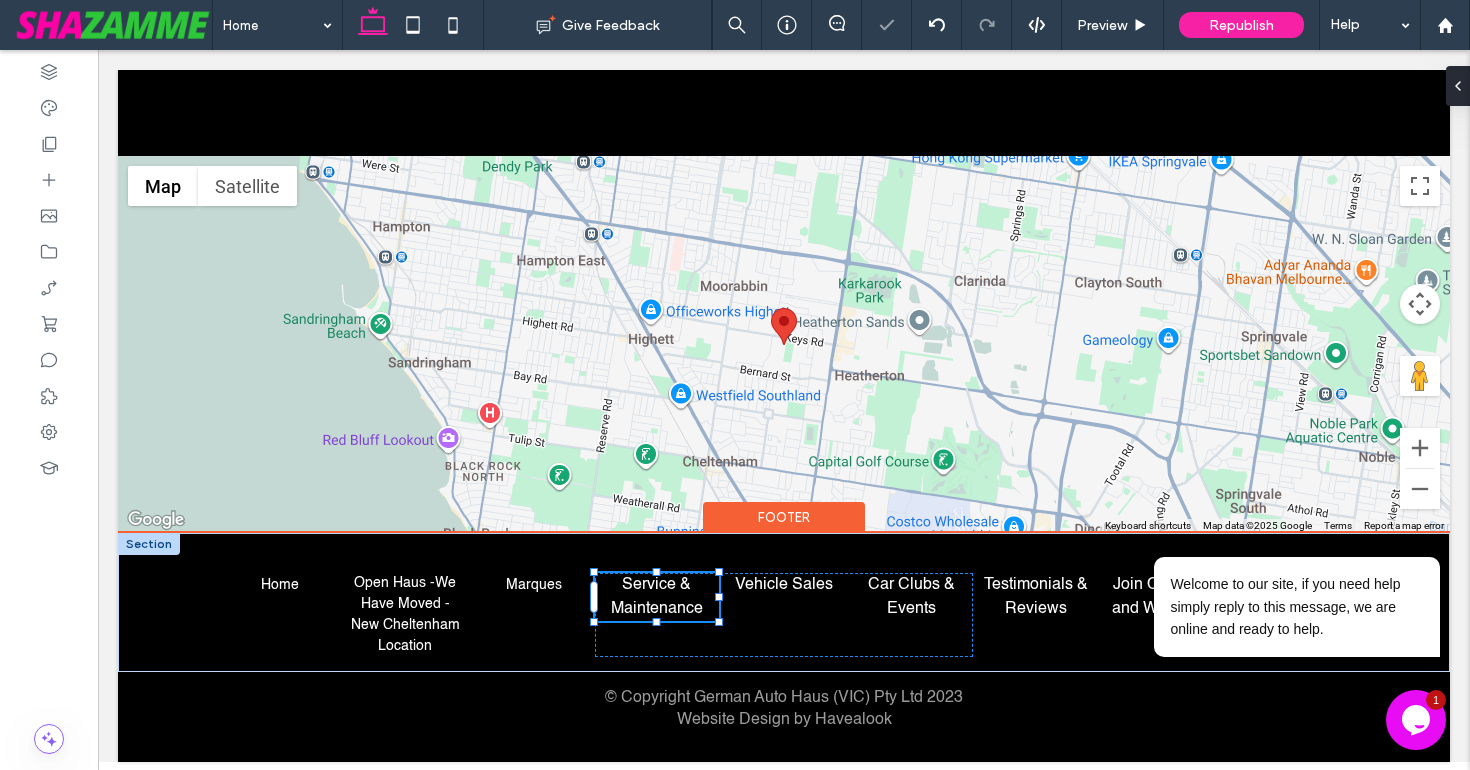 type on "*********" 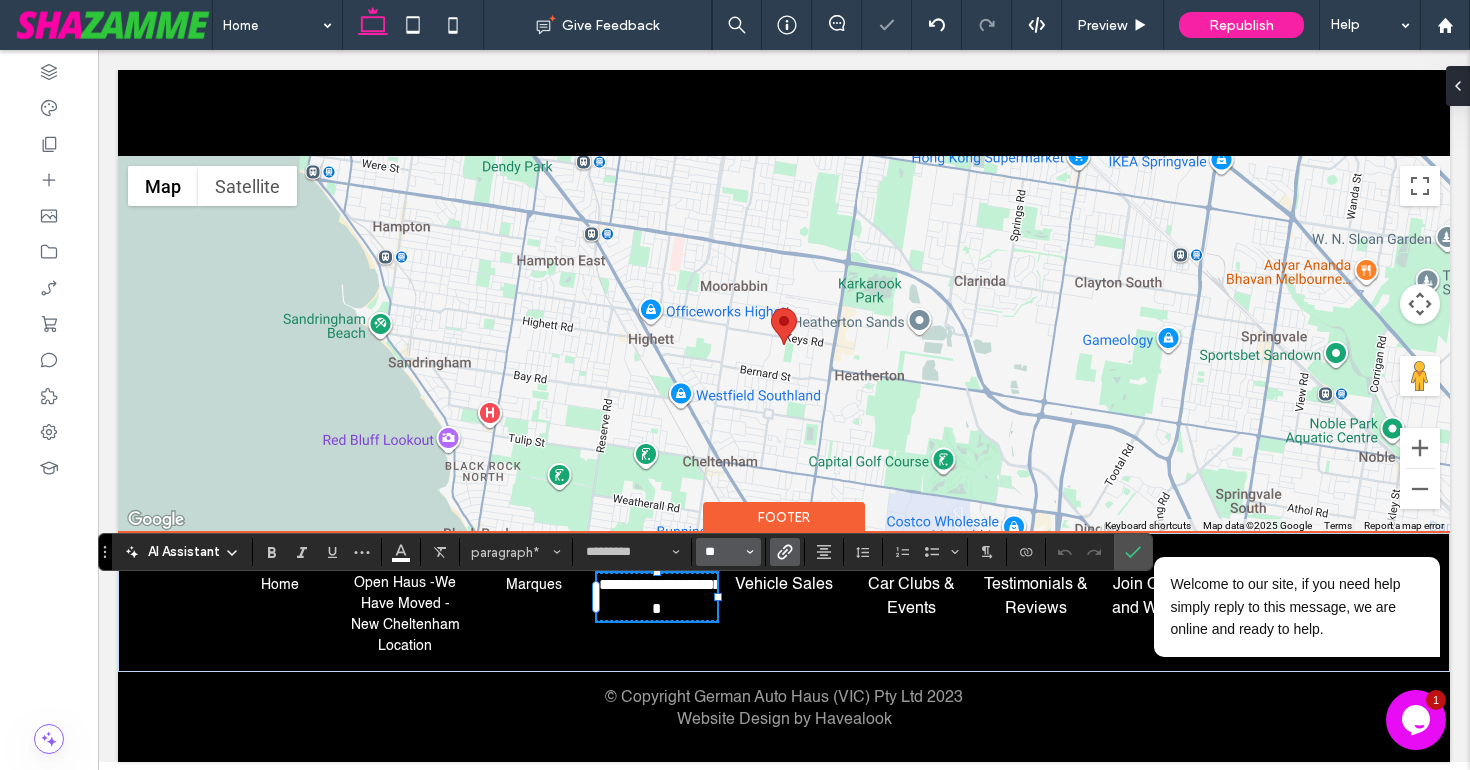 click on "**" at bounding box center (722, 552) 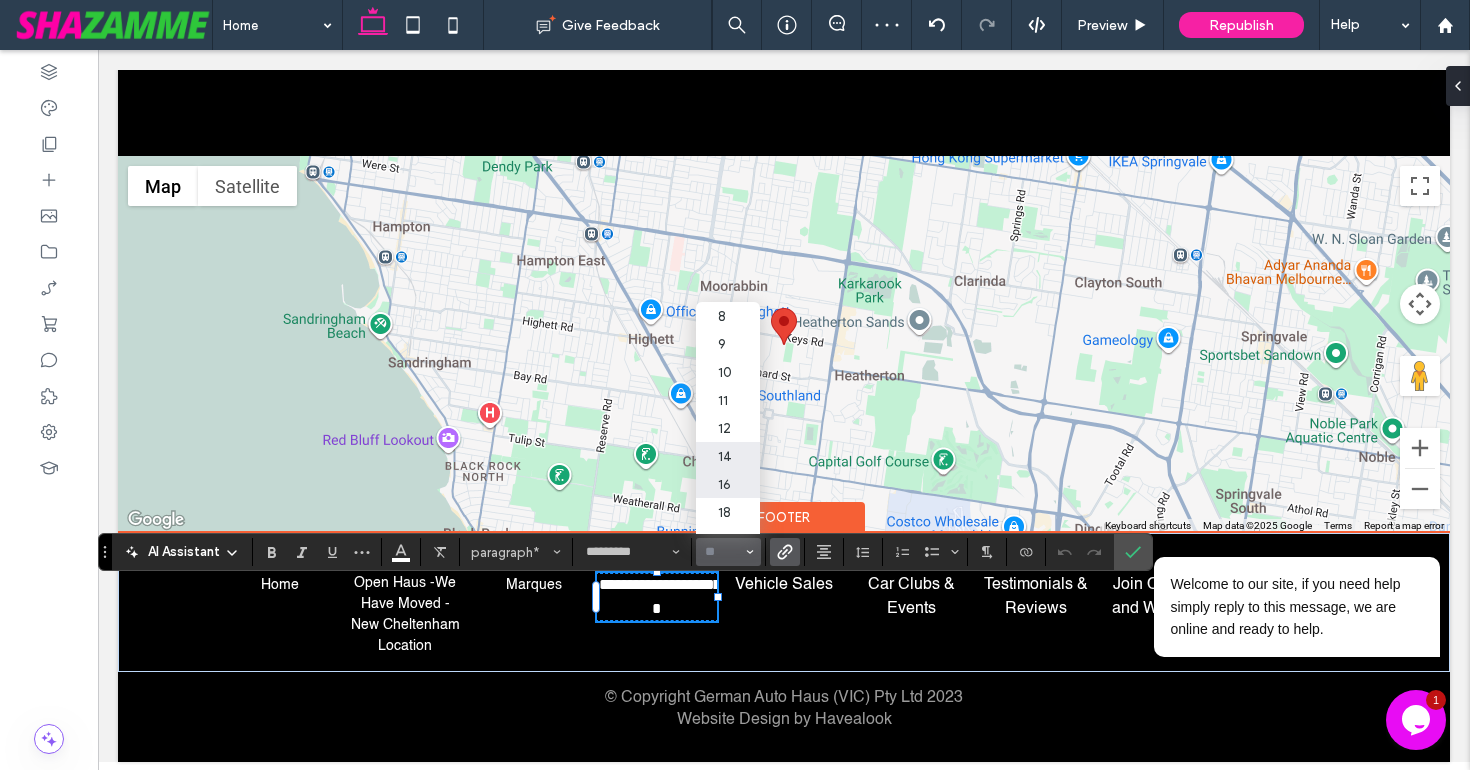 click on "14" at bounding box center (728, 456) 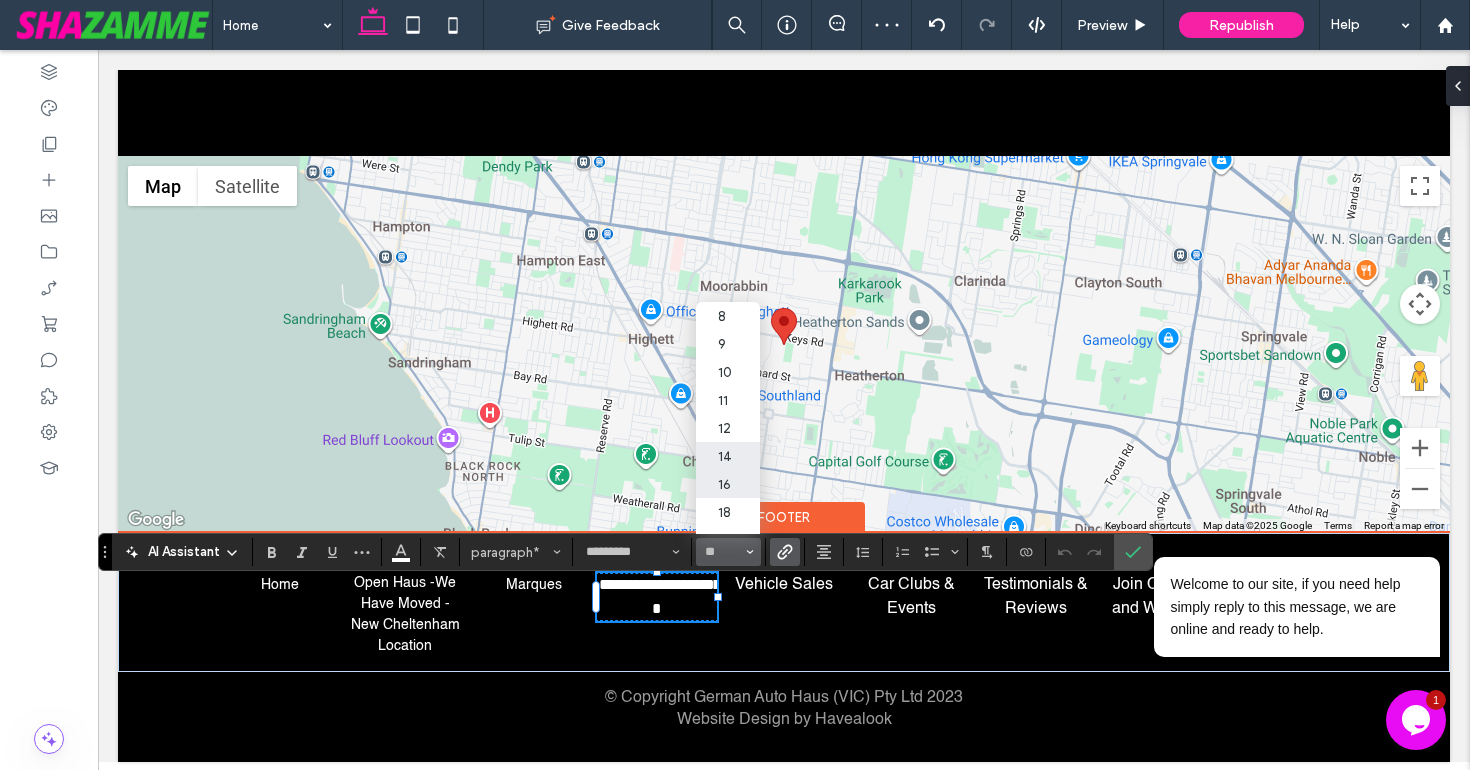type on "**" 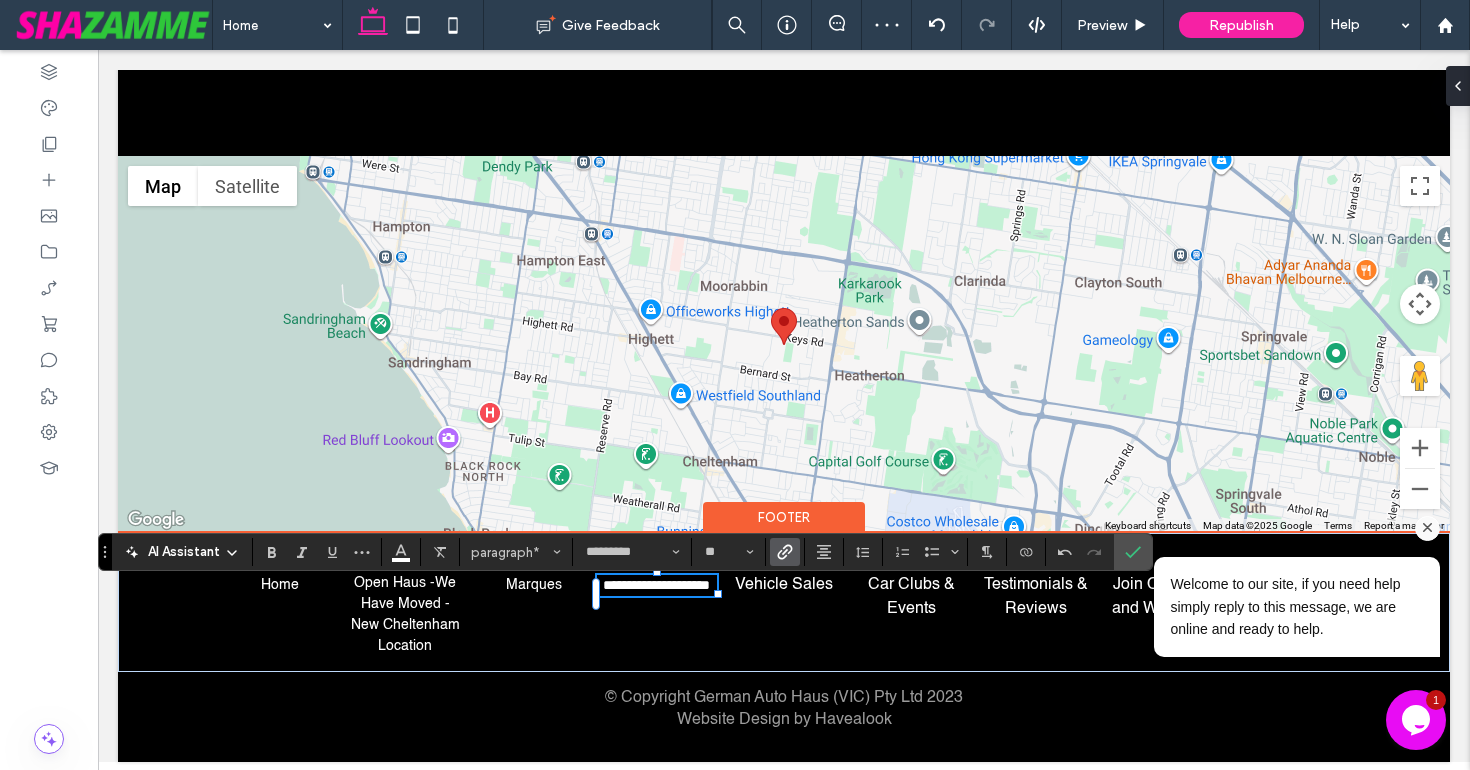 click on "Welcome to our site, if you need help simply reply to this message, we are online and ready to help." at bounding box center (1271, 587) 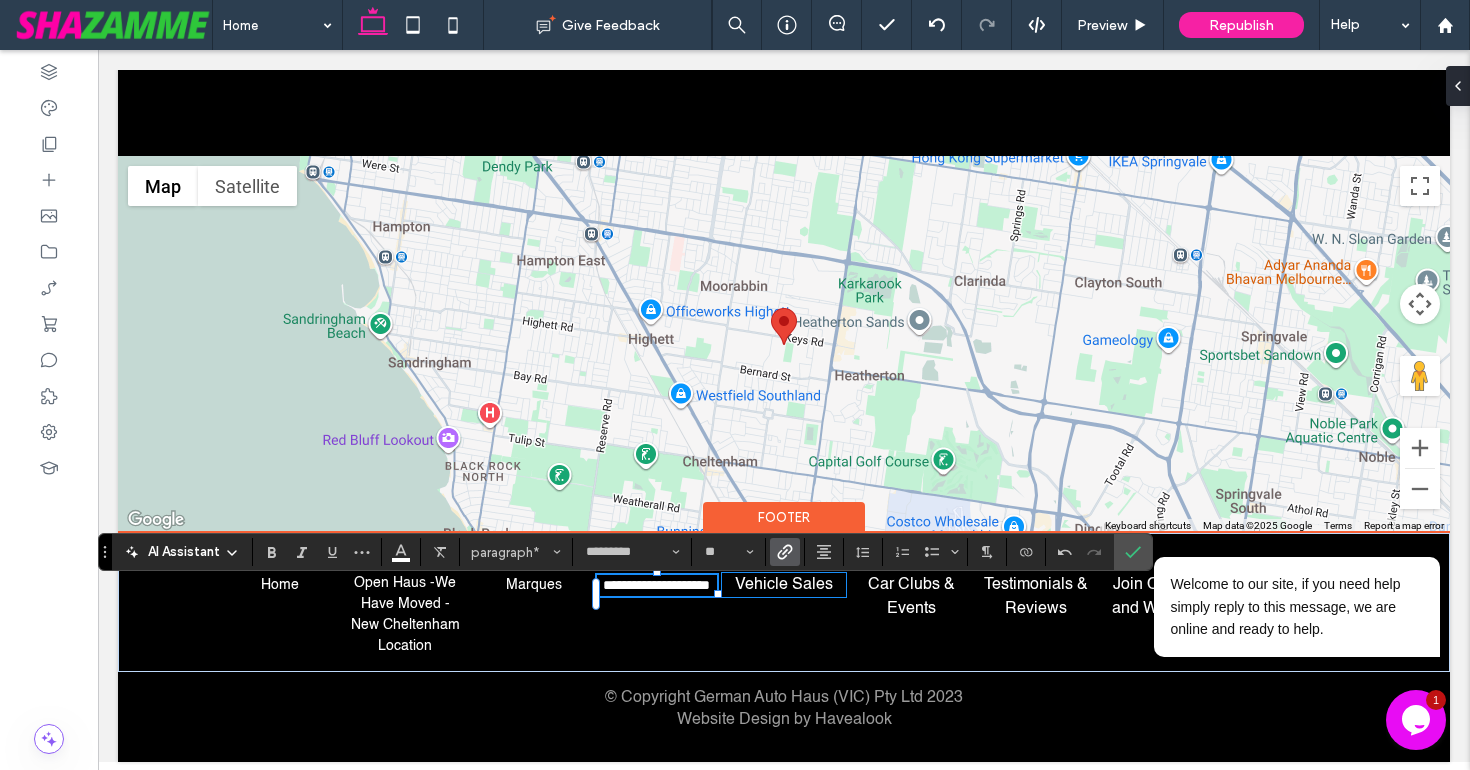 click on "Vehicle Sales" at bounding box center [784, 585] 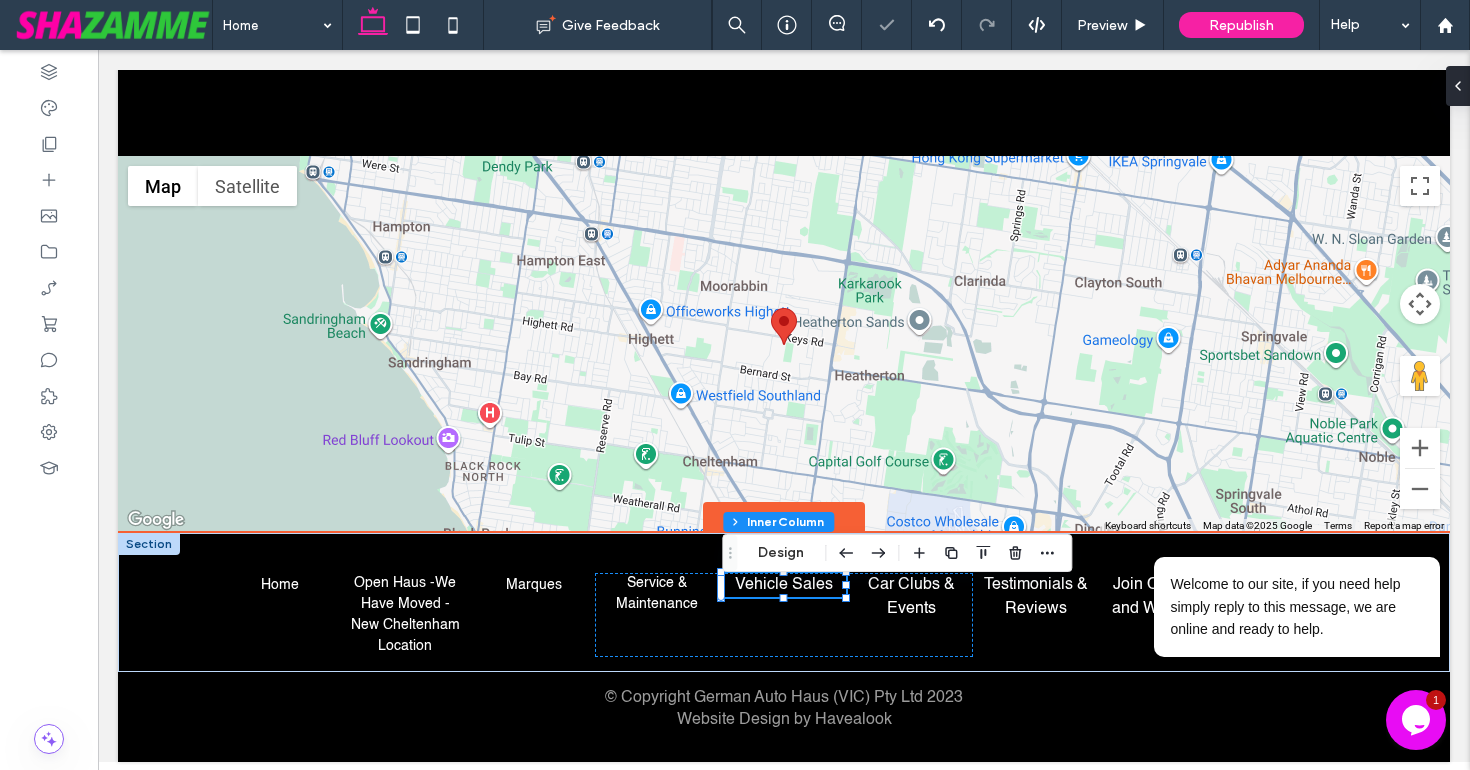 click on "Vehicle Sales" at bounding box center [784, 585] 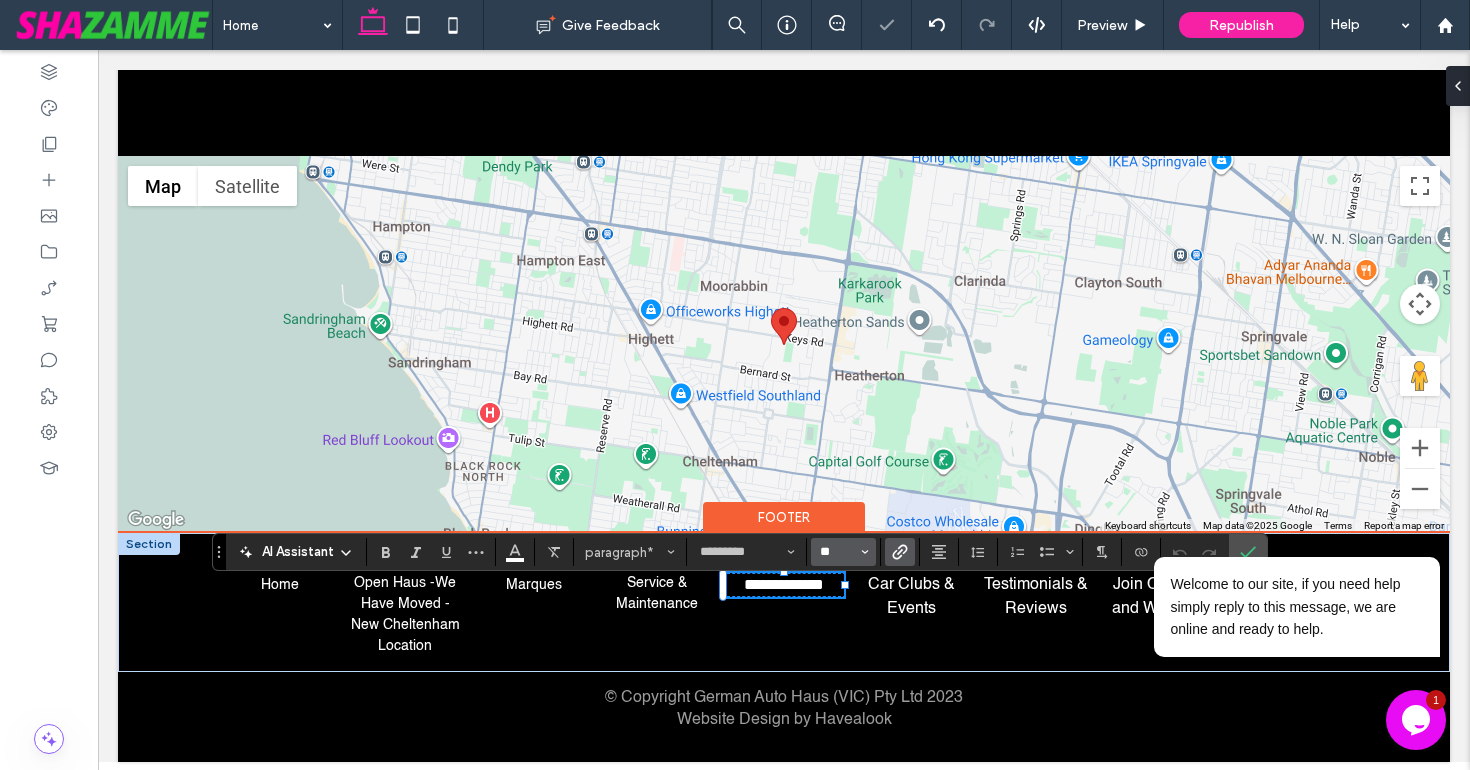 click on "**" at bounding box center (837, 552) 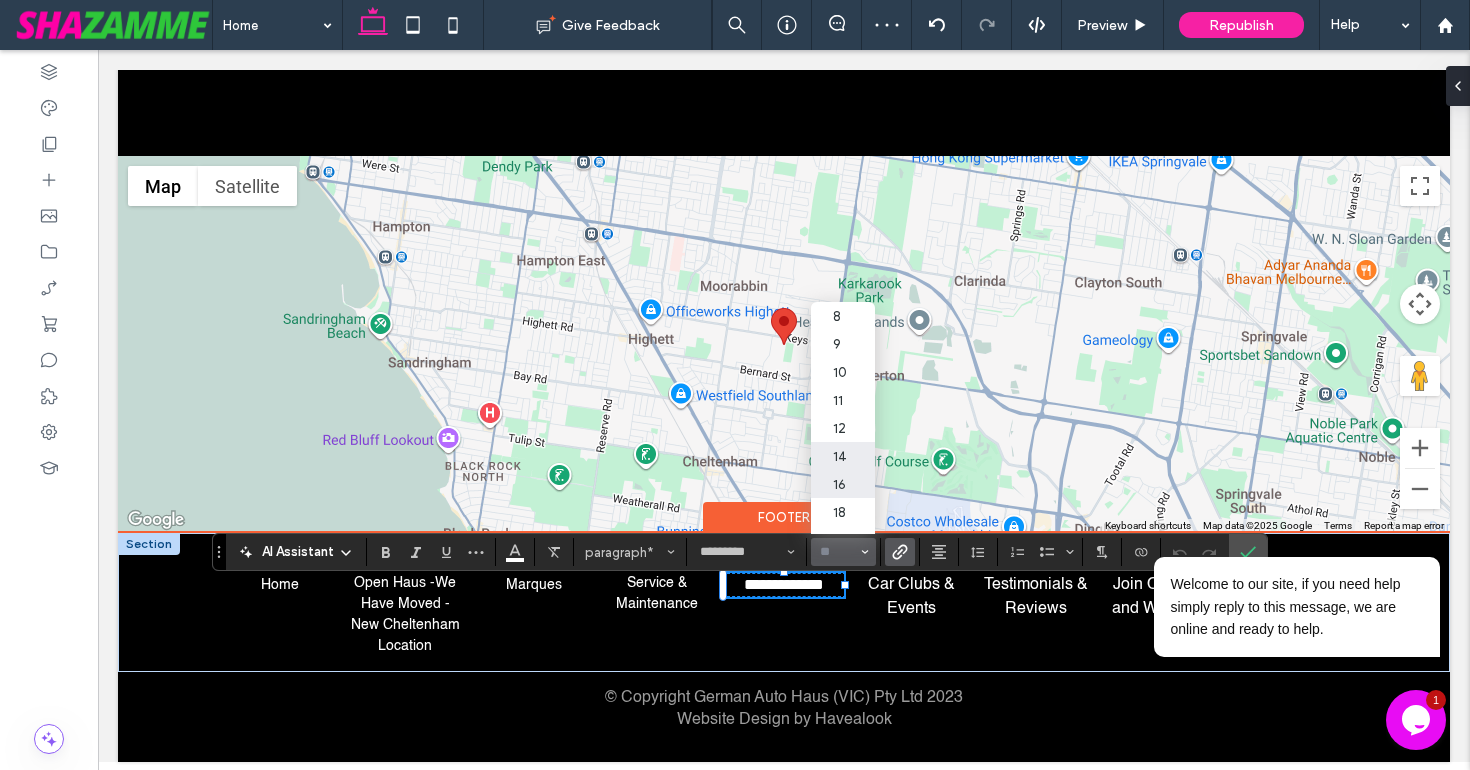 click on "14" at bounding box center (843, 456) 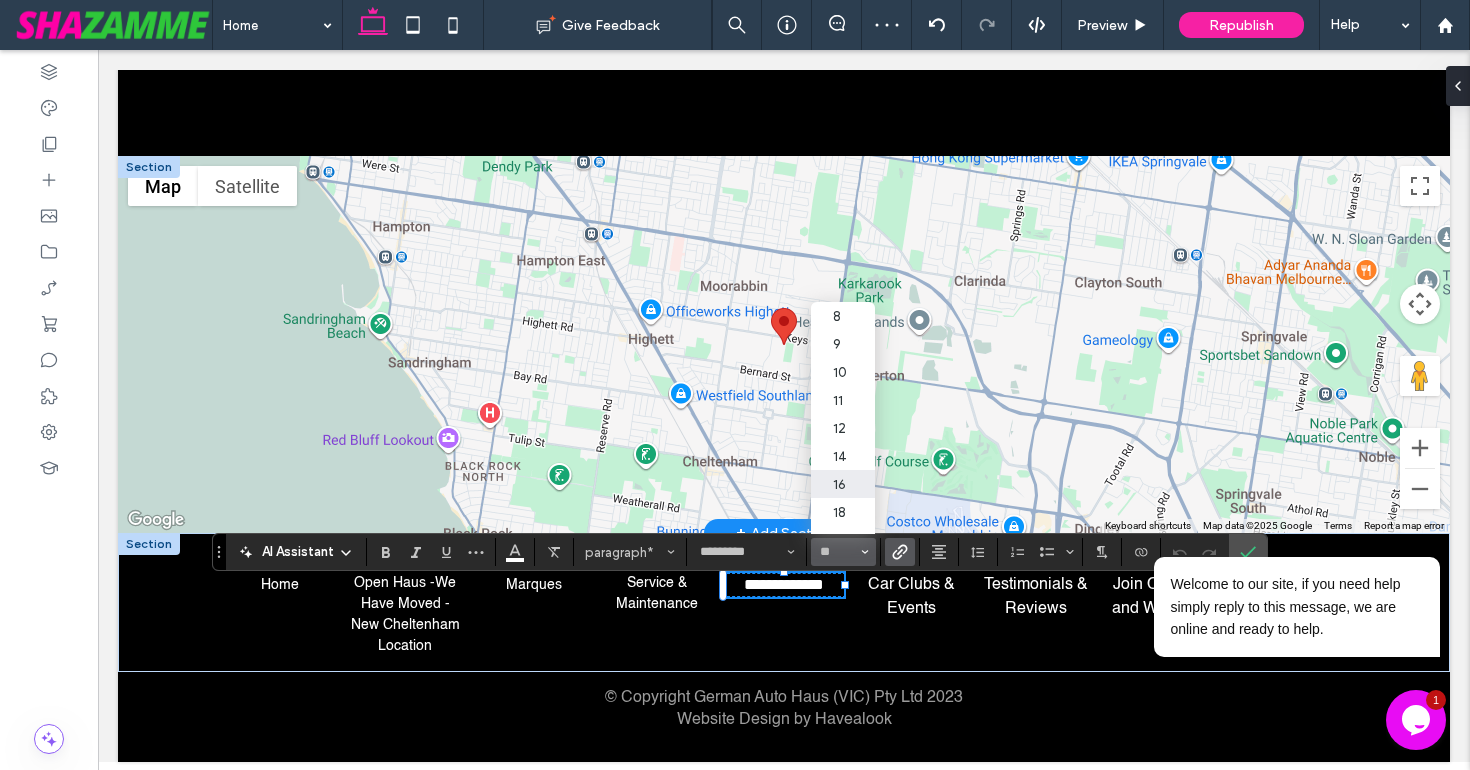 scroll, scrollTop: 1929, scrollLeft: 0, axis: vertical 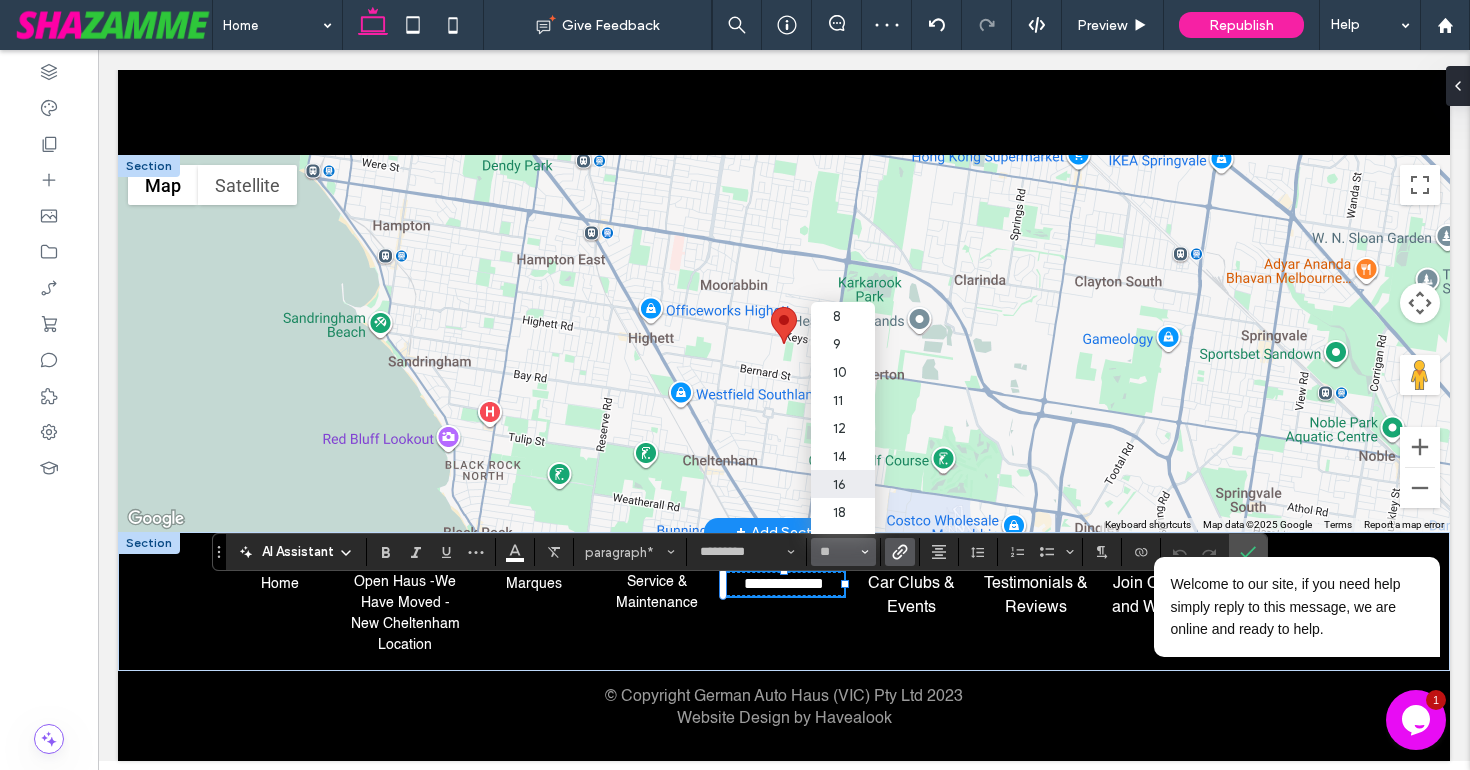 type on "**" 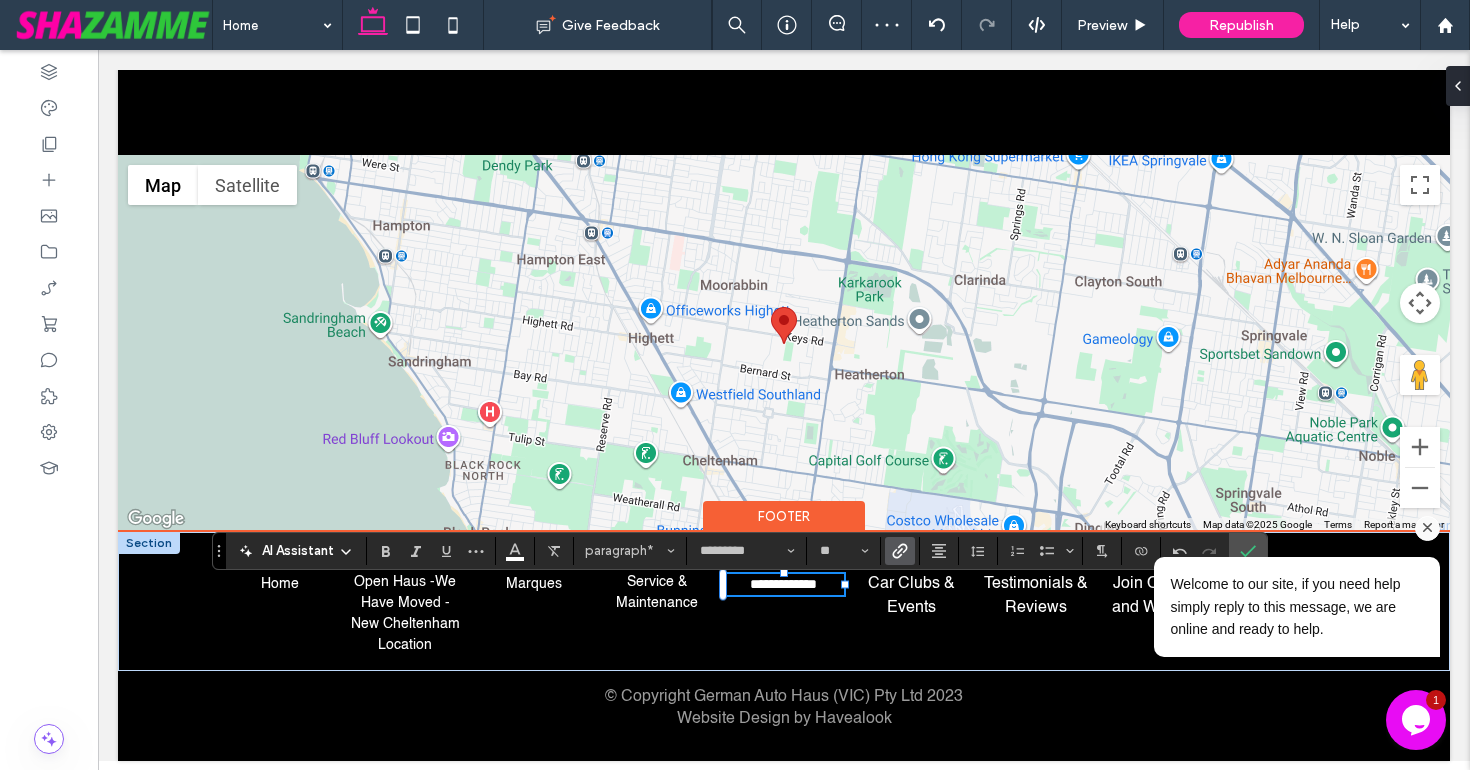click on "Welcome to our site, if you need help simply reply to this message, we are online and ready to help." at bounding box center [1271, 587] 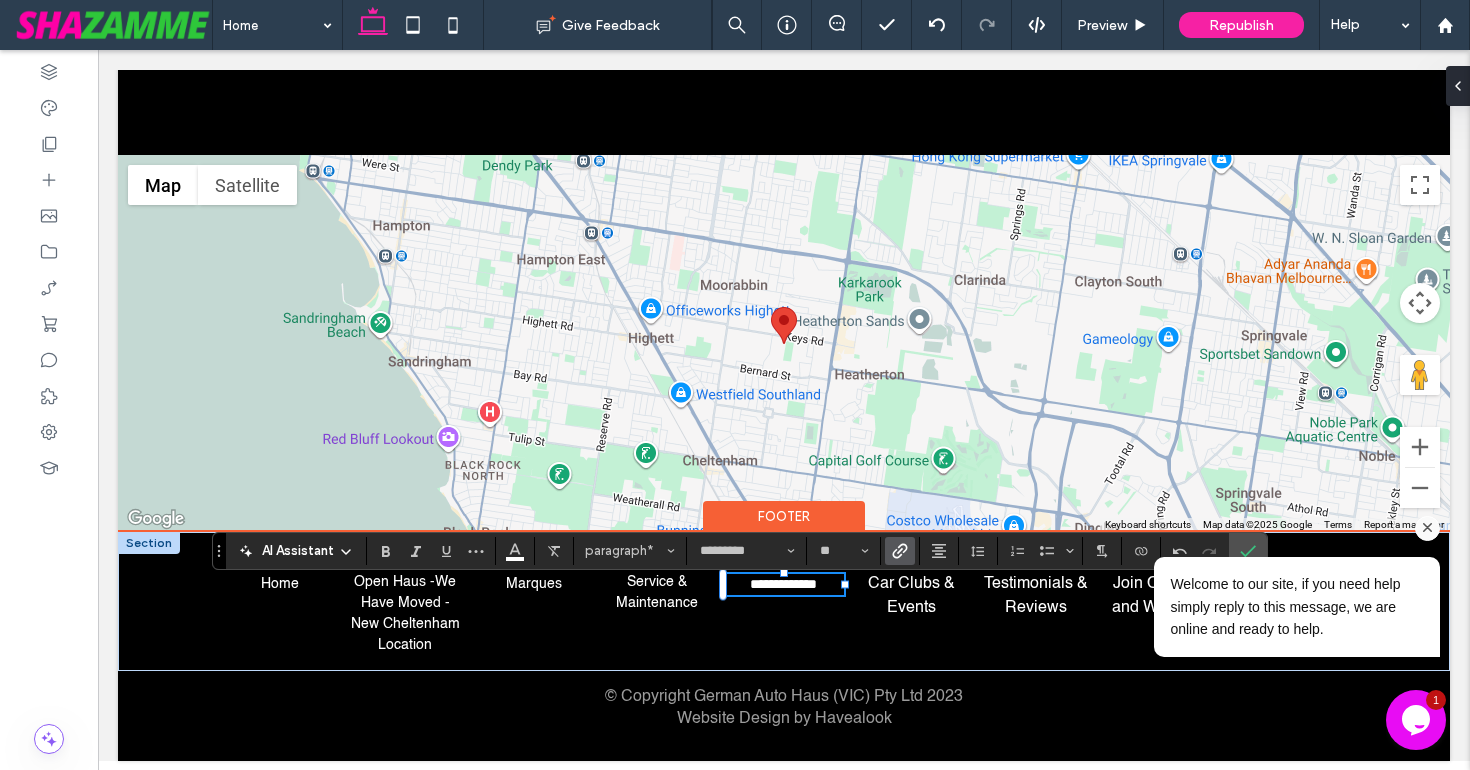 click on "Welcome to our site, if you need help simply reply to this message, we are online and ready to help." at bounding box center (1271, 587) 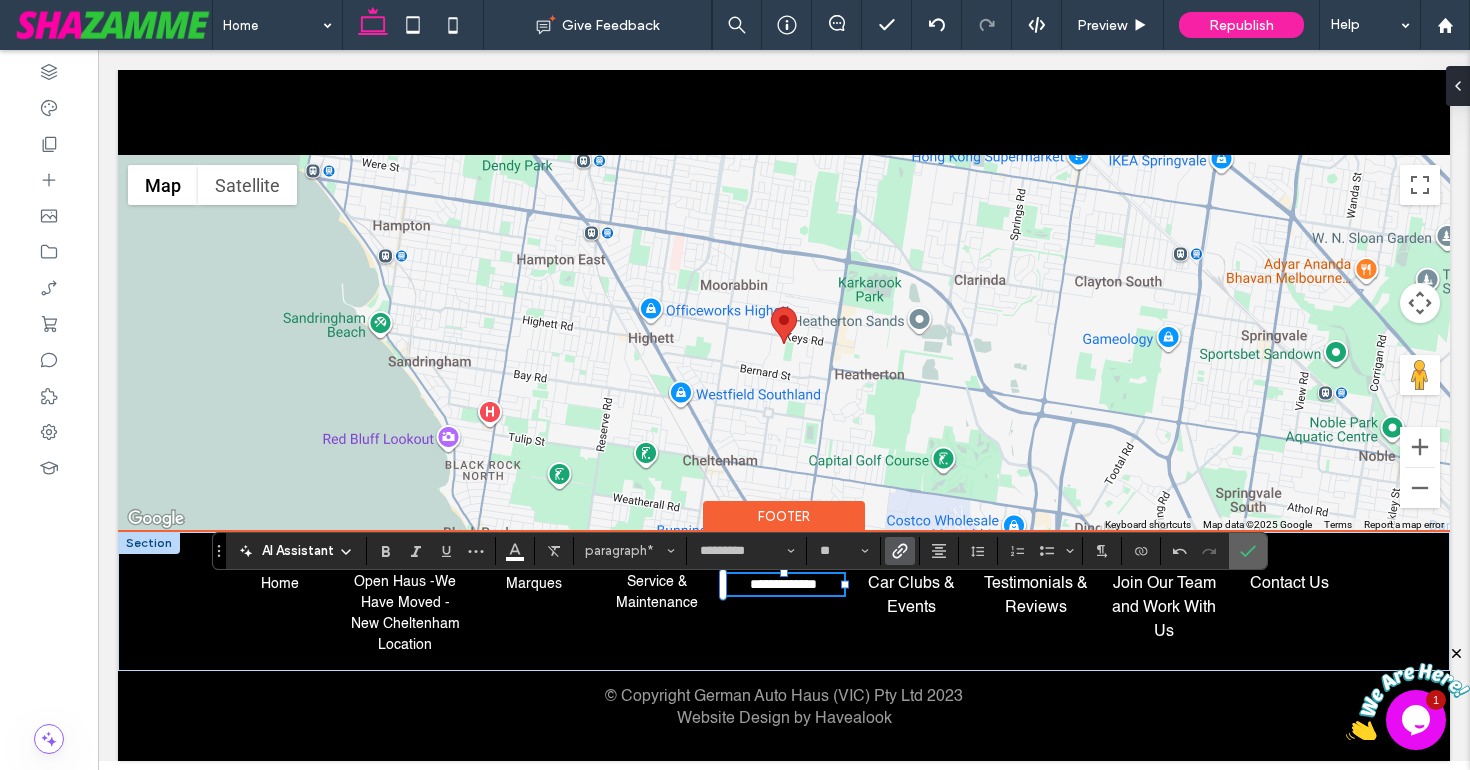 click 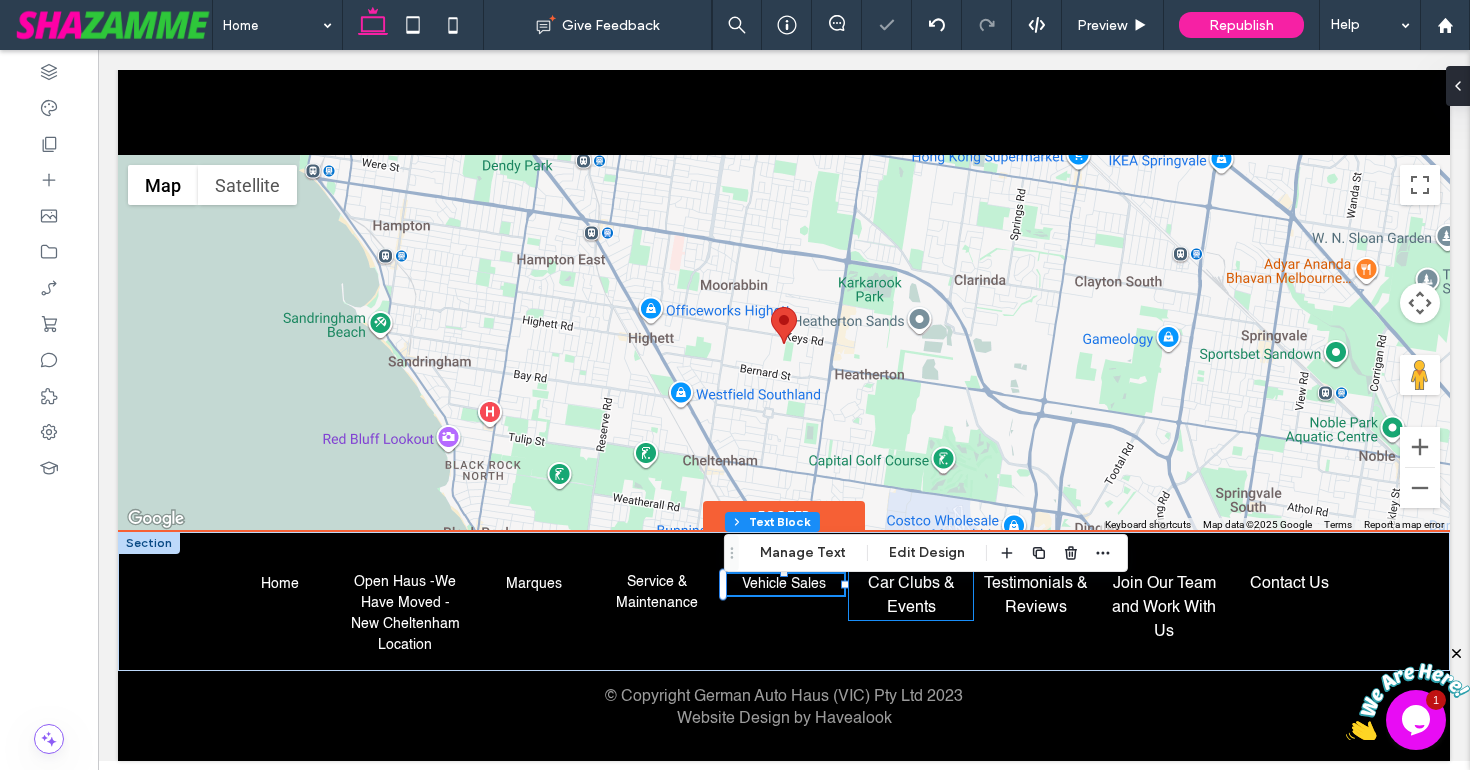 click on "Car Clubs & Events" at bounding box center (911, 596) 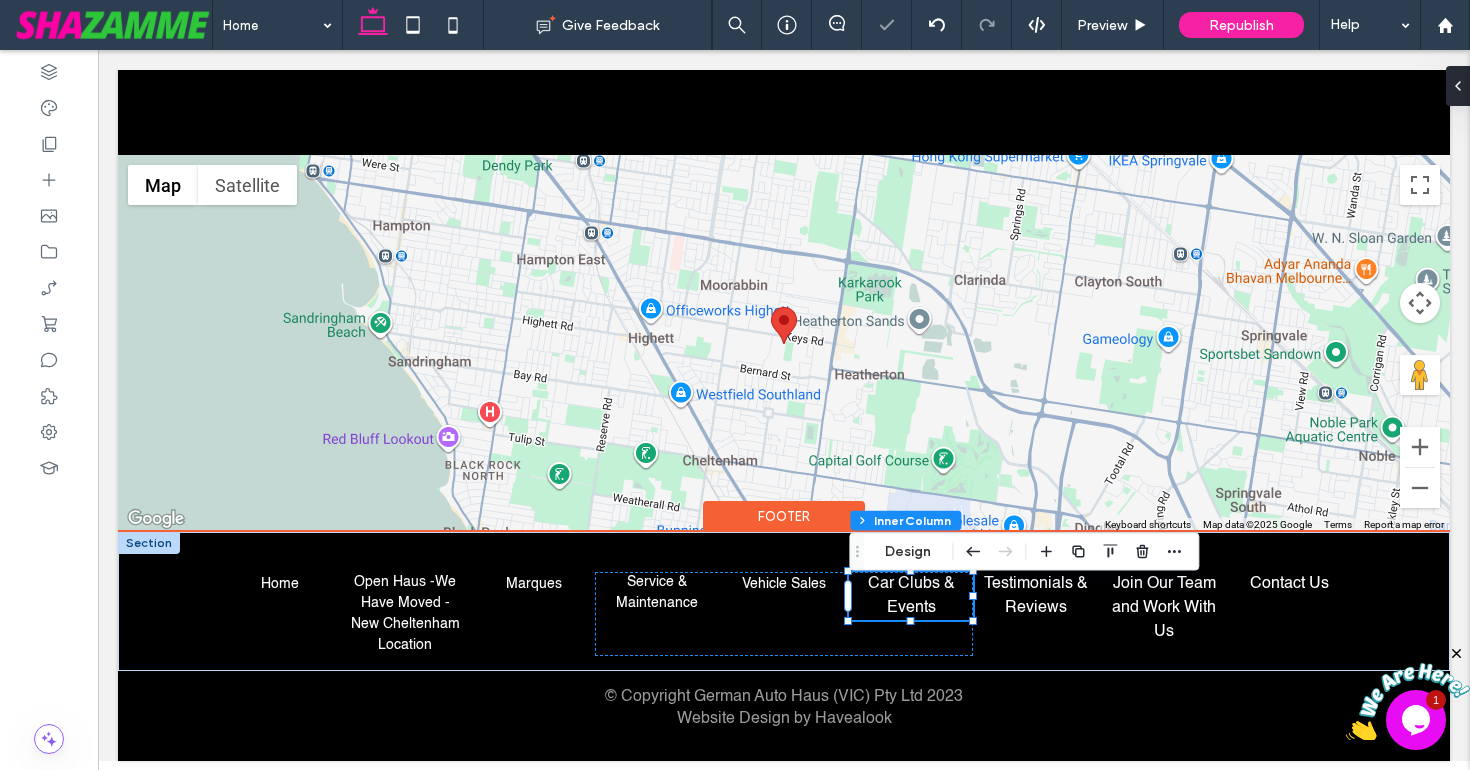 click on "Car Clubs & Events" at bounding box center (911, 596) 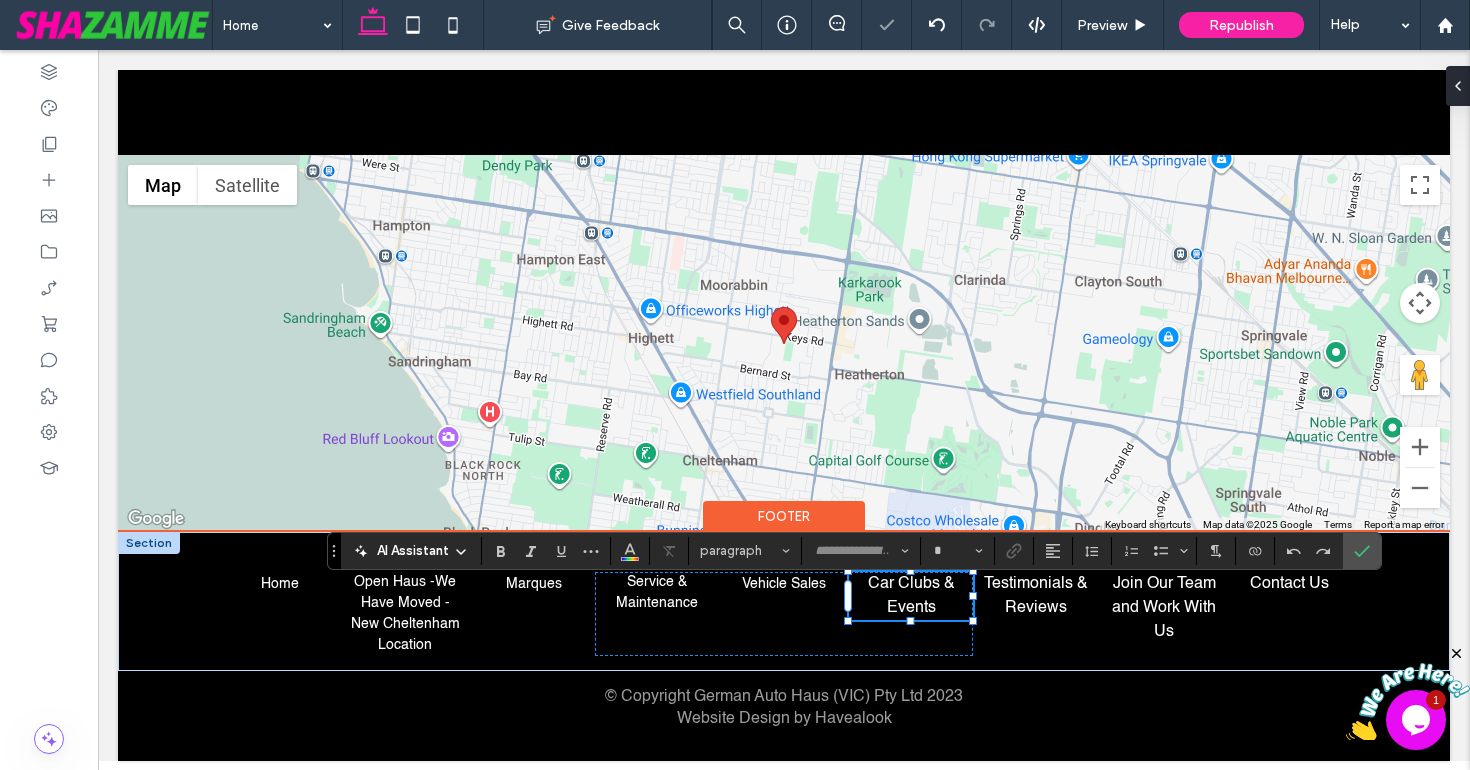 type on "*********" 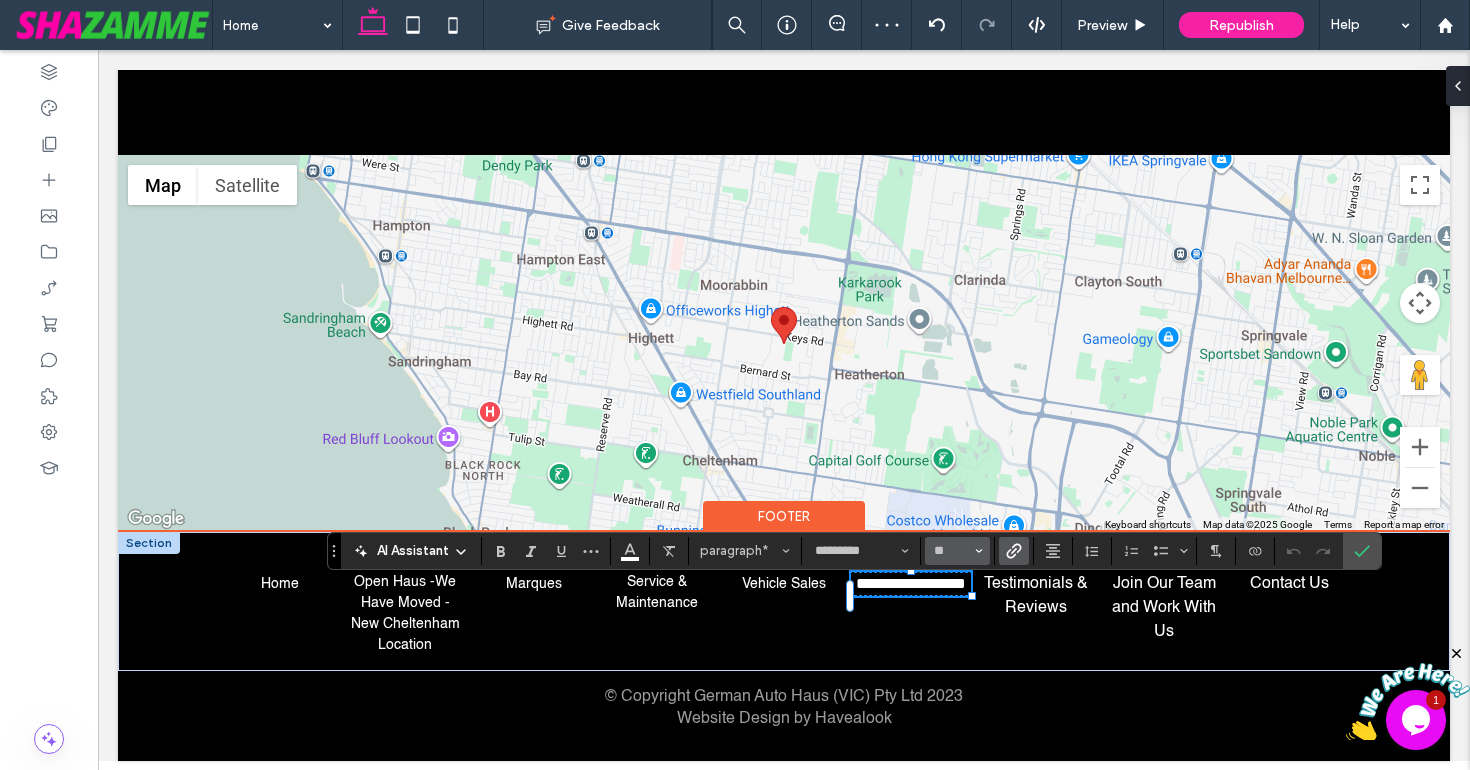 click on "**" at bounding box center [951, 551] 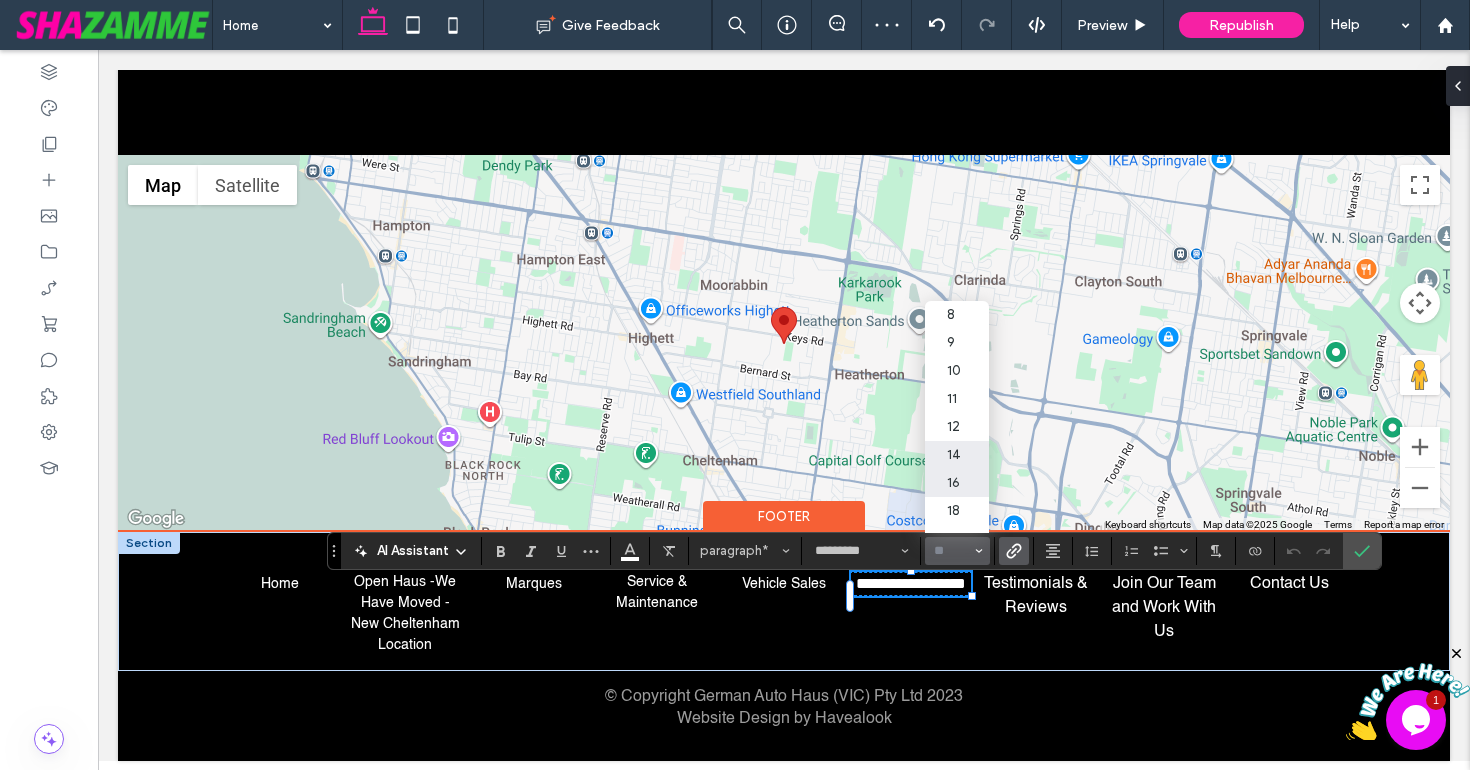 click on "14" at bounding box center [957, 455] 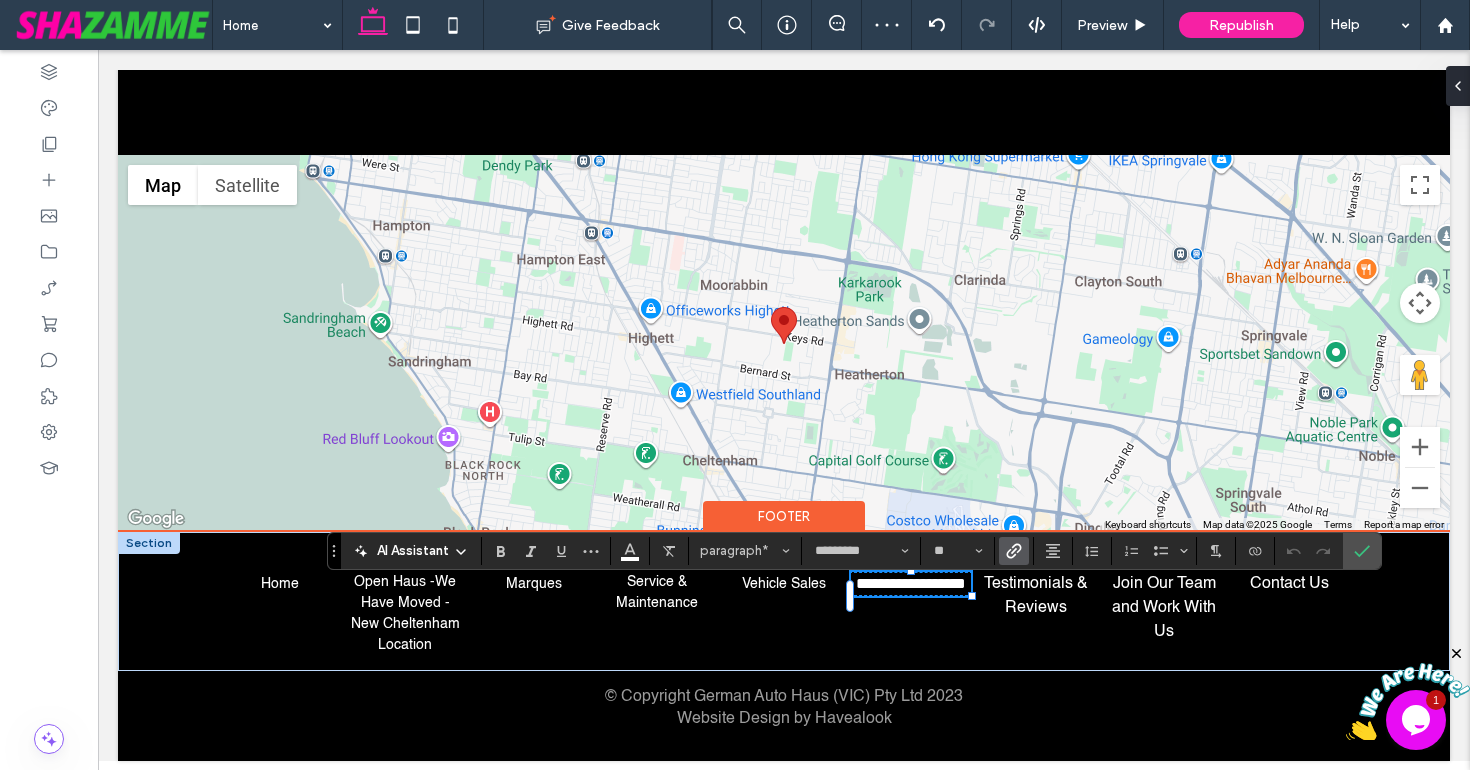 type on "**" 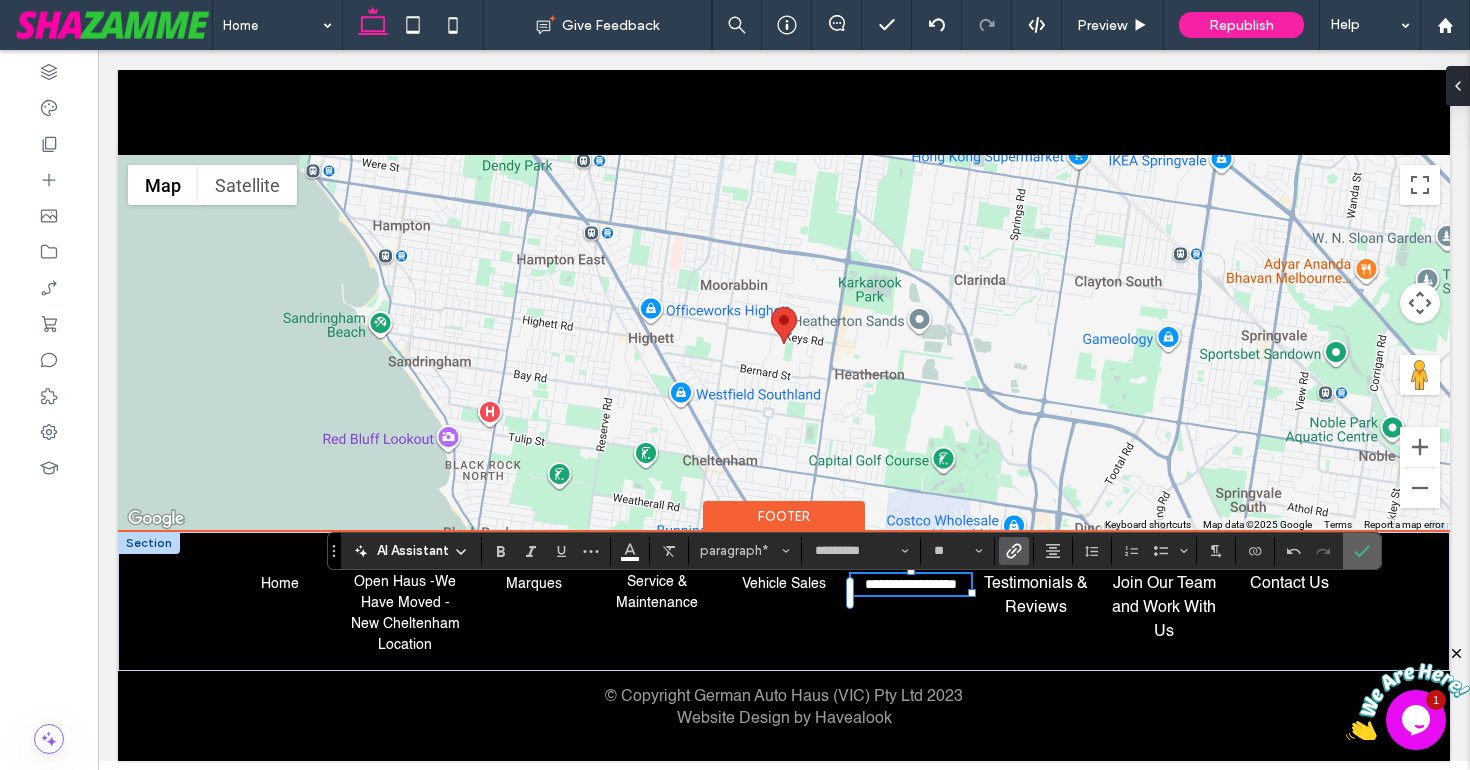 click 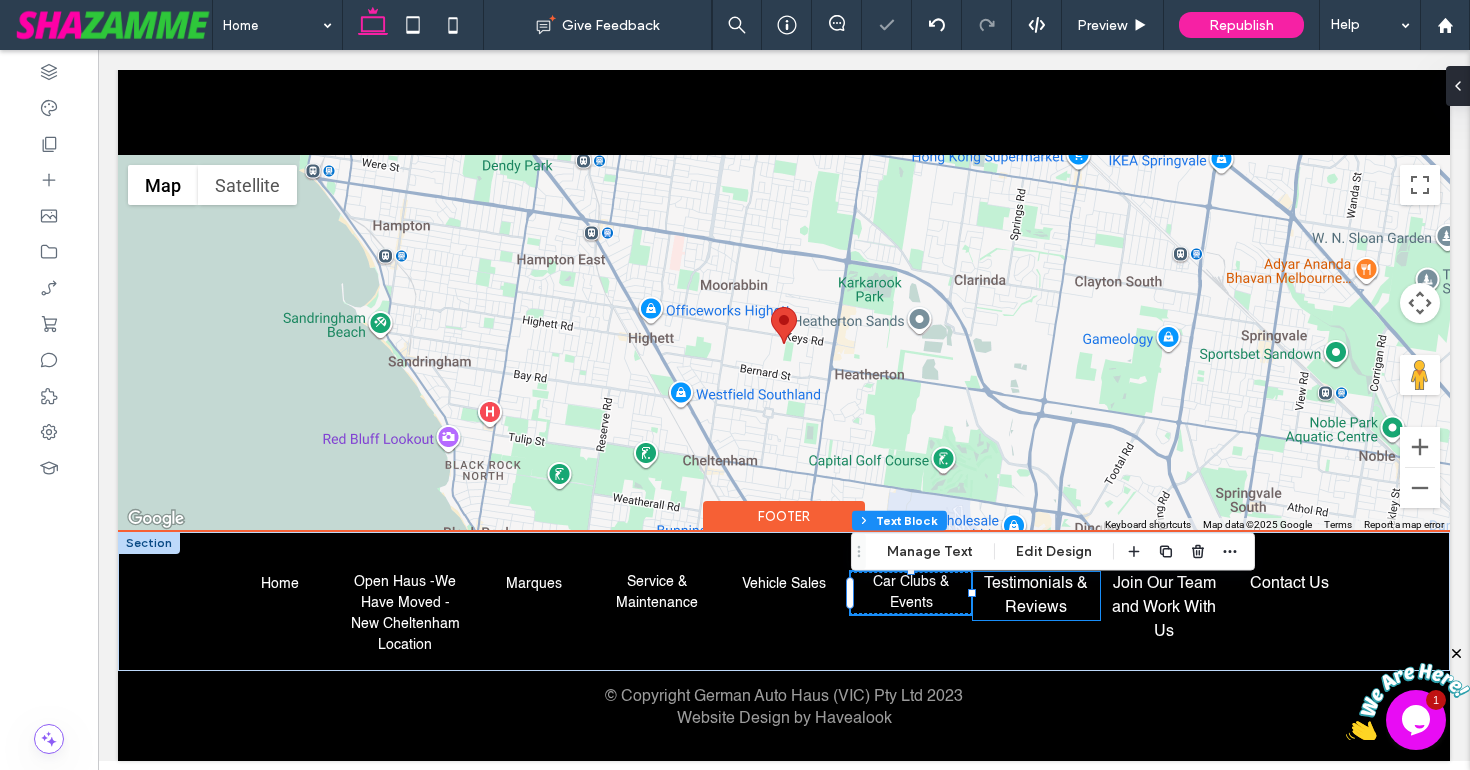 click on "Testimonials & Reviews" at bounding box center (1036, 596) 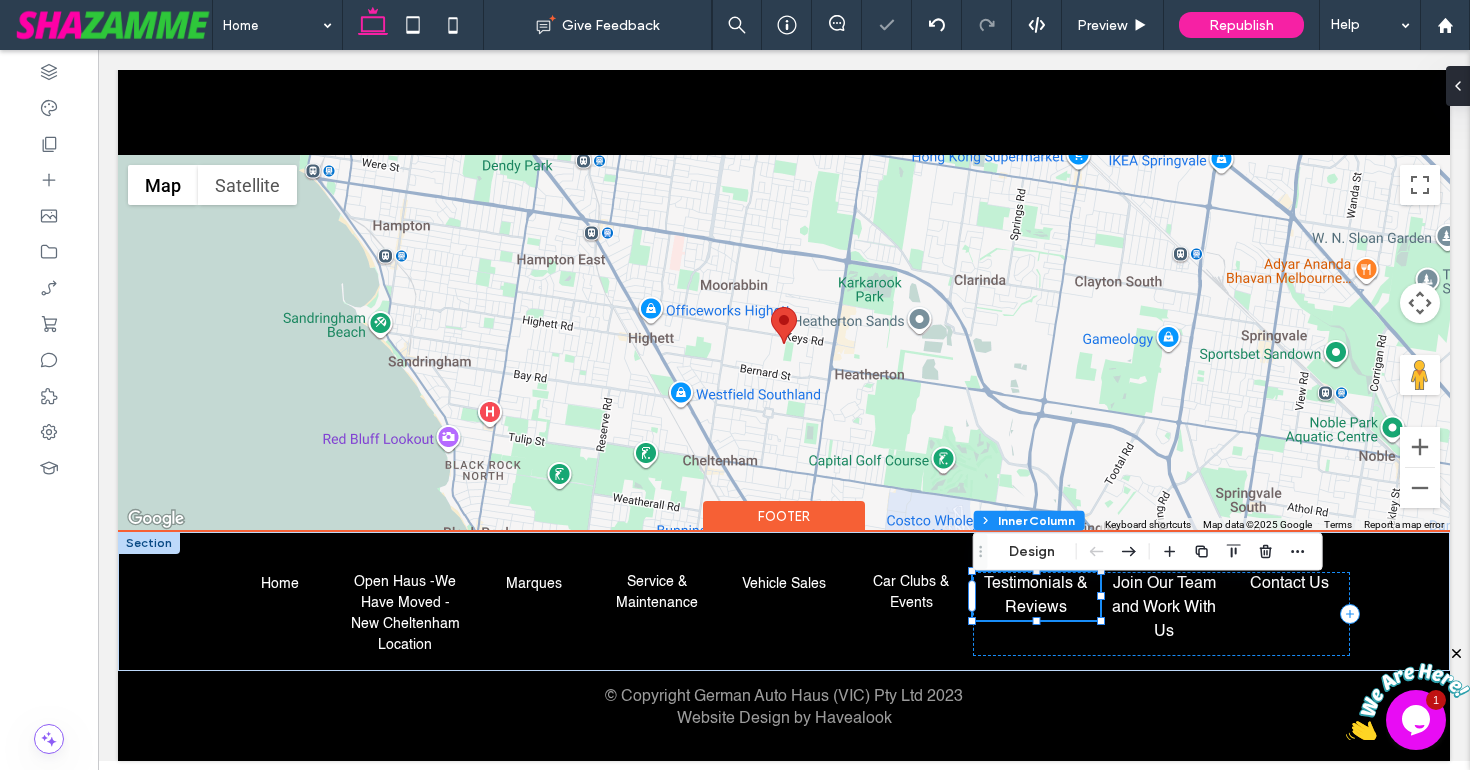 click on "Testimonials & Reviews" at bounding box center [1036, 596] 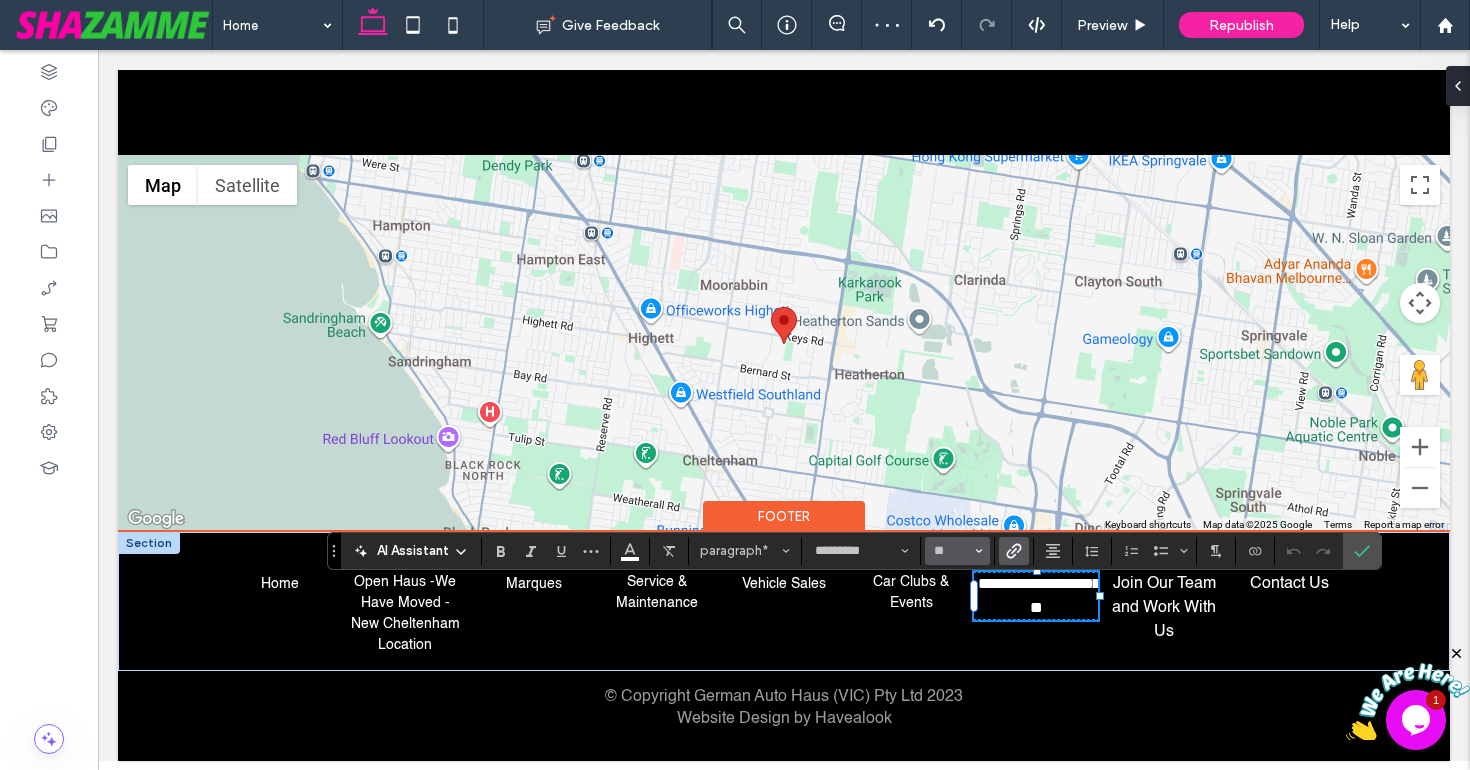 click on "**" at bounding box center [957, 551] 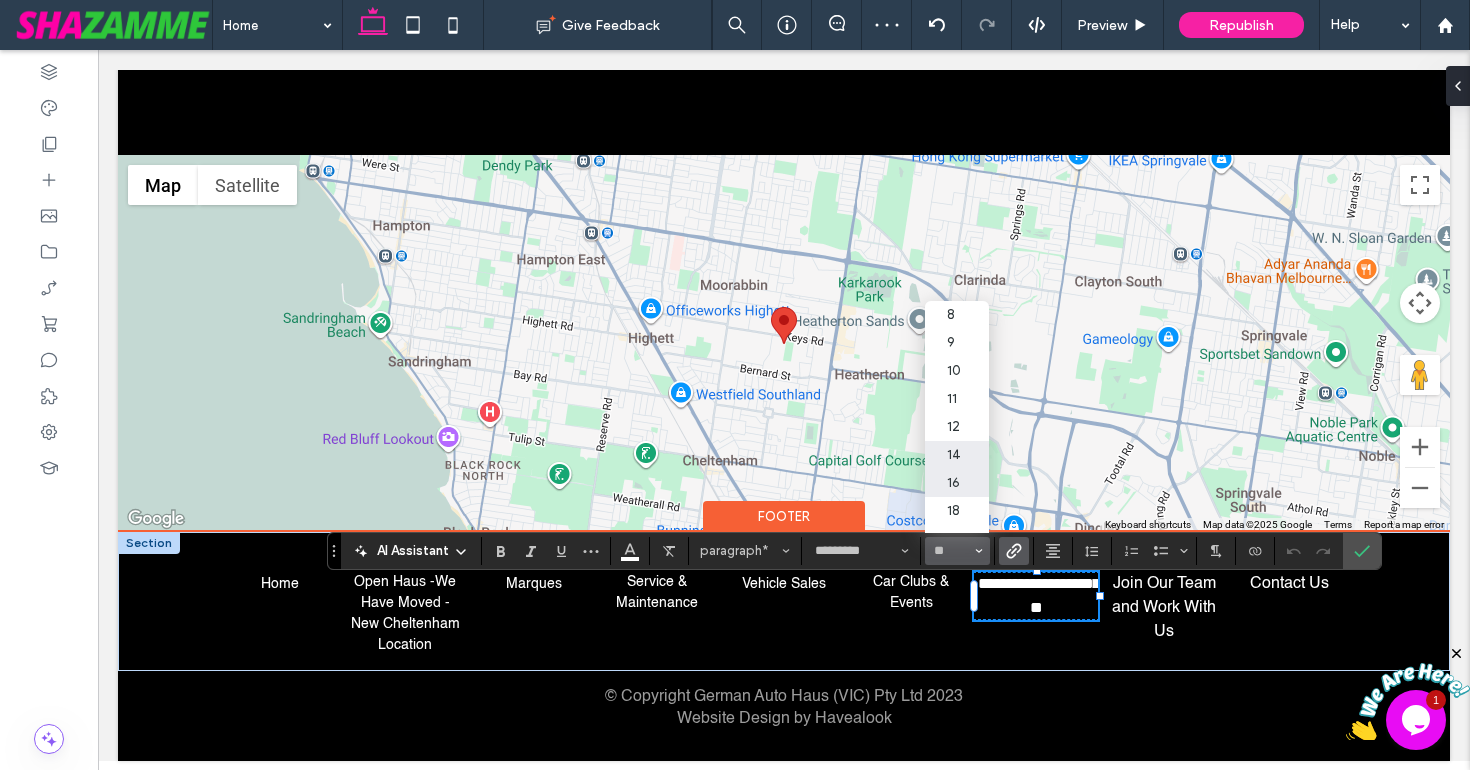 click on "14" at bounding box center (957, 455) 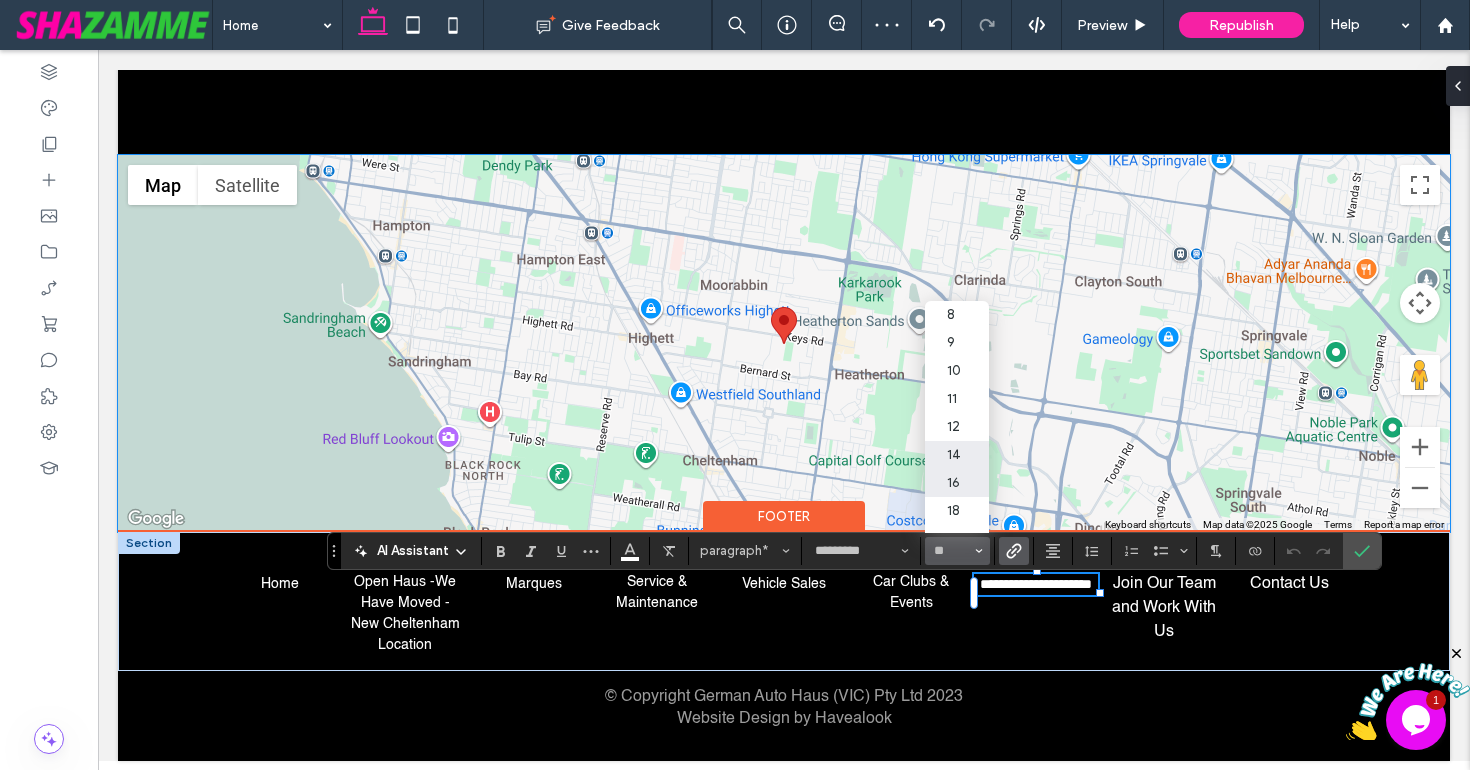 type on "**" 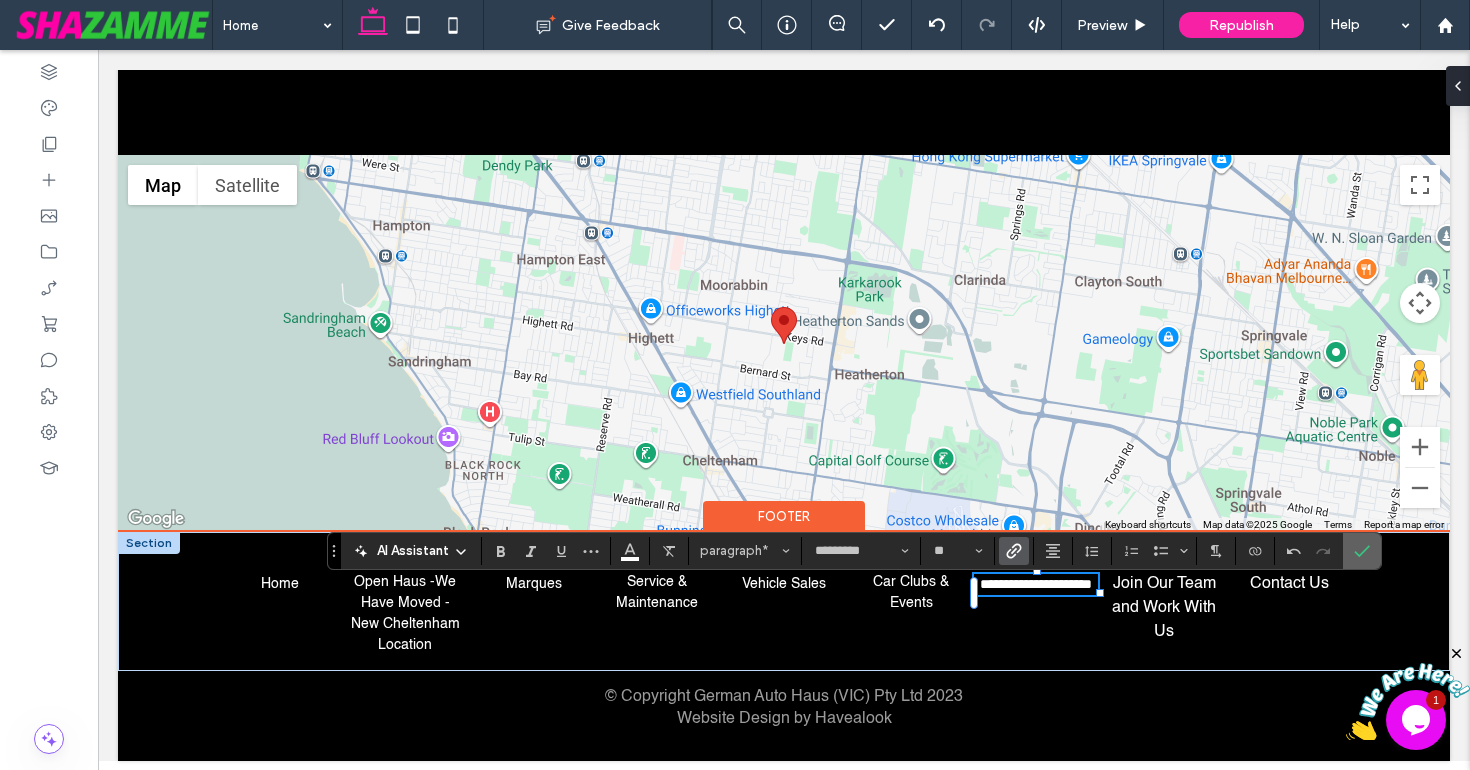 click 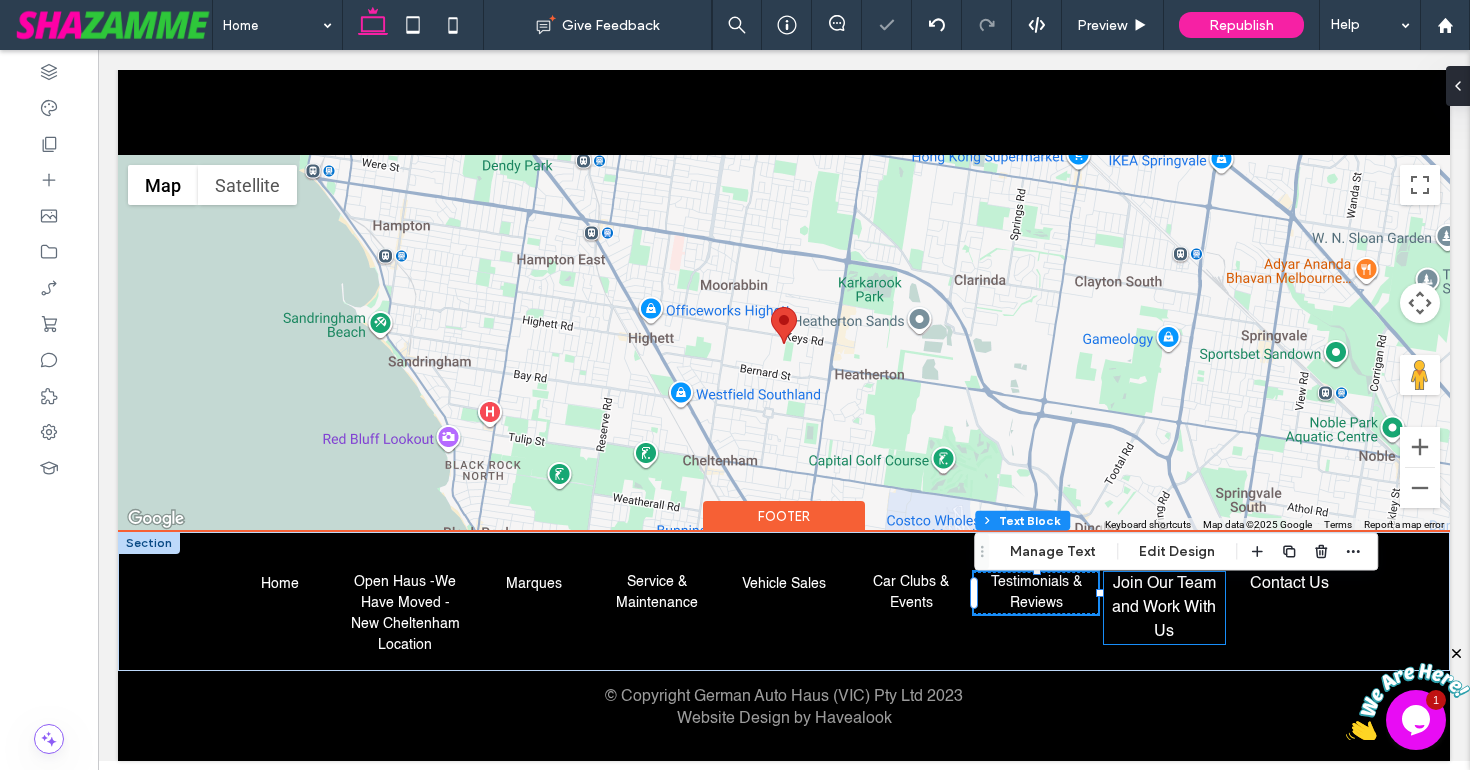 click on "Join Our Team and Work With Us" at bounding box center [1164, 608] 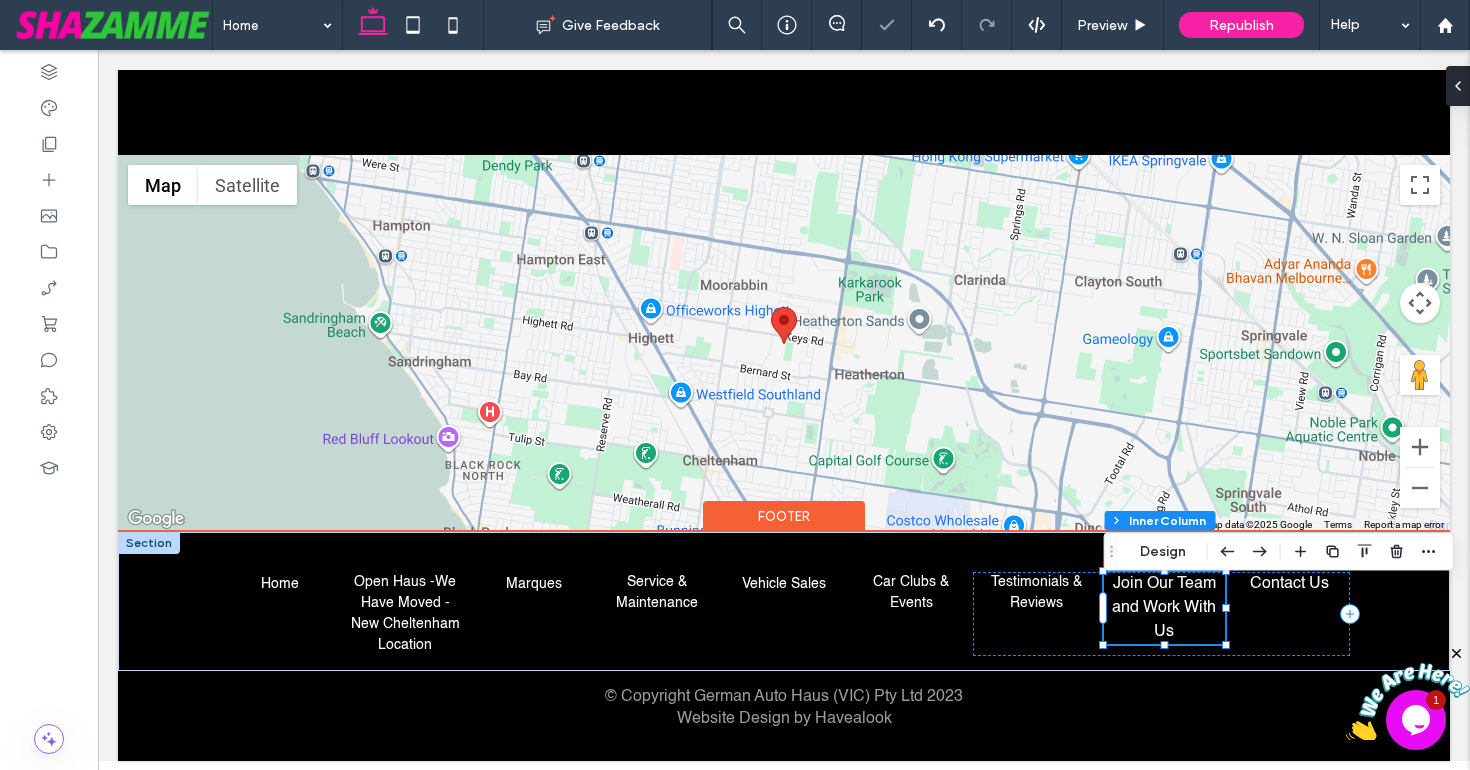 click on "Join Our Team and Work With Us" at bounding box center [1164, 608] 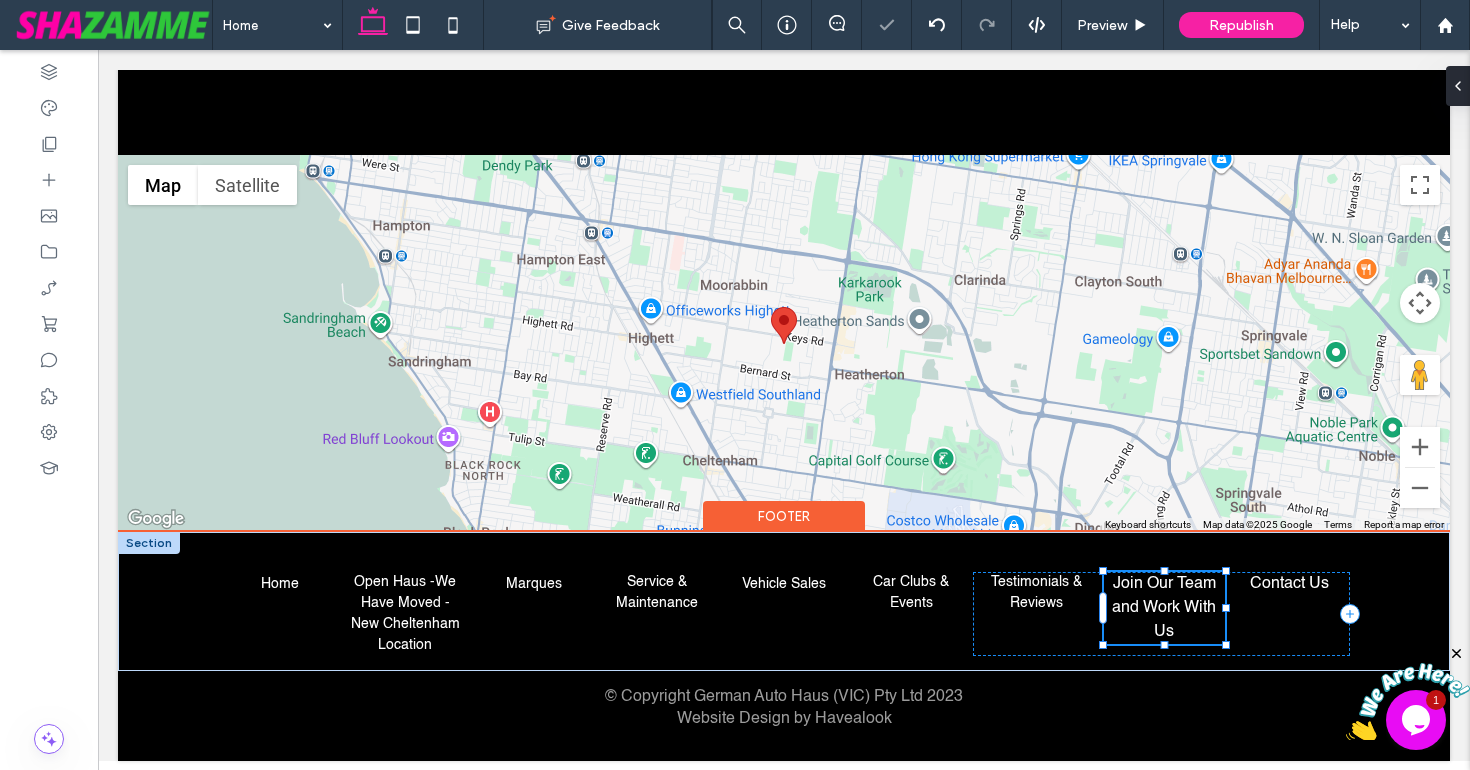 type on "*********" 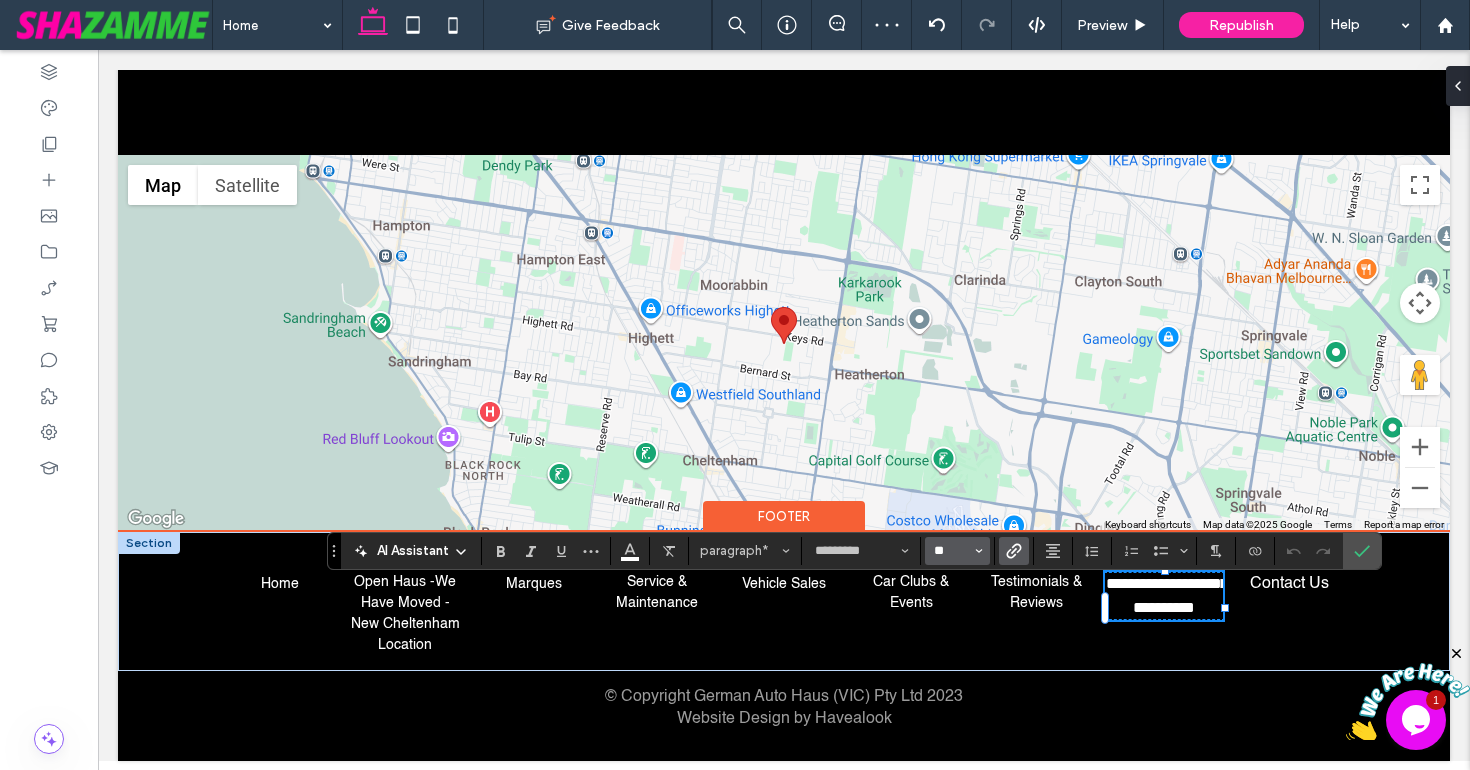 click on "**" at bounding box center (951, 551) 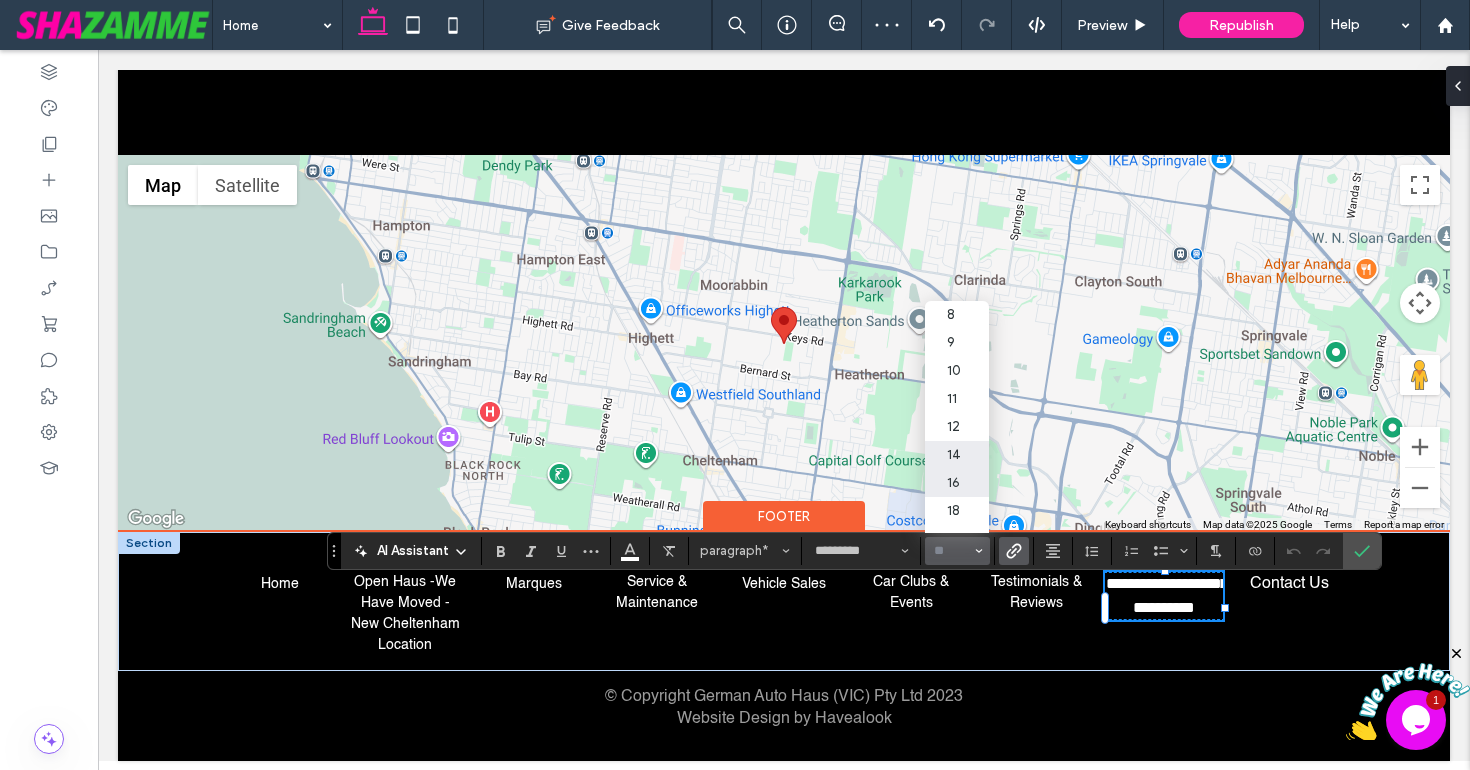 click on "14" at bounding box center (957, 455) 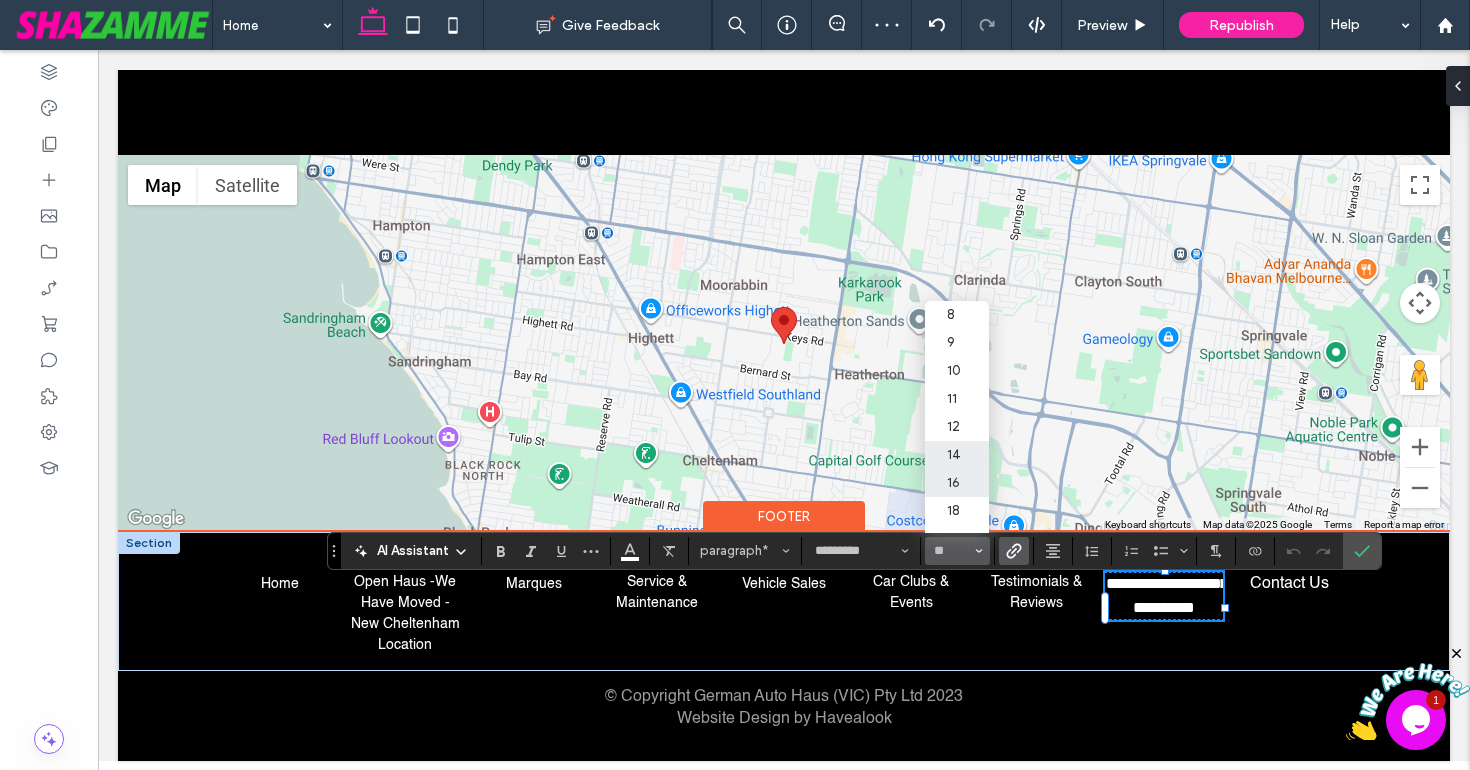 type on "**" 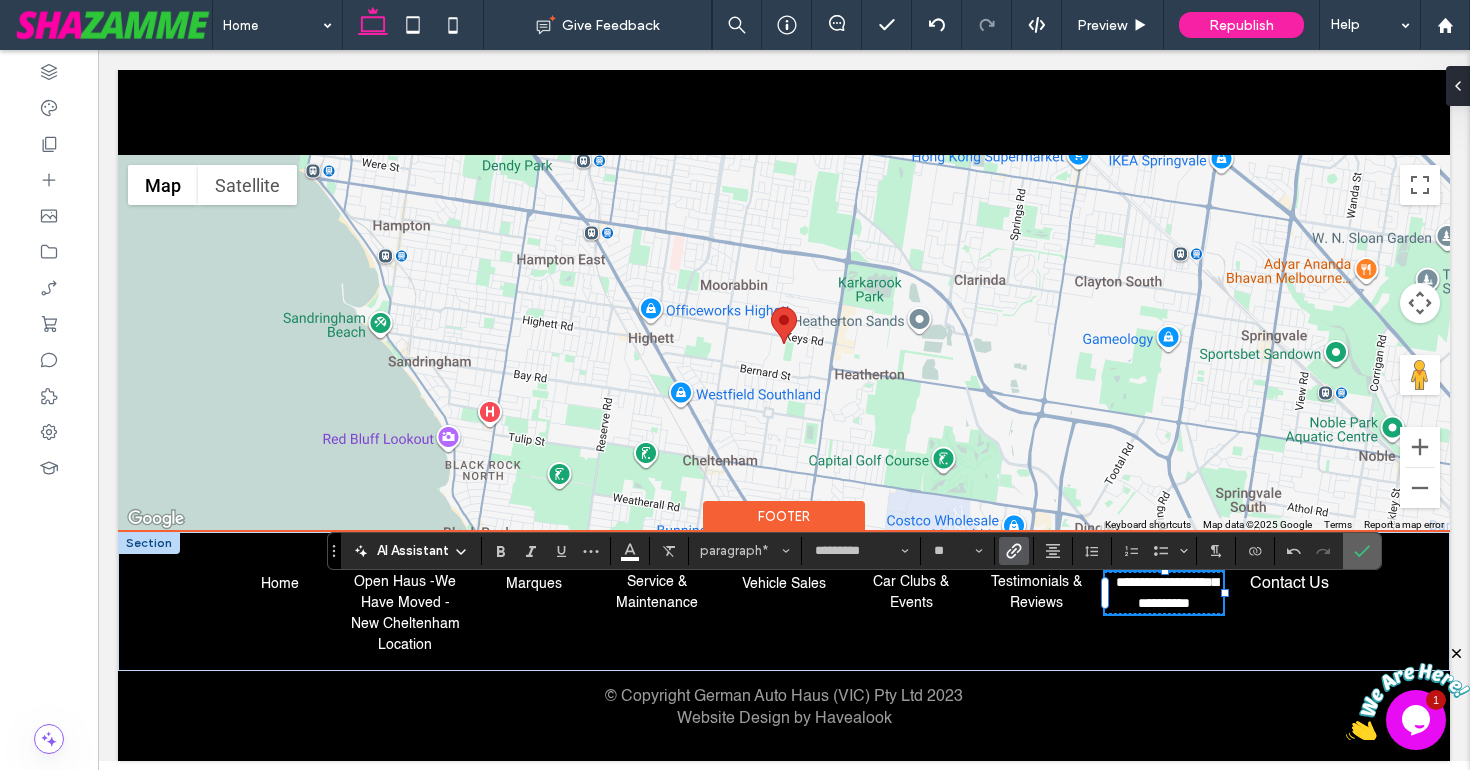 click 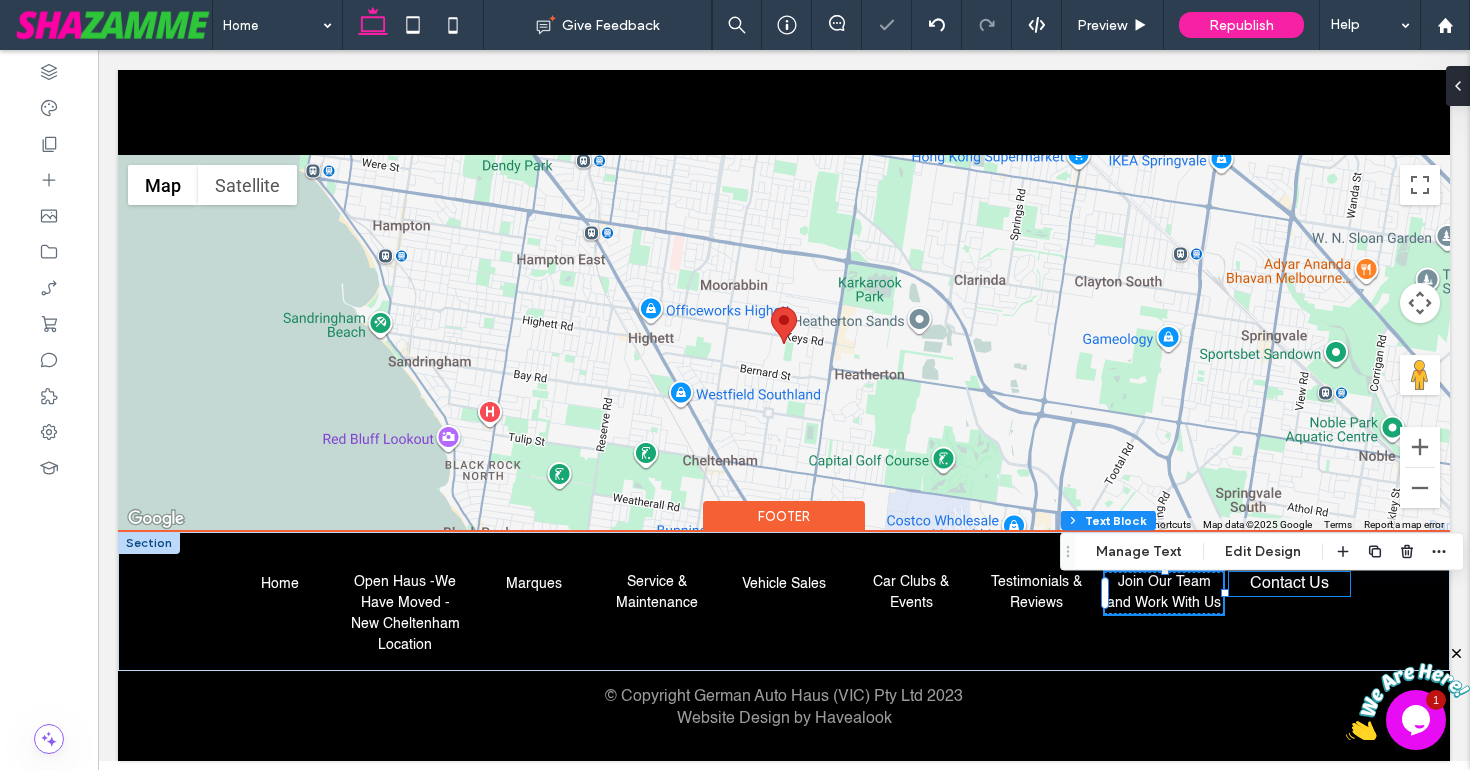 click on "Contact Us" at bounding box center (1289, 584) 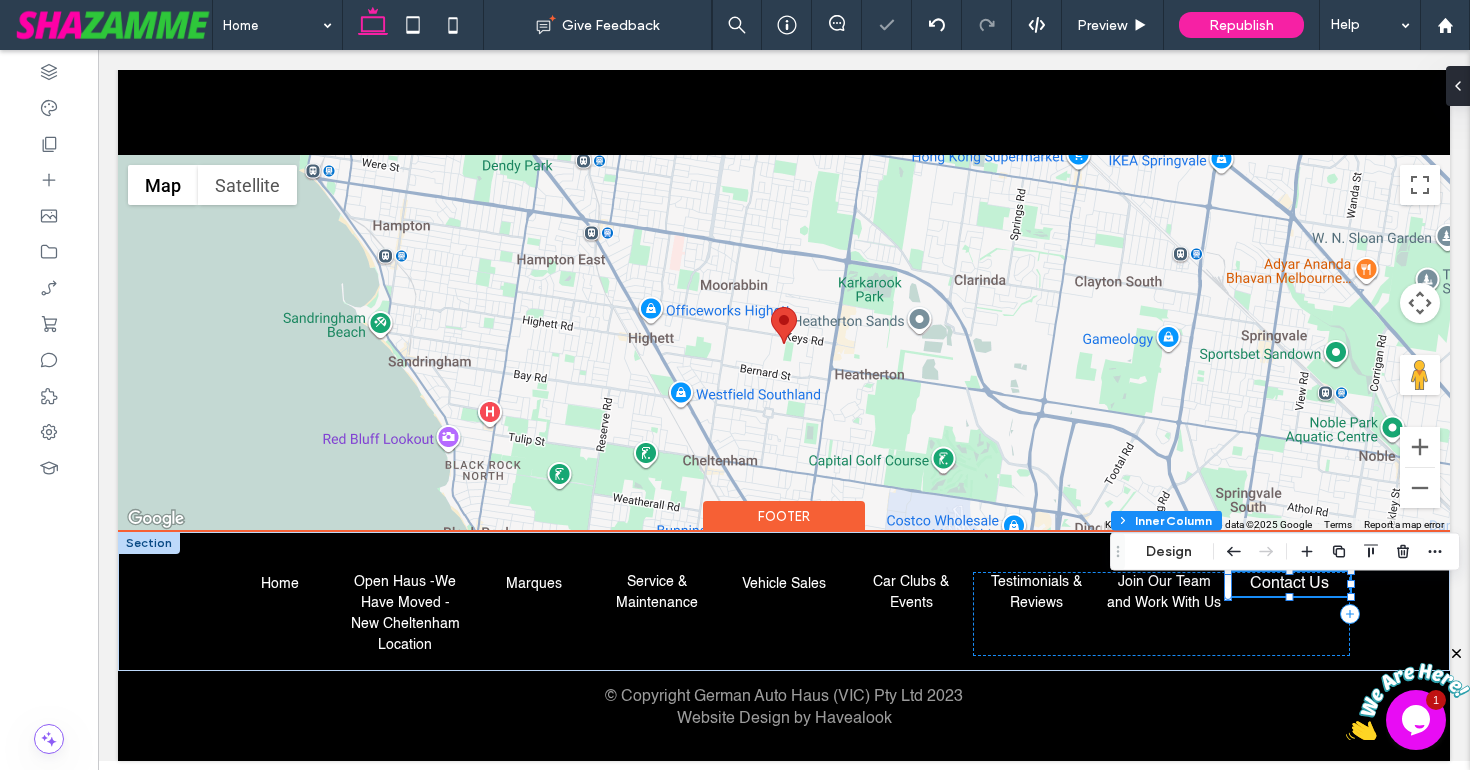 click on "Contact Us" at bounding box center (1289, 584) 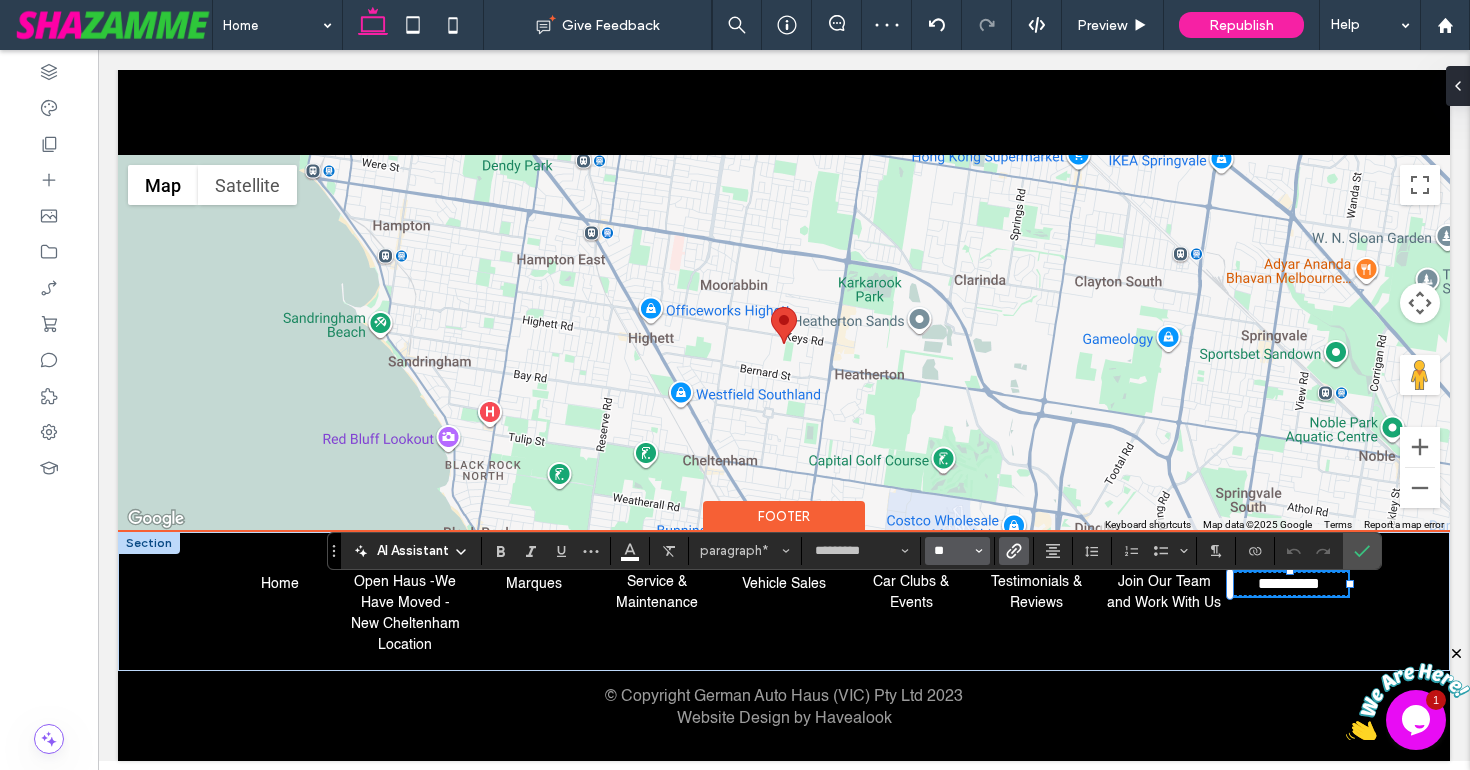click on "**" at bounding box center (951, 551) 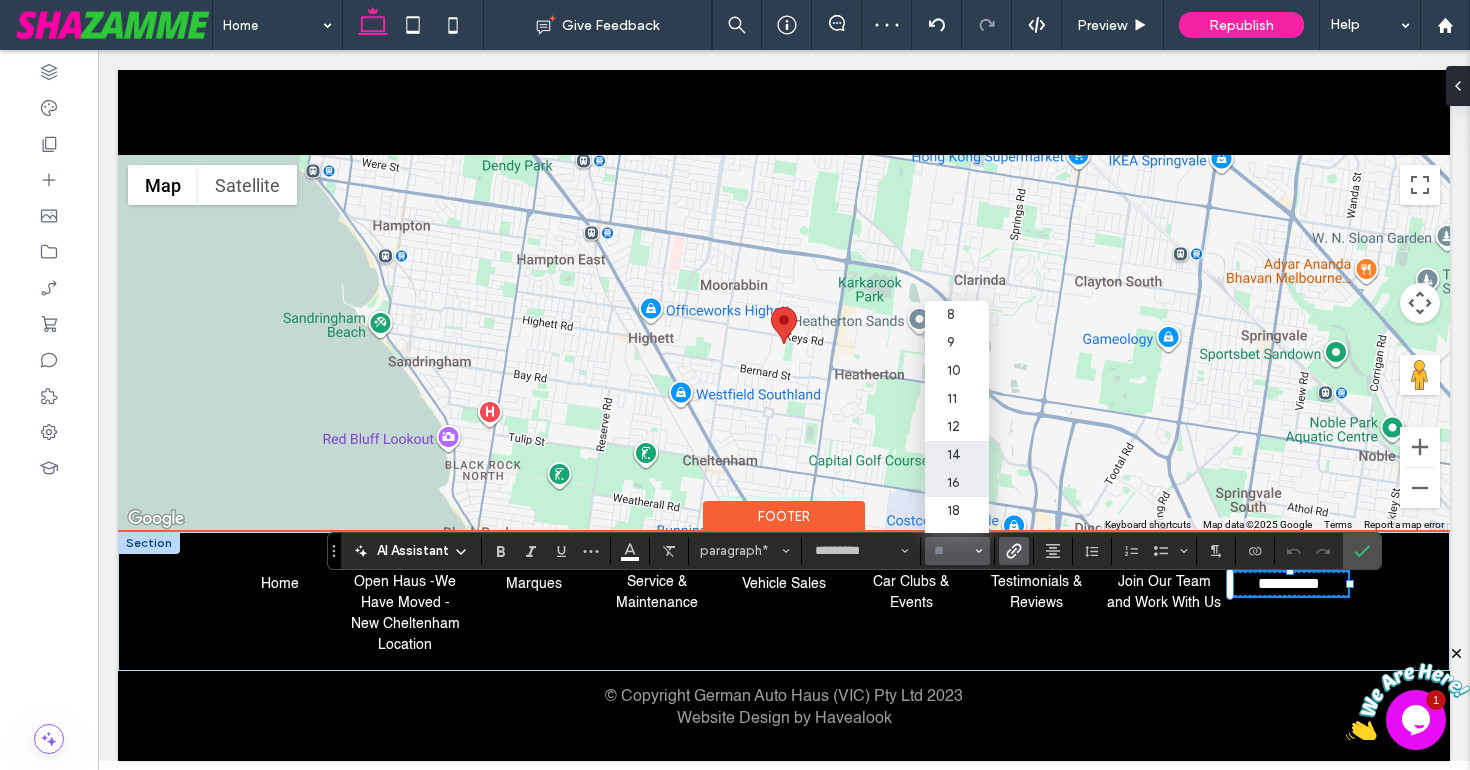 click on "14" at bounding box center (957, 455) 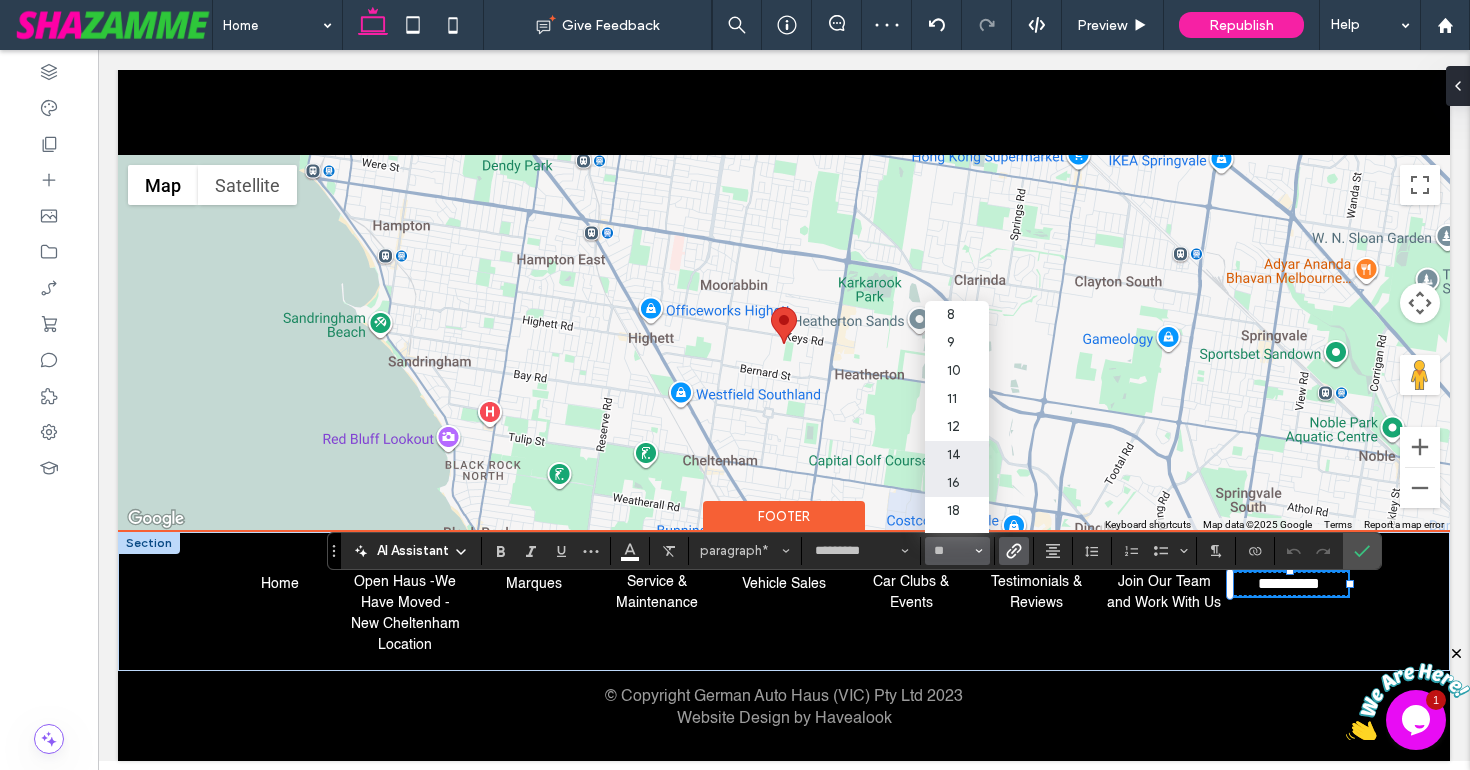 scroll, scrollTop: 1931, scrollLeft: 0, axis: vertical 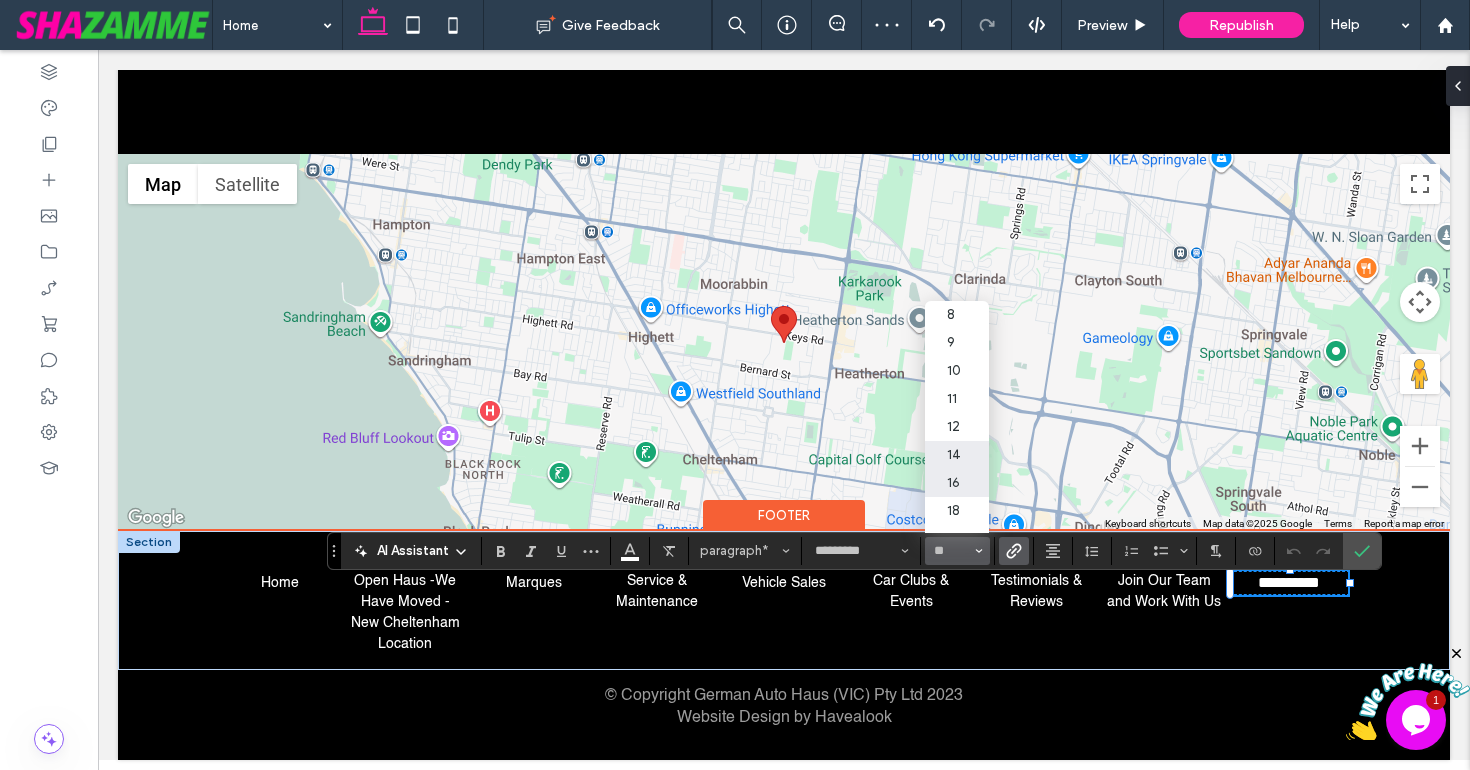 type on "**" 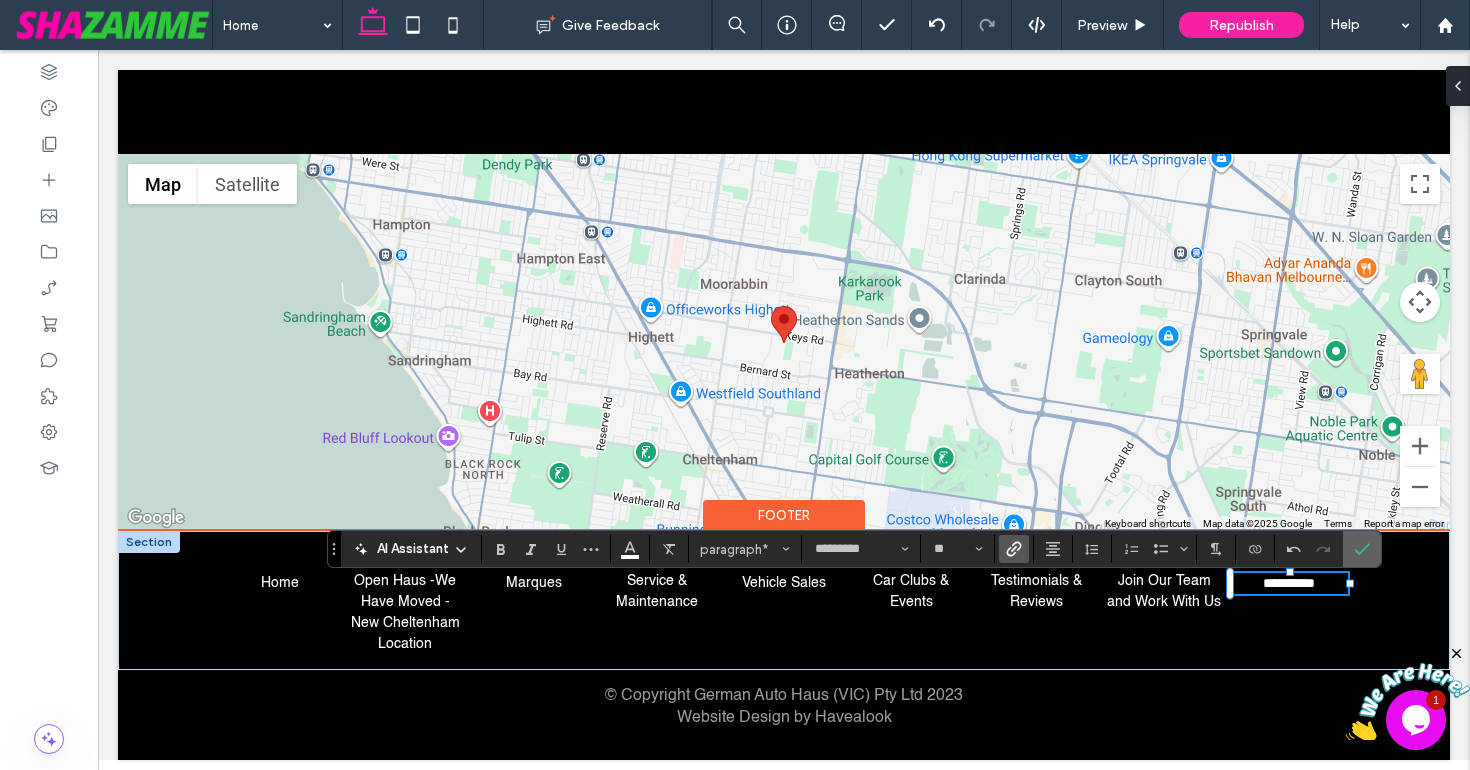 click 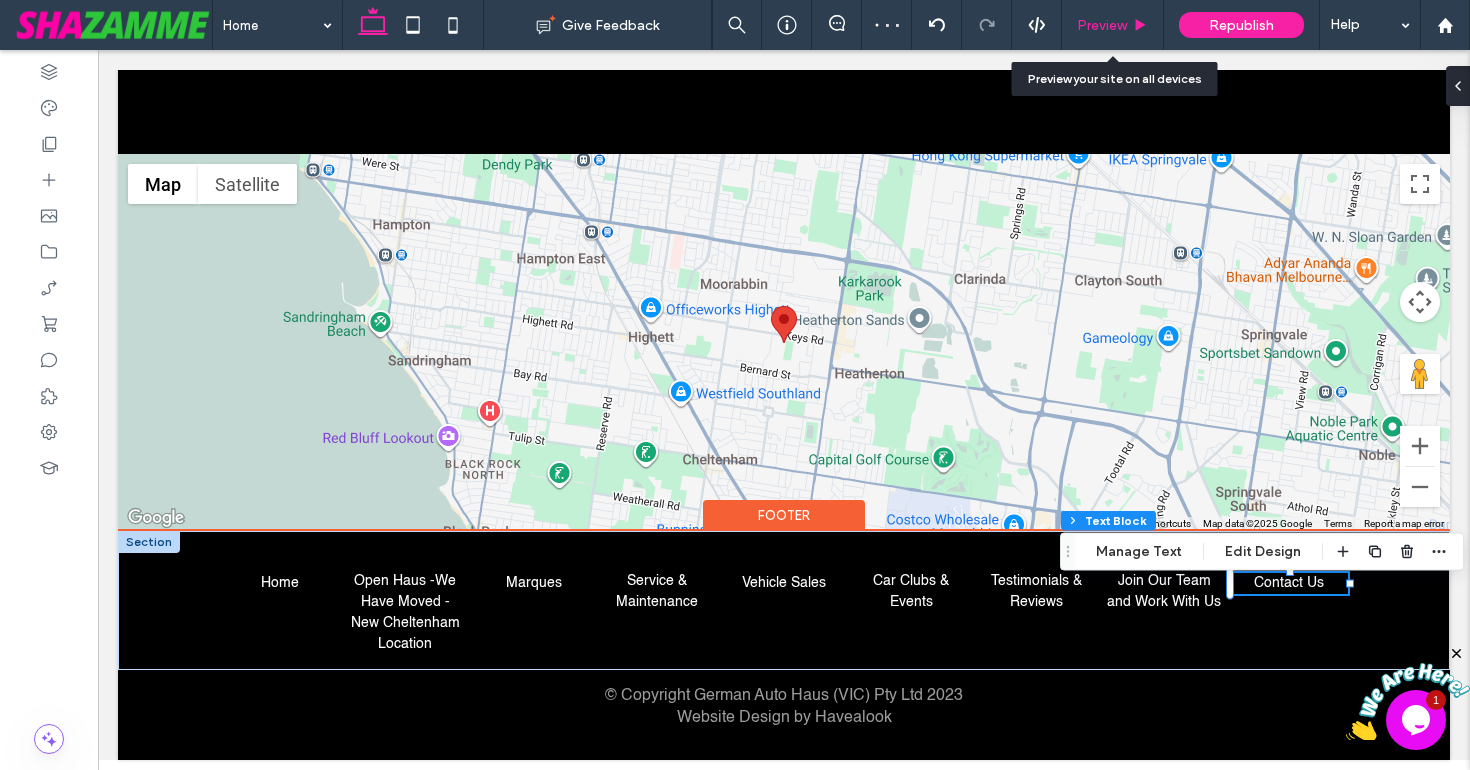 click on "Preview" at bounding box center [1102, 25] 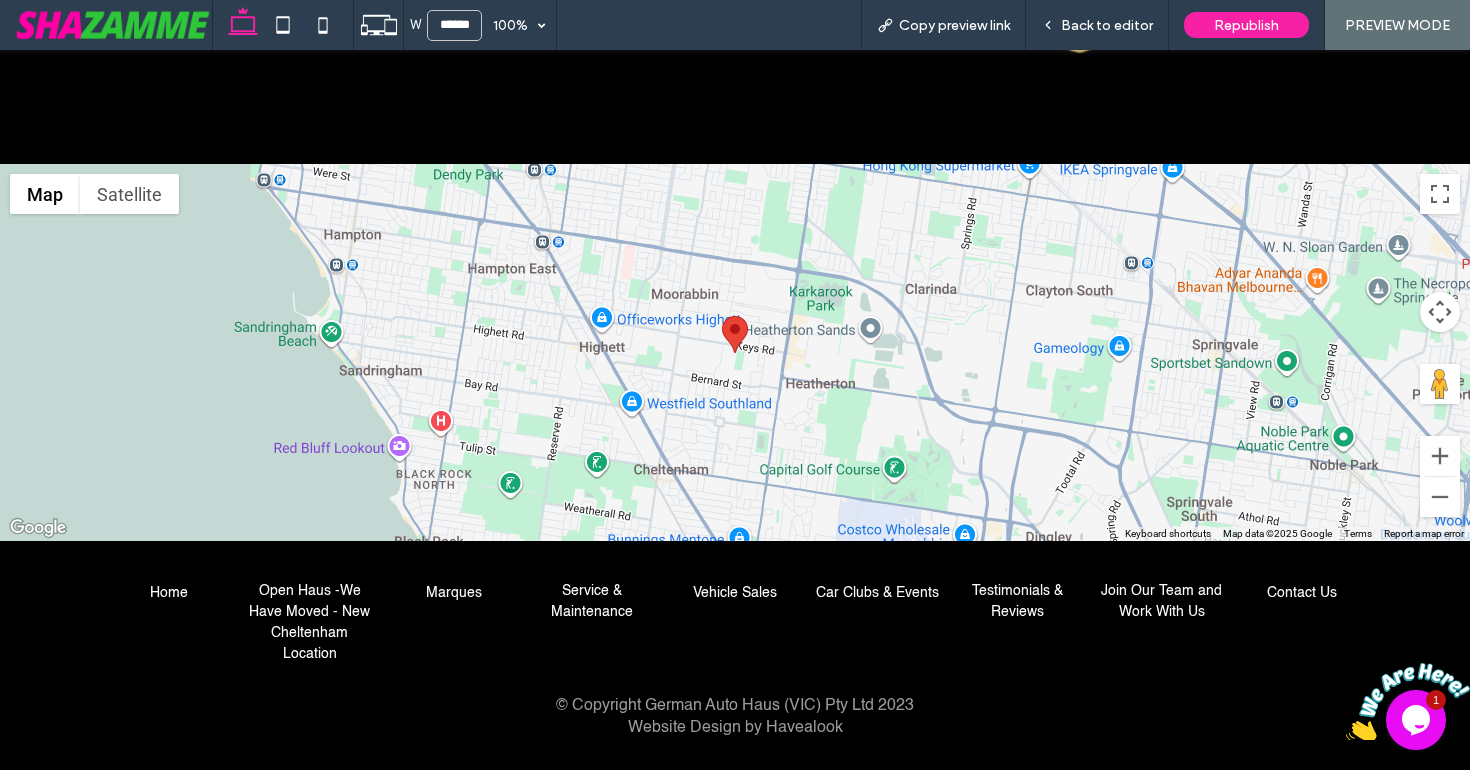 scroll, scrollTop: 1844, scrollLeft: 0, axis: vertical 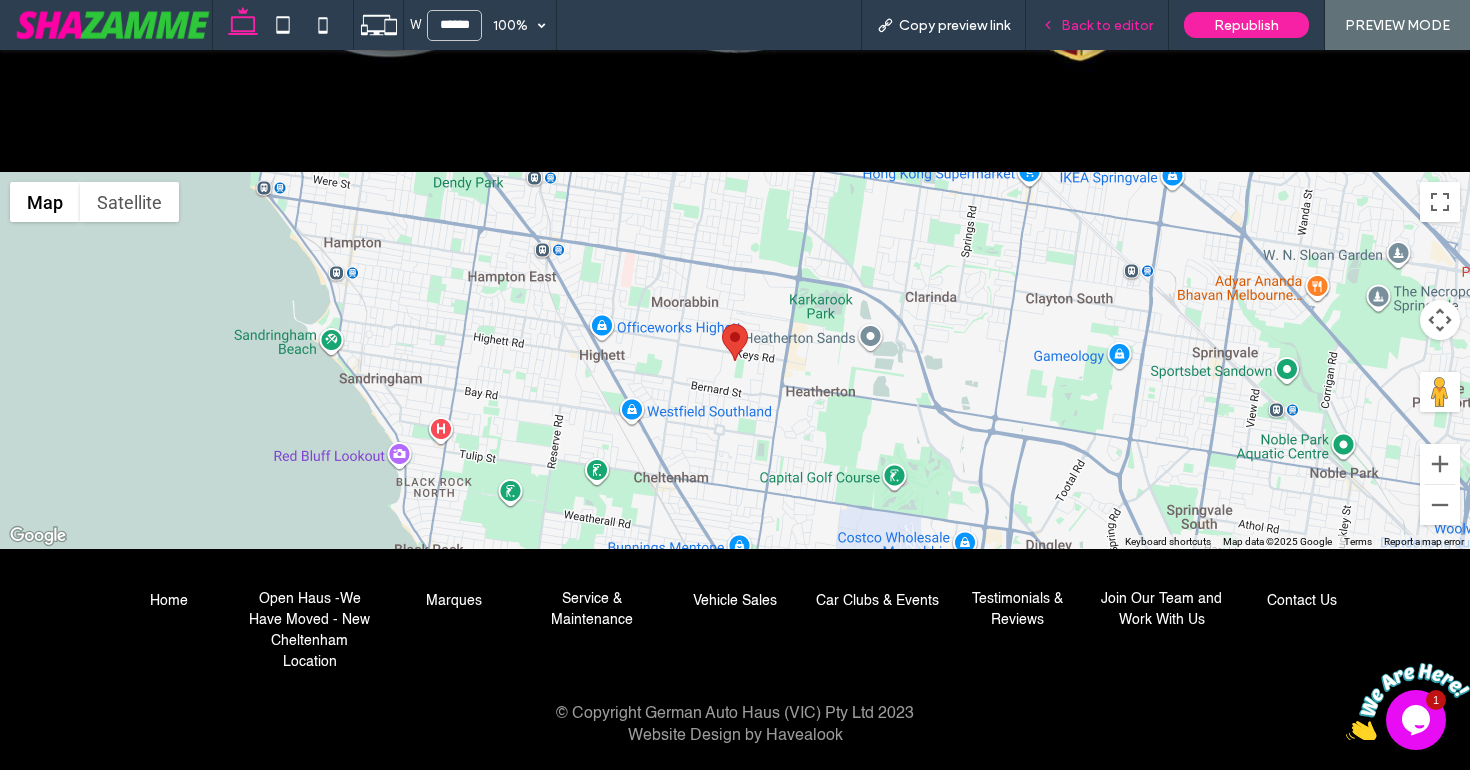 click on "Back to editor" at bounding box center [1107, 25] 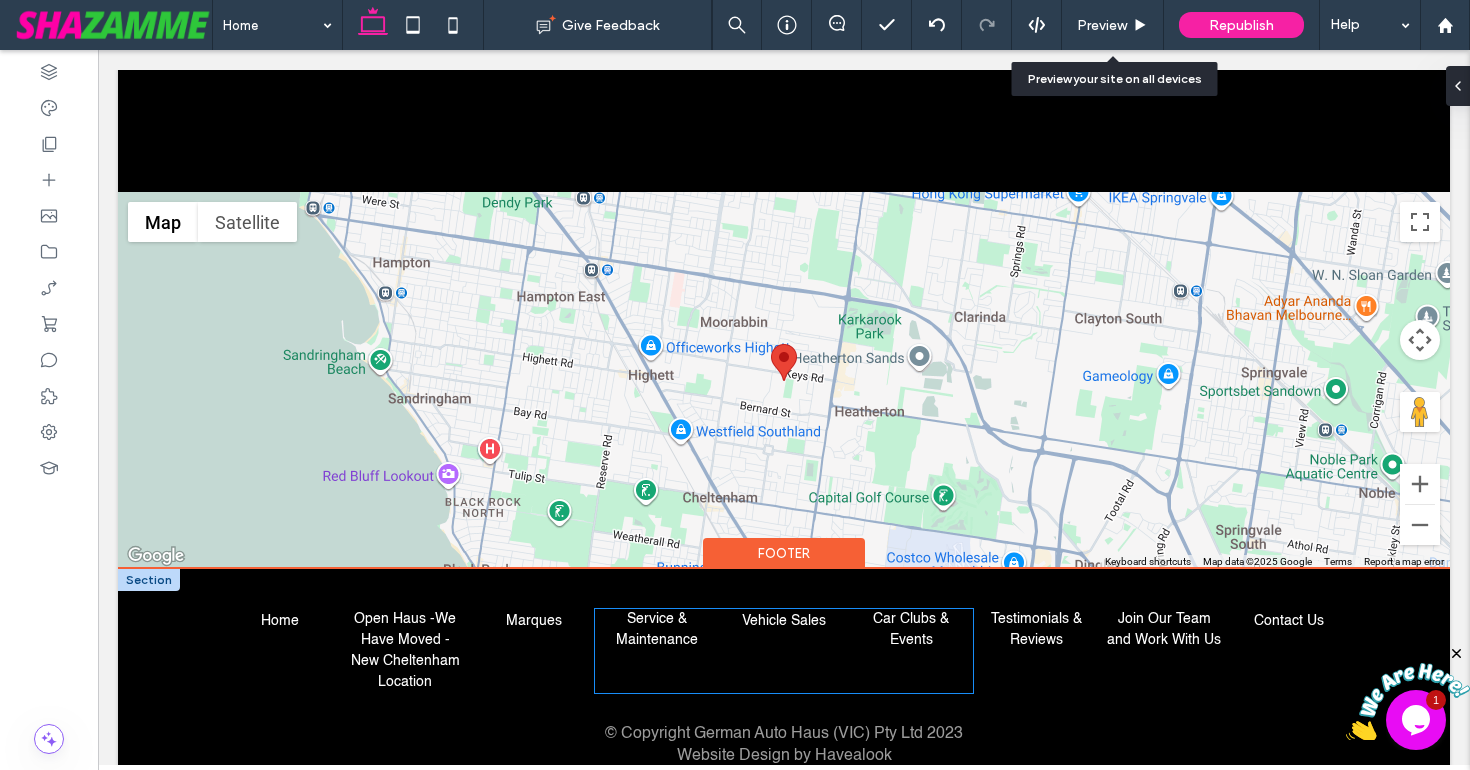 scroll, scrollTop: 1943, scrollLeft: 0, axis: vertical 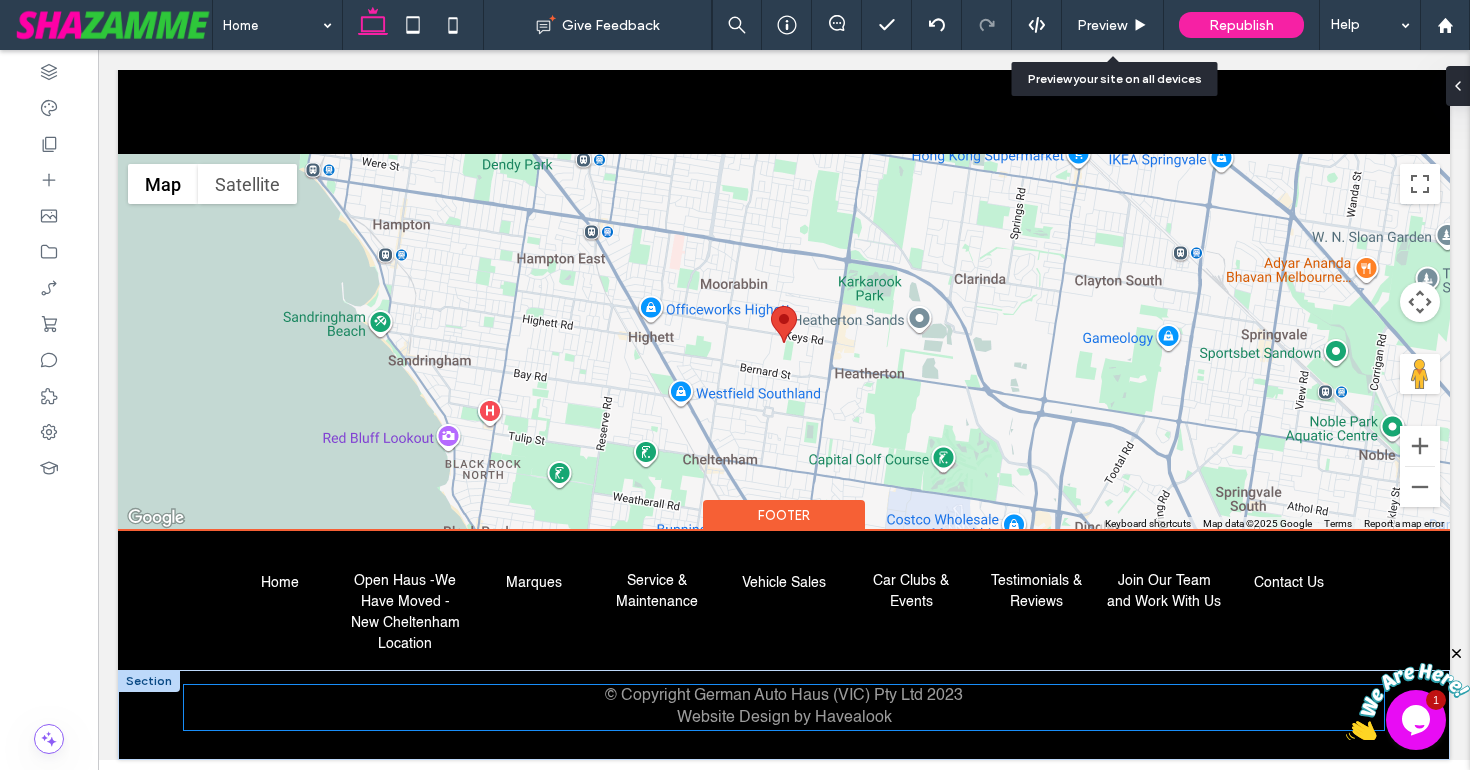 click on "© Copyright German Auto Haus (VIC) Pty Ltd 2023" at bounding box center (784, 696) 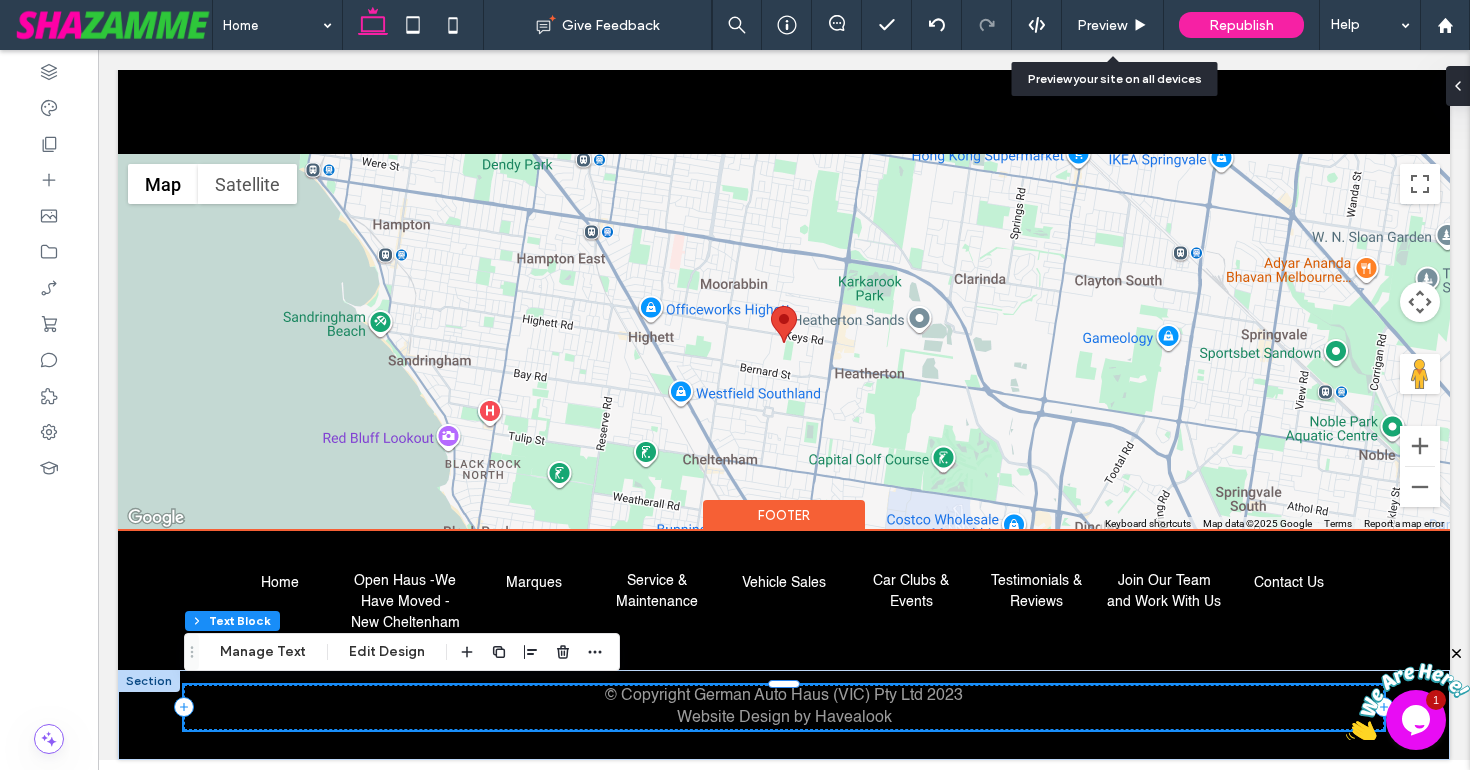 click on "© Copyright German Auto Haus (VIC) Pty Ltd 2023" at bounding box center [784, 696] 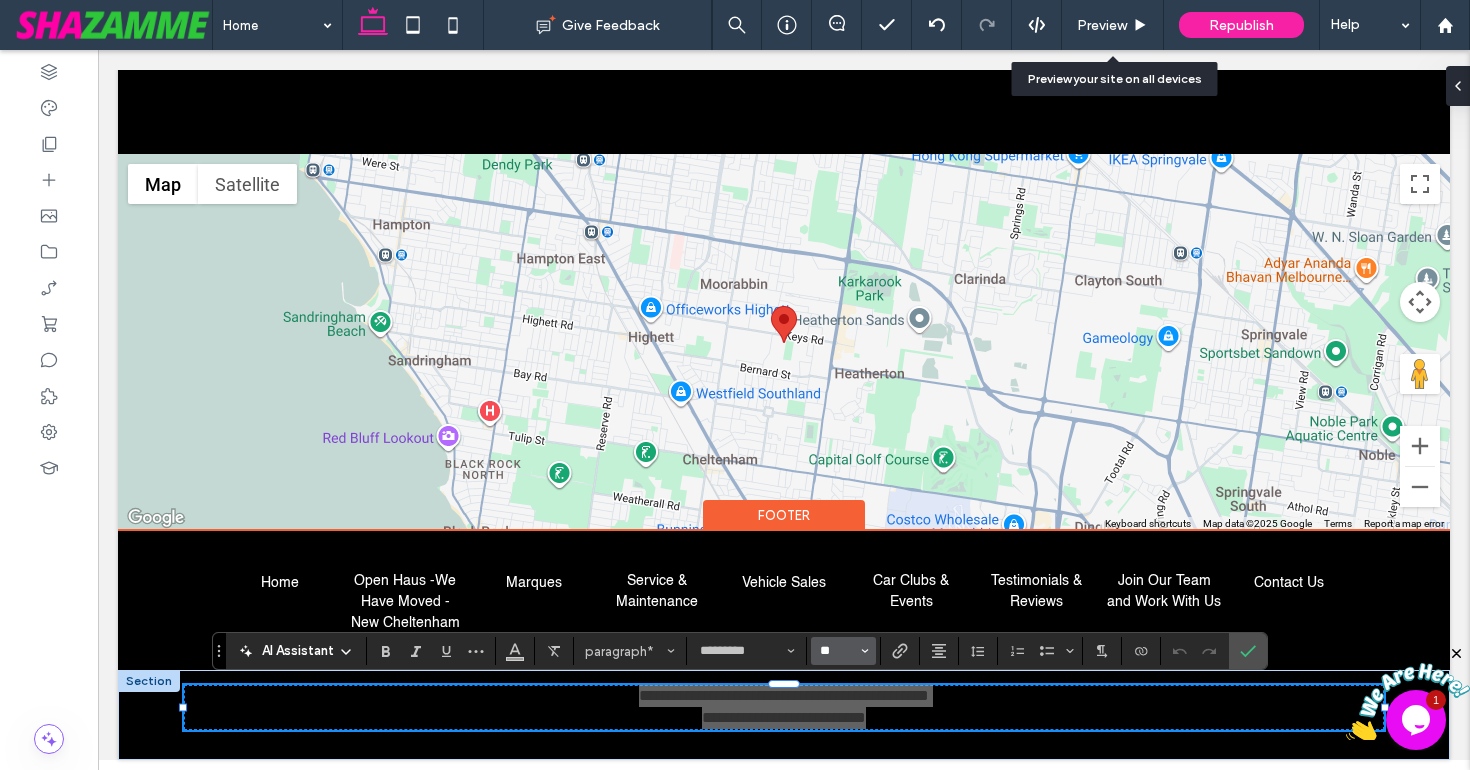 click on "**" at bounding box center (837, 651) 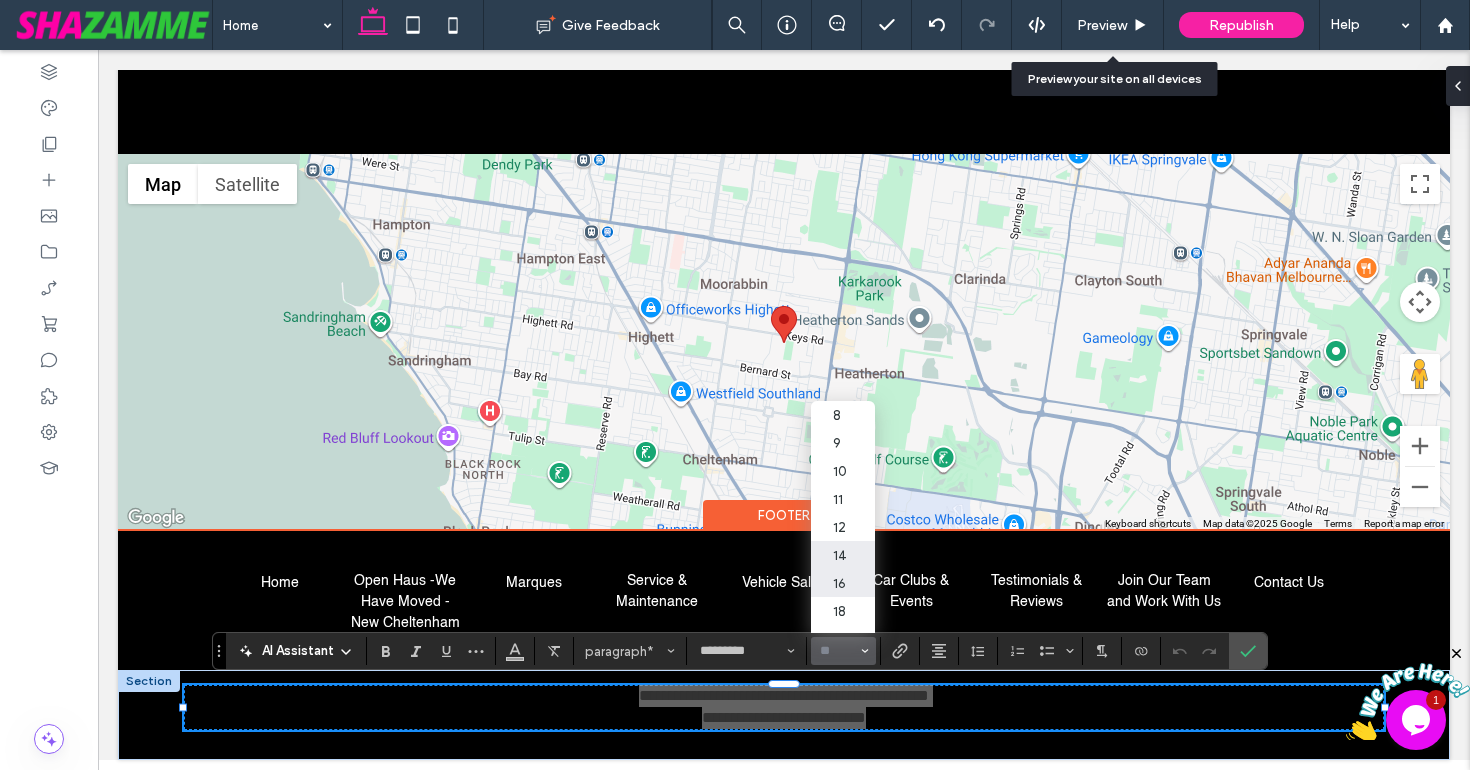 click on "14" at bounding box center (843, 555) 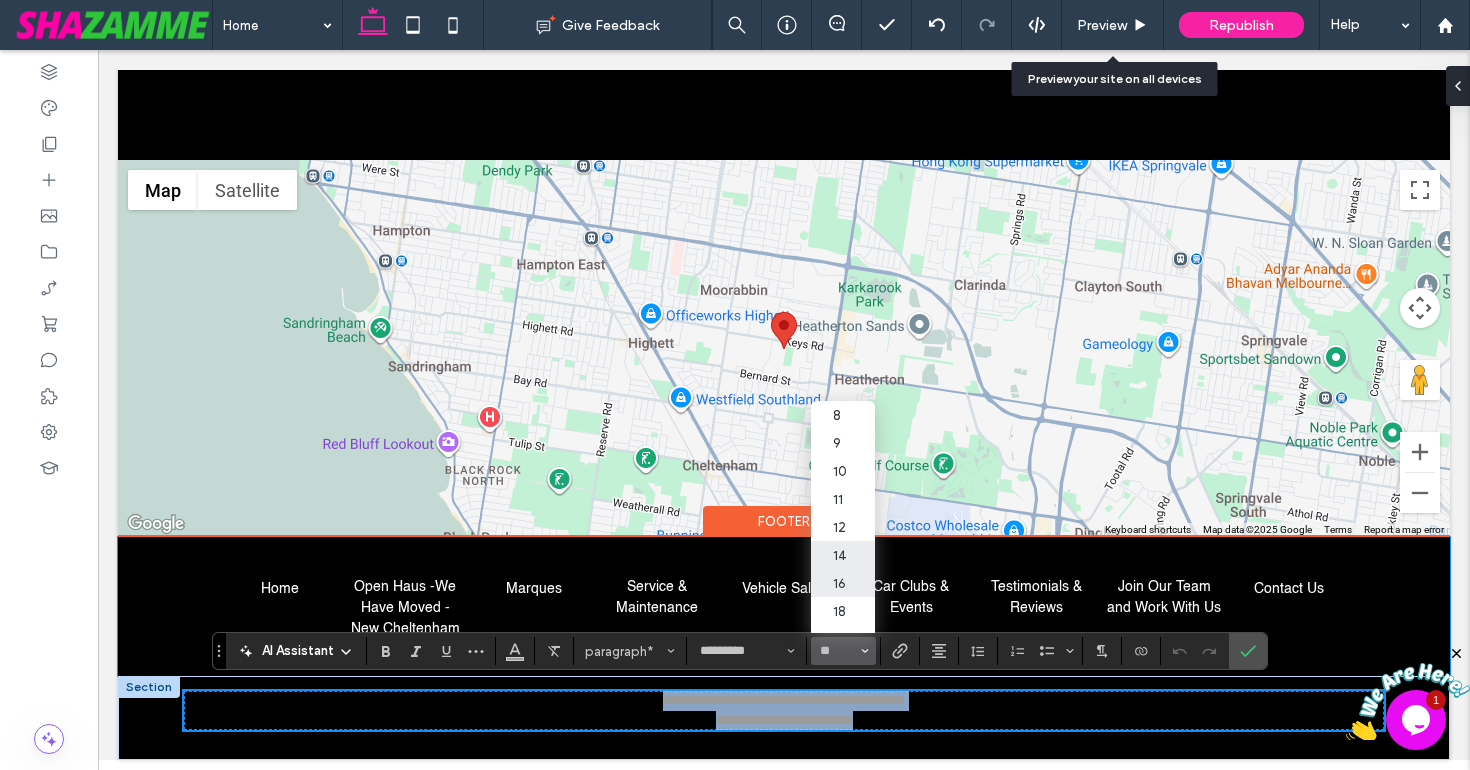 scroll, scrollTop: 1937, scrollLeft: 0, axis: vertical 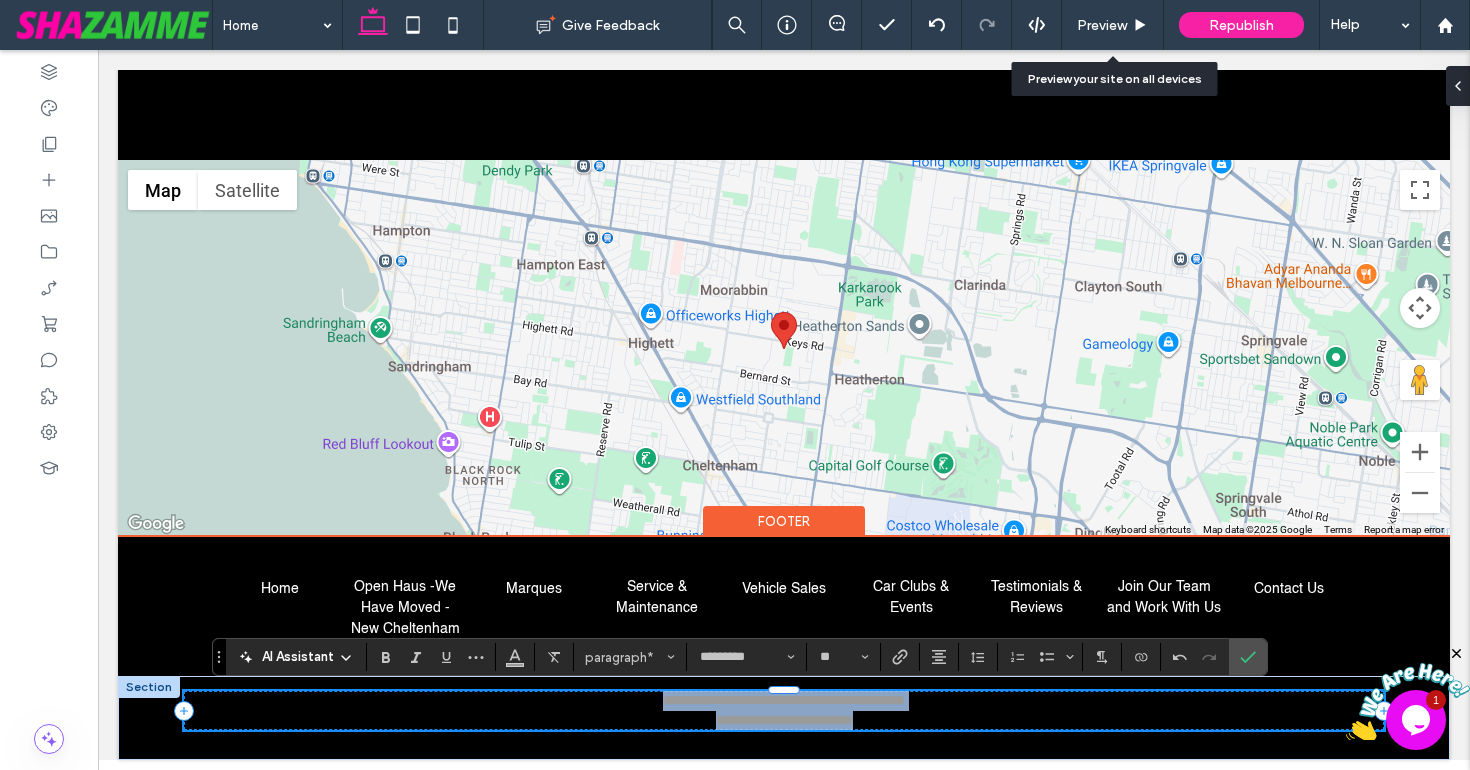 click on "**********" at bounding box center (784, 721) 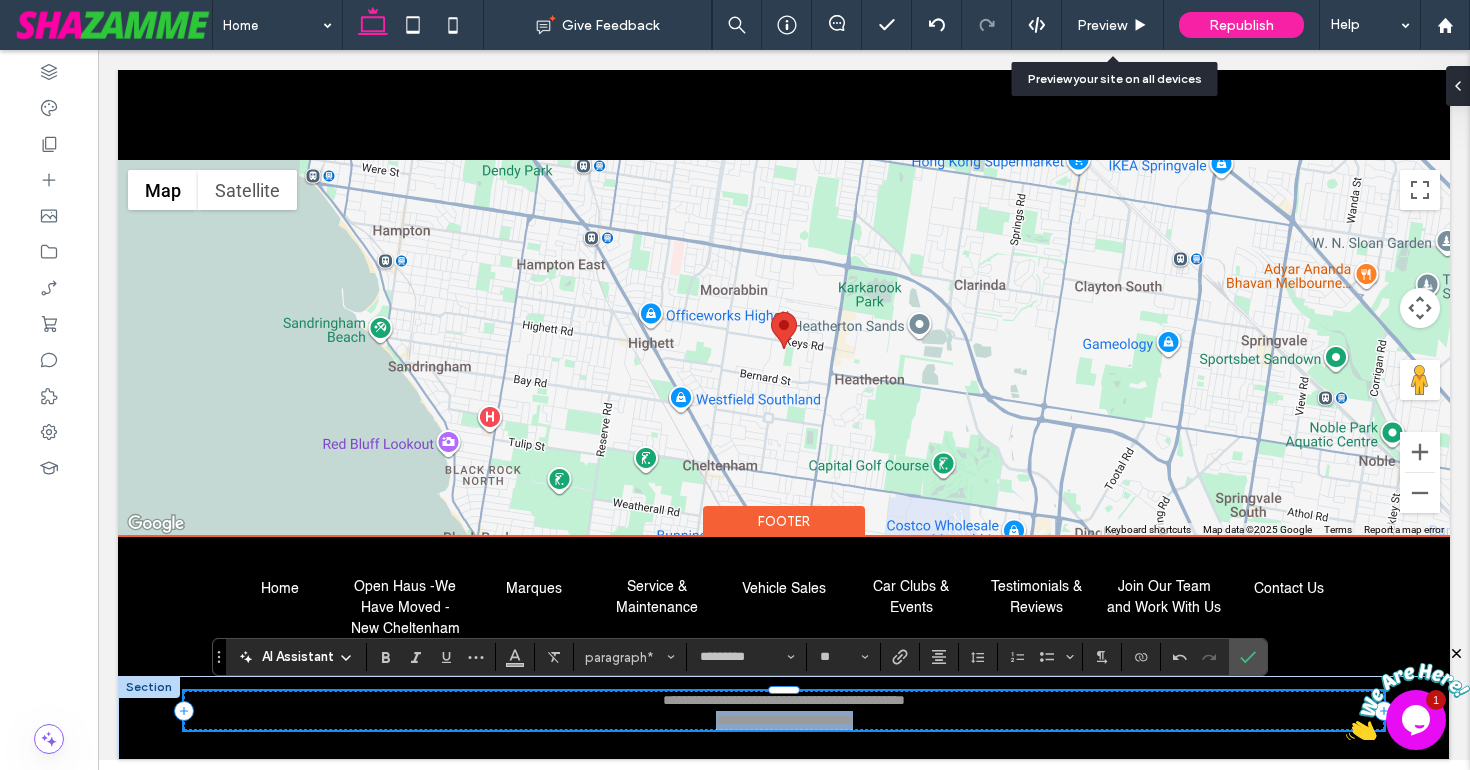 drag, startPoint x: 923, startPoint y: 717, endPoint x: 693, endPoint y: 720, distance: 230.01956 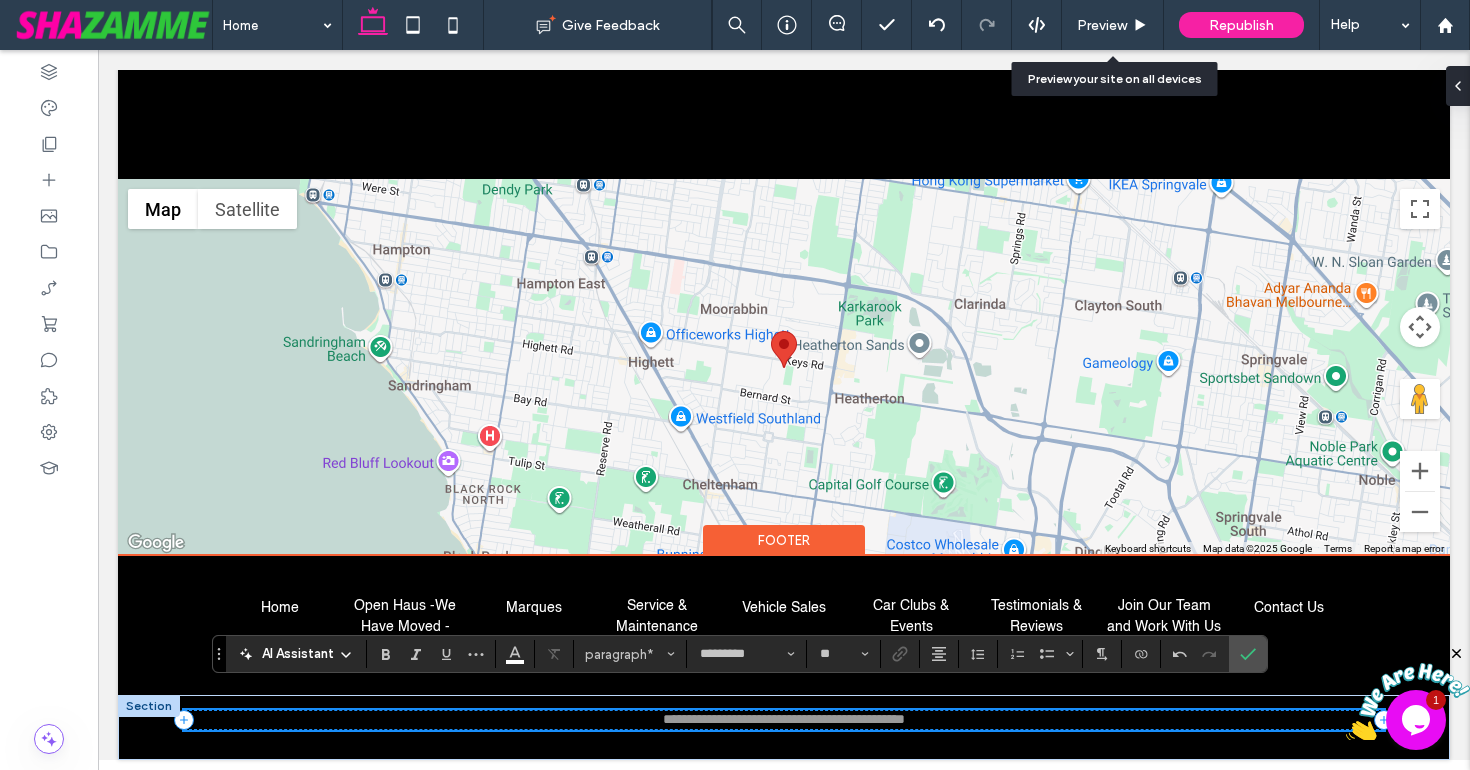 type on "**" 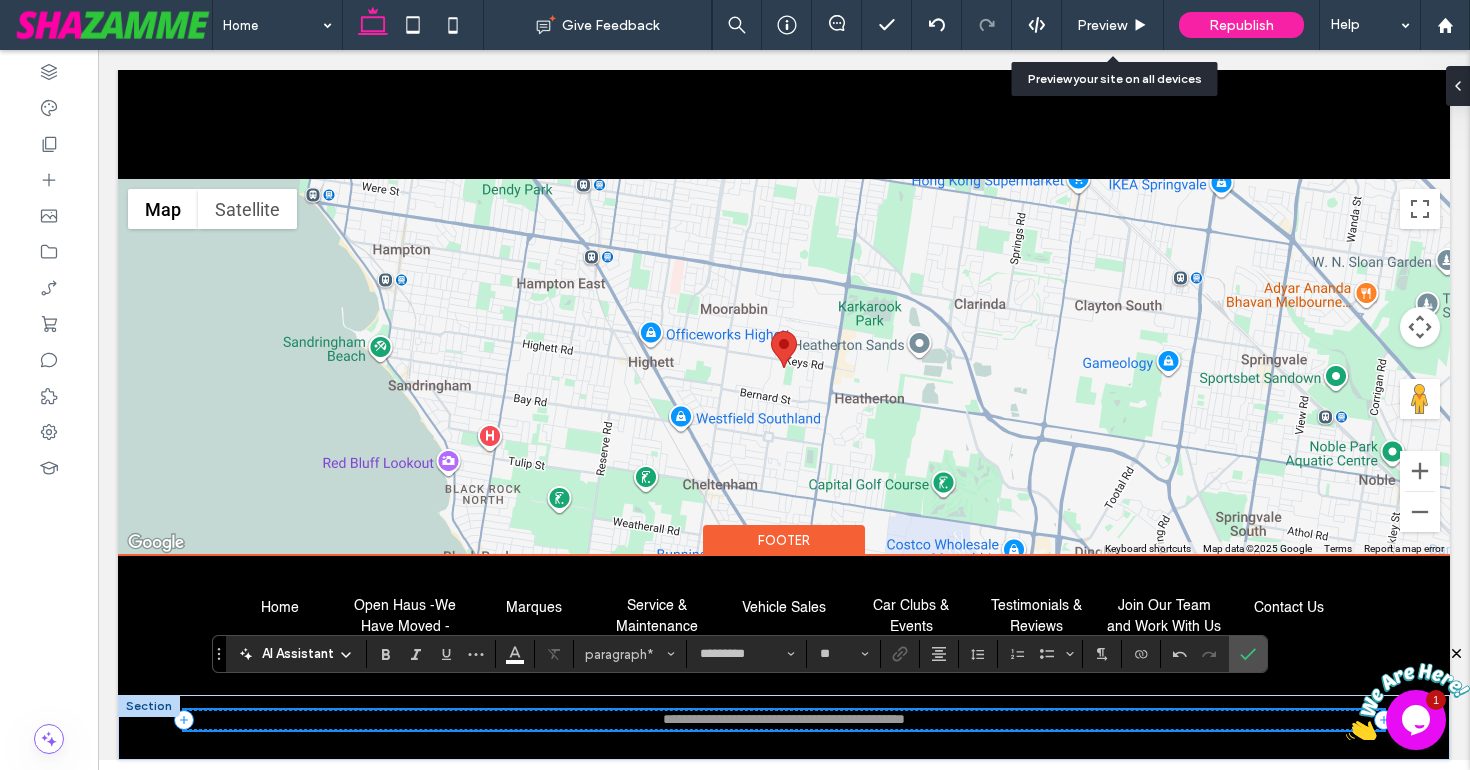 scroll, scrollTop: 1917, scrollLeft: 0, axis: vertical 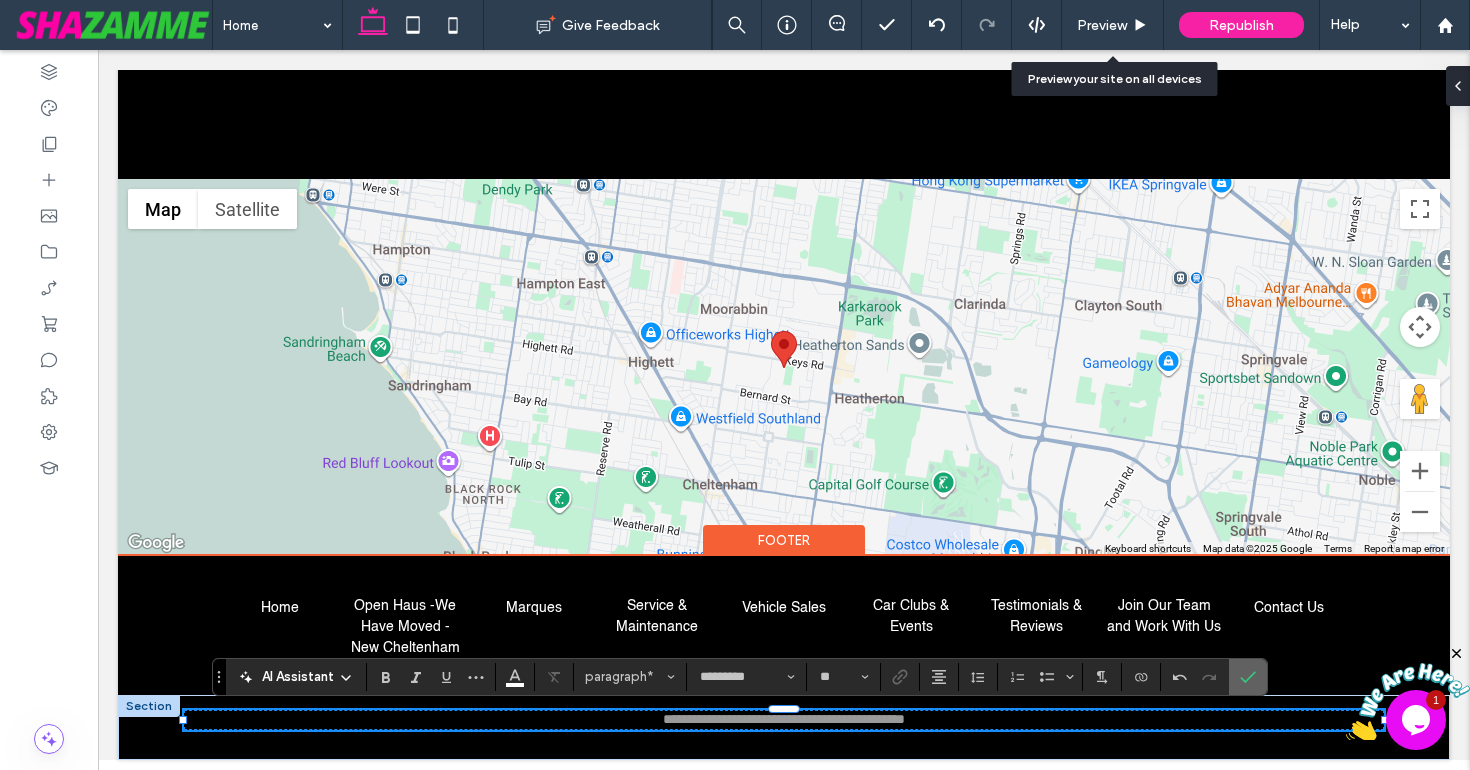 drag, startPoint x: 1243, startPoint y: 673, endPoint x: 1146, endPoint y: 623, distance: 109.128365 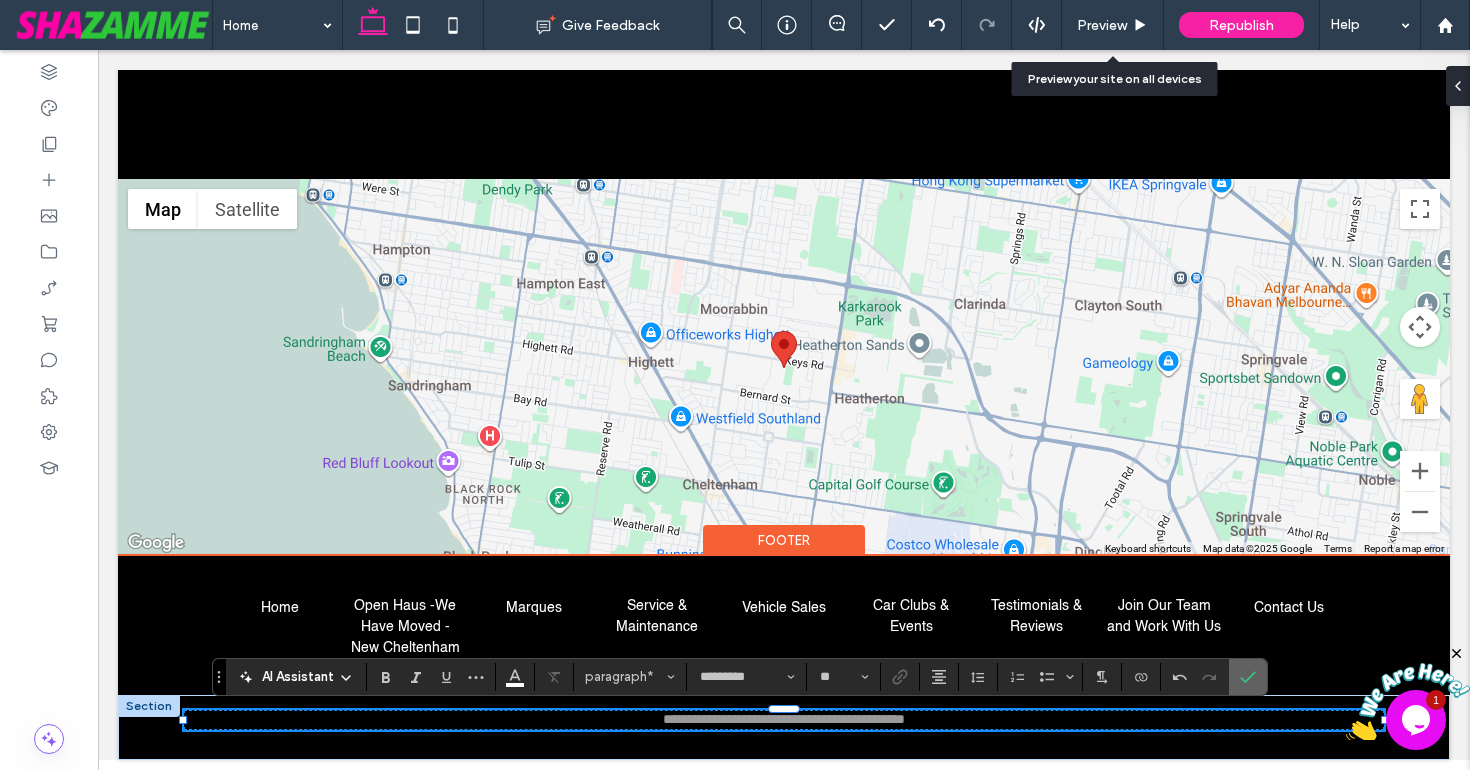 click 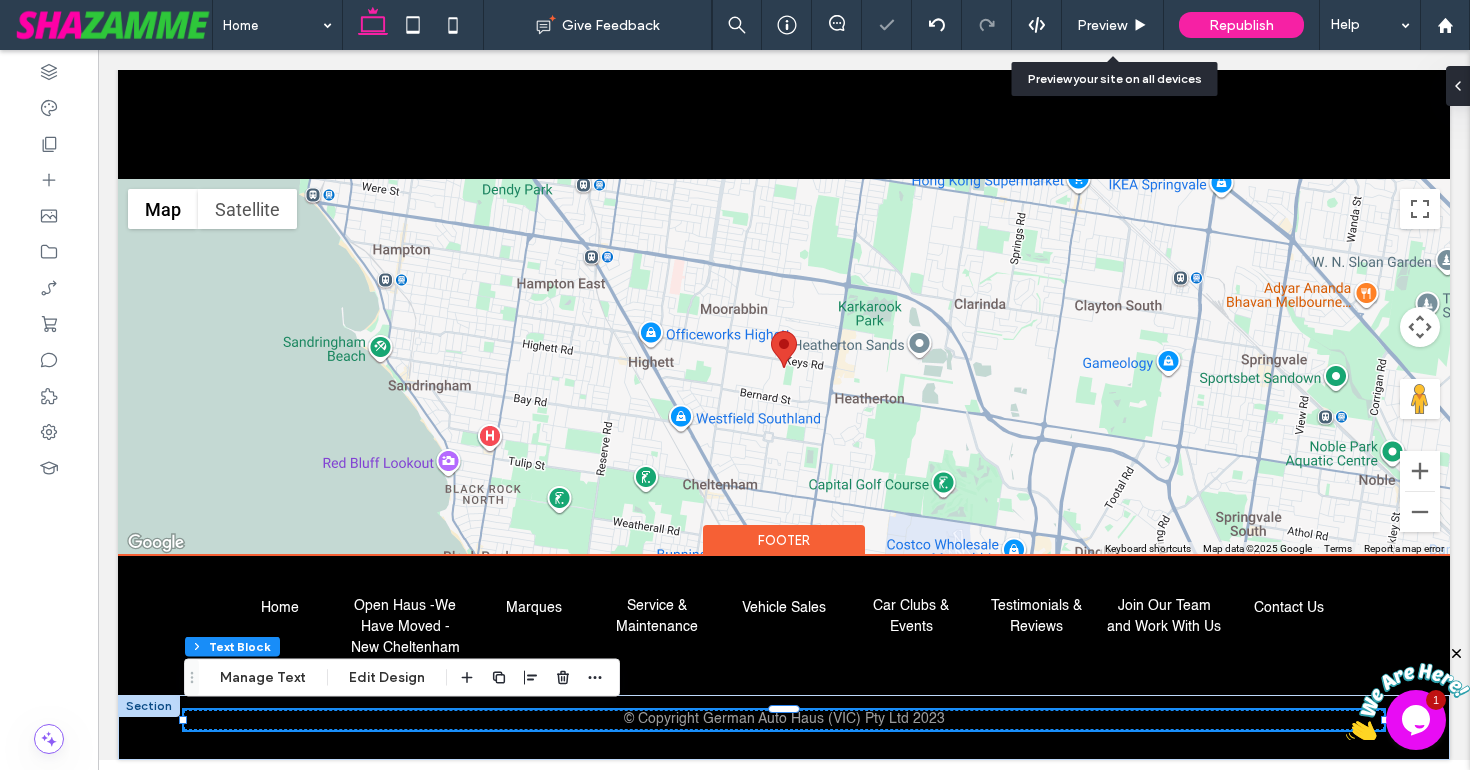 click at bounding box center [1457, 654] 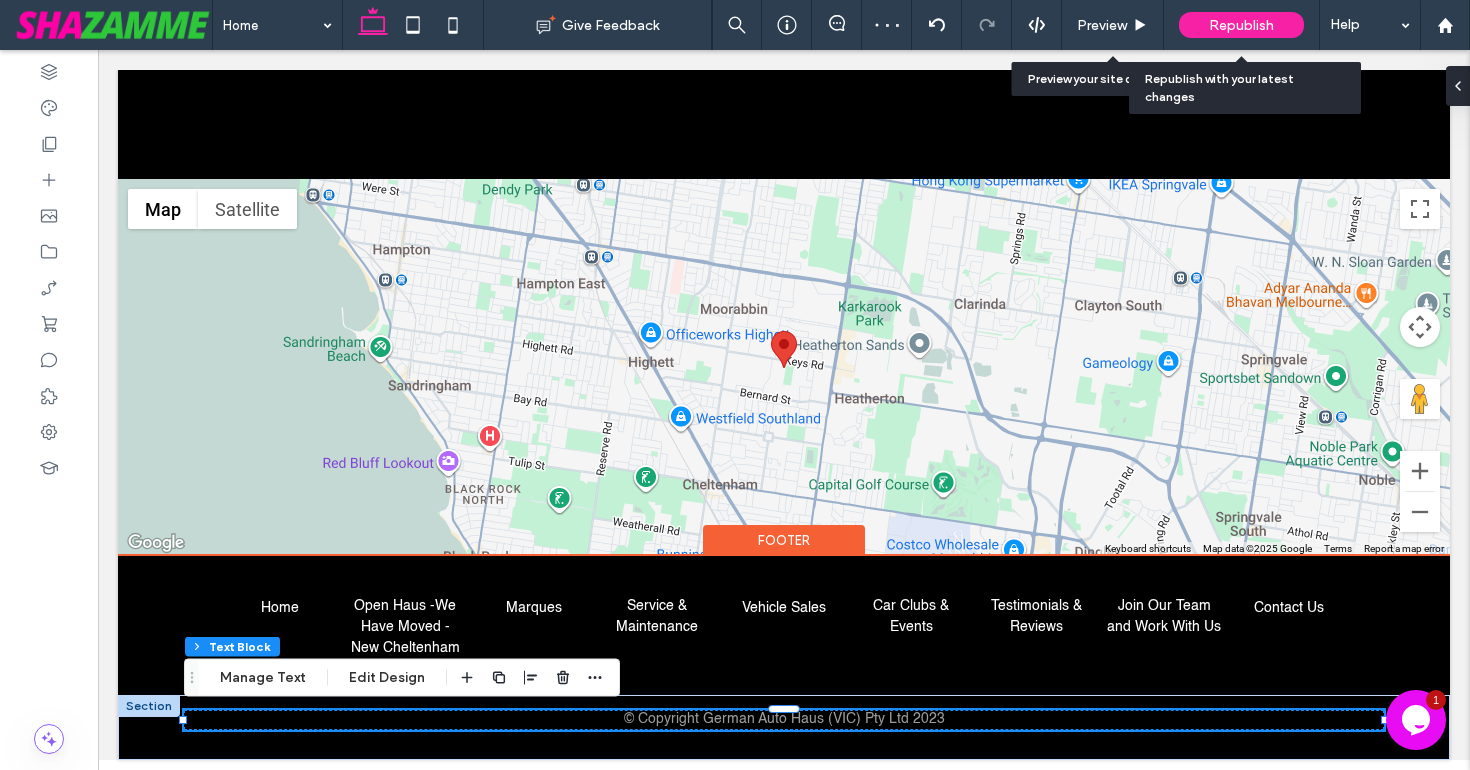click on "Republish" at bounding box center (1241, 25) 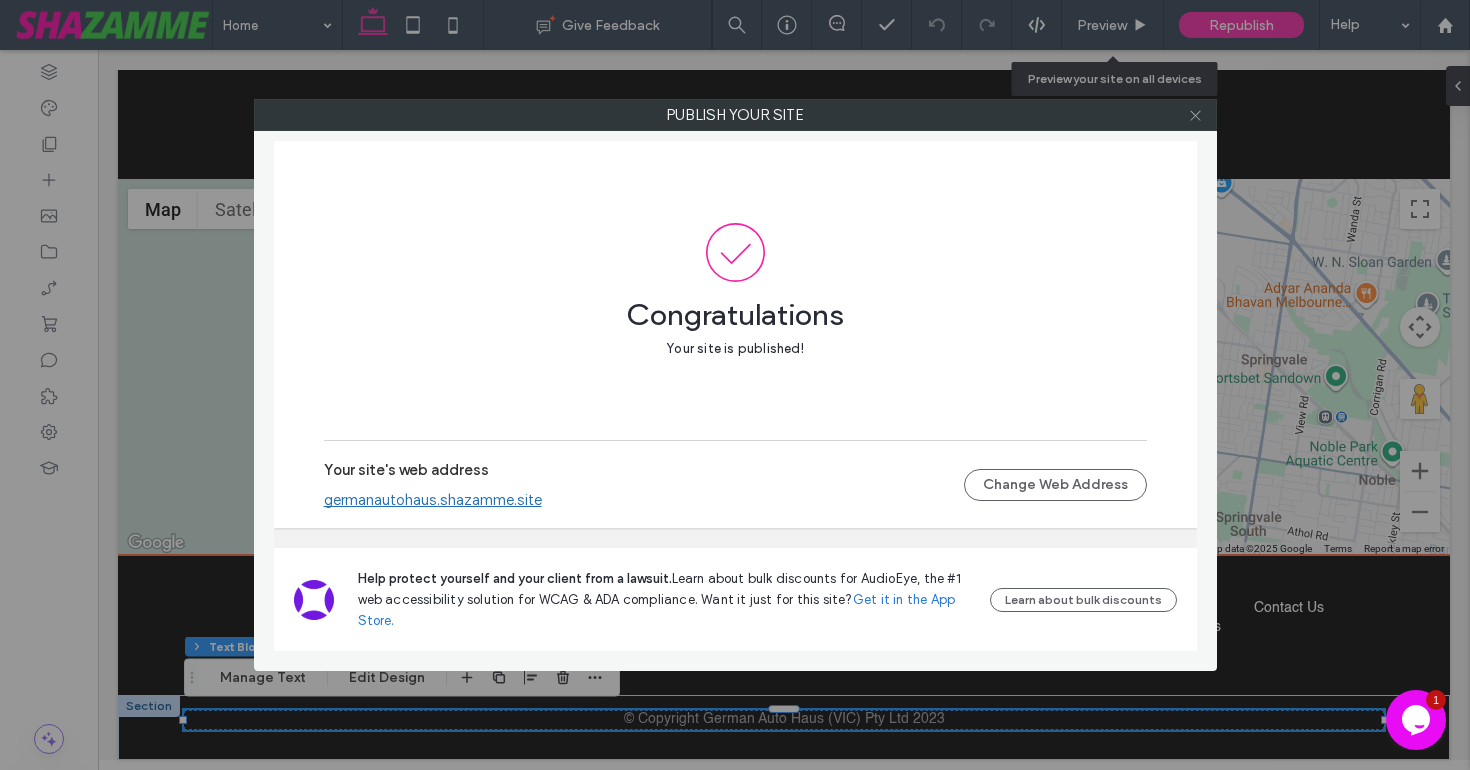 click at bounding box center (1195, 115) 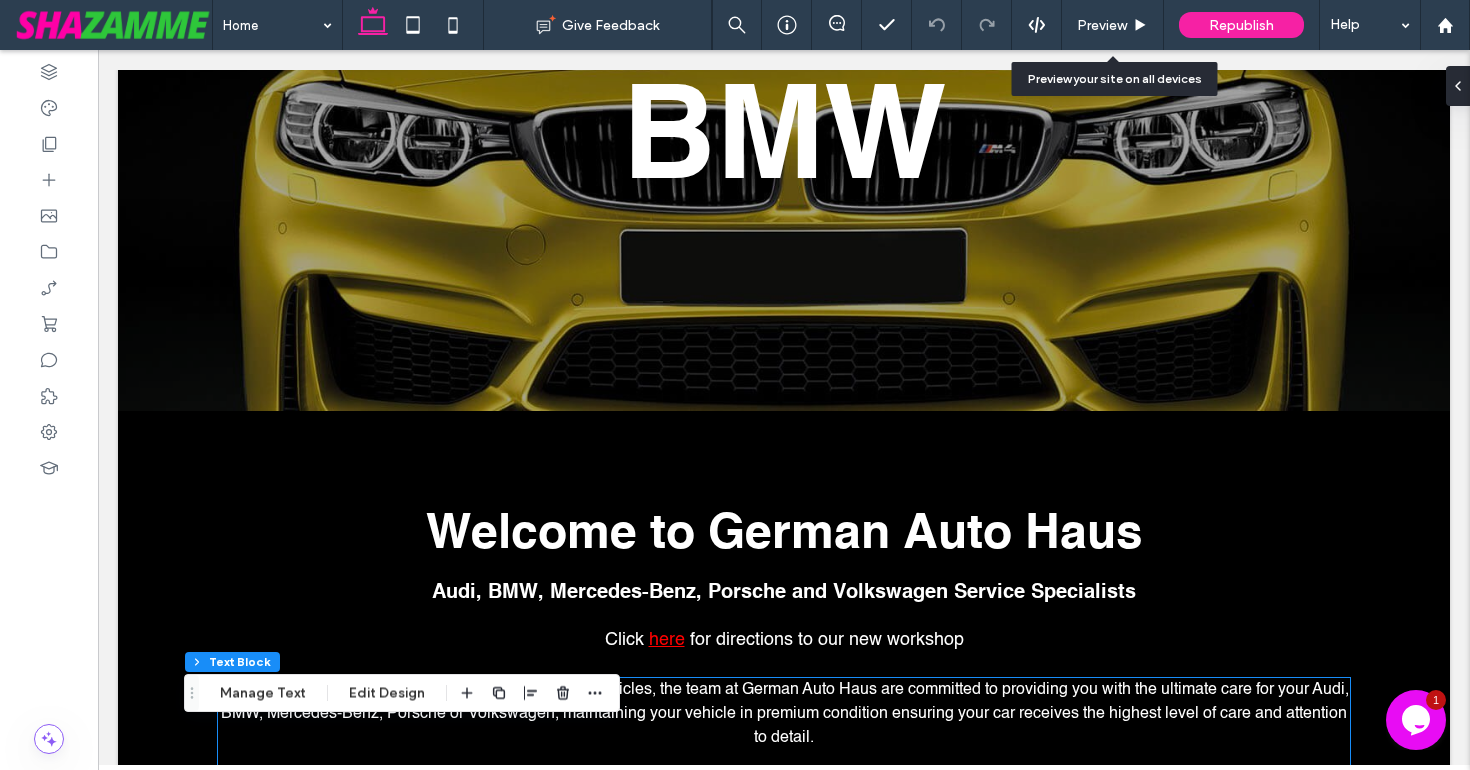 scroll, scrollTop: 0, scrollLeft: 0, axis: both 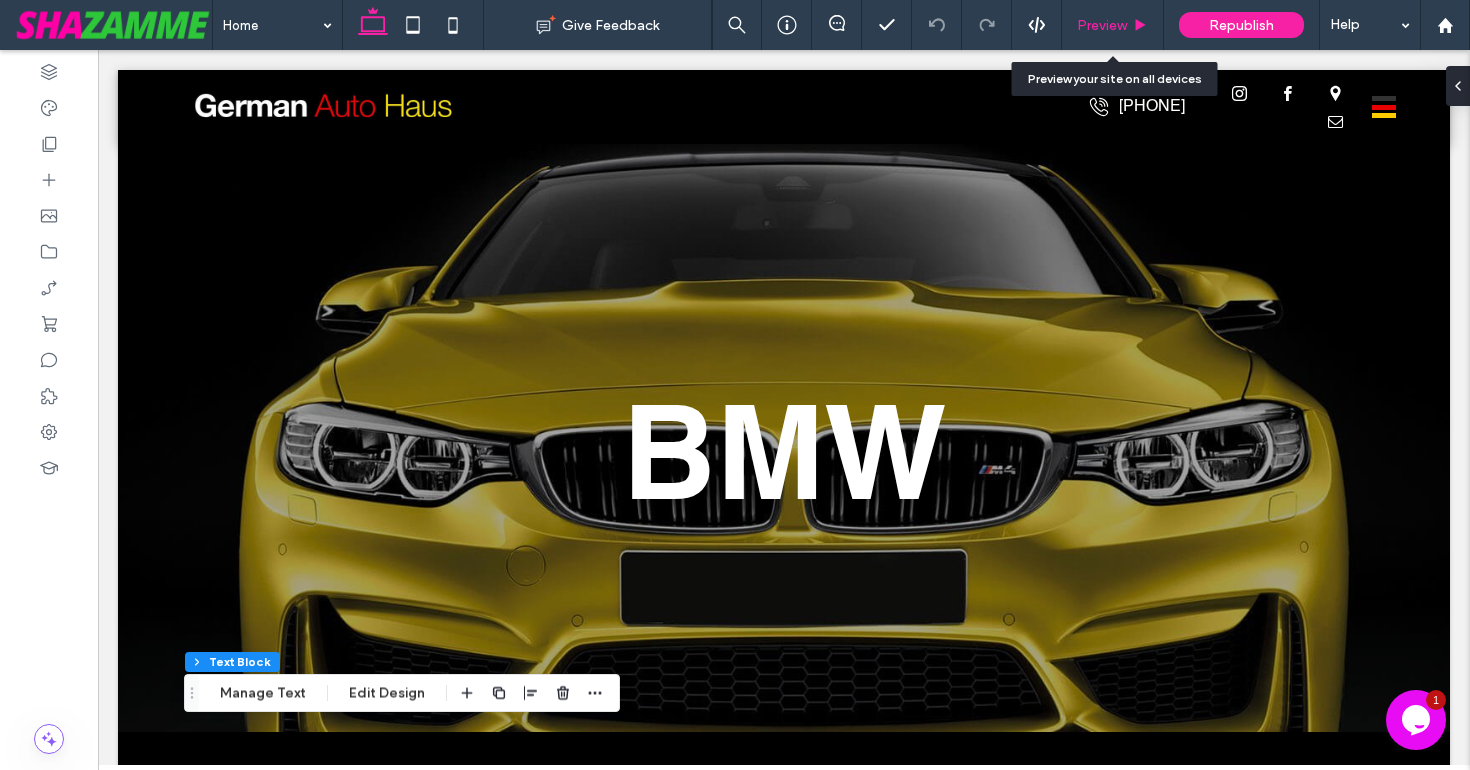 click on "Preview" at bounding box center [1102, 25] 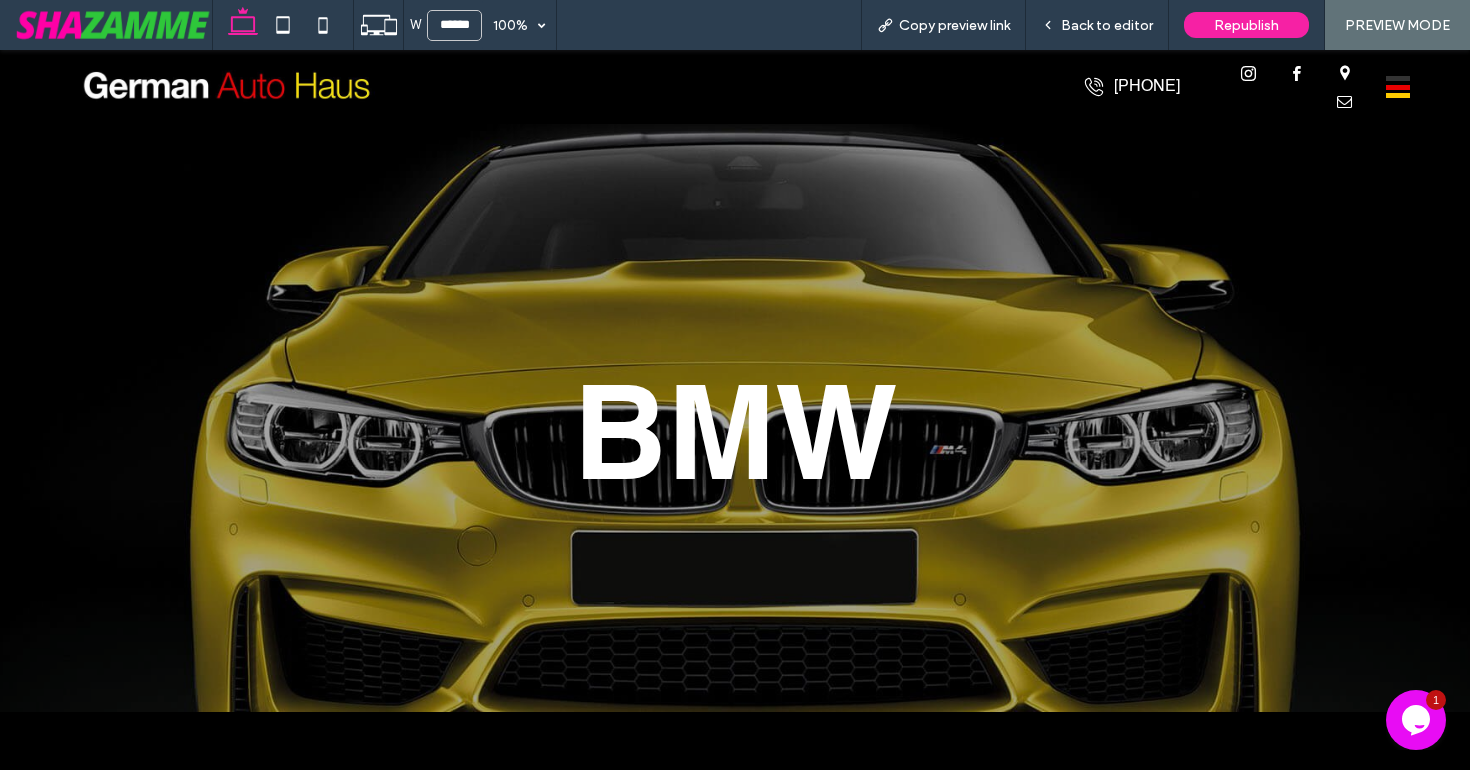 click on "Back to editor" at bounding box center (1107, 25) 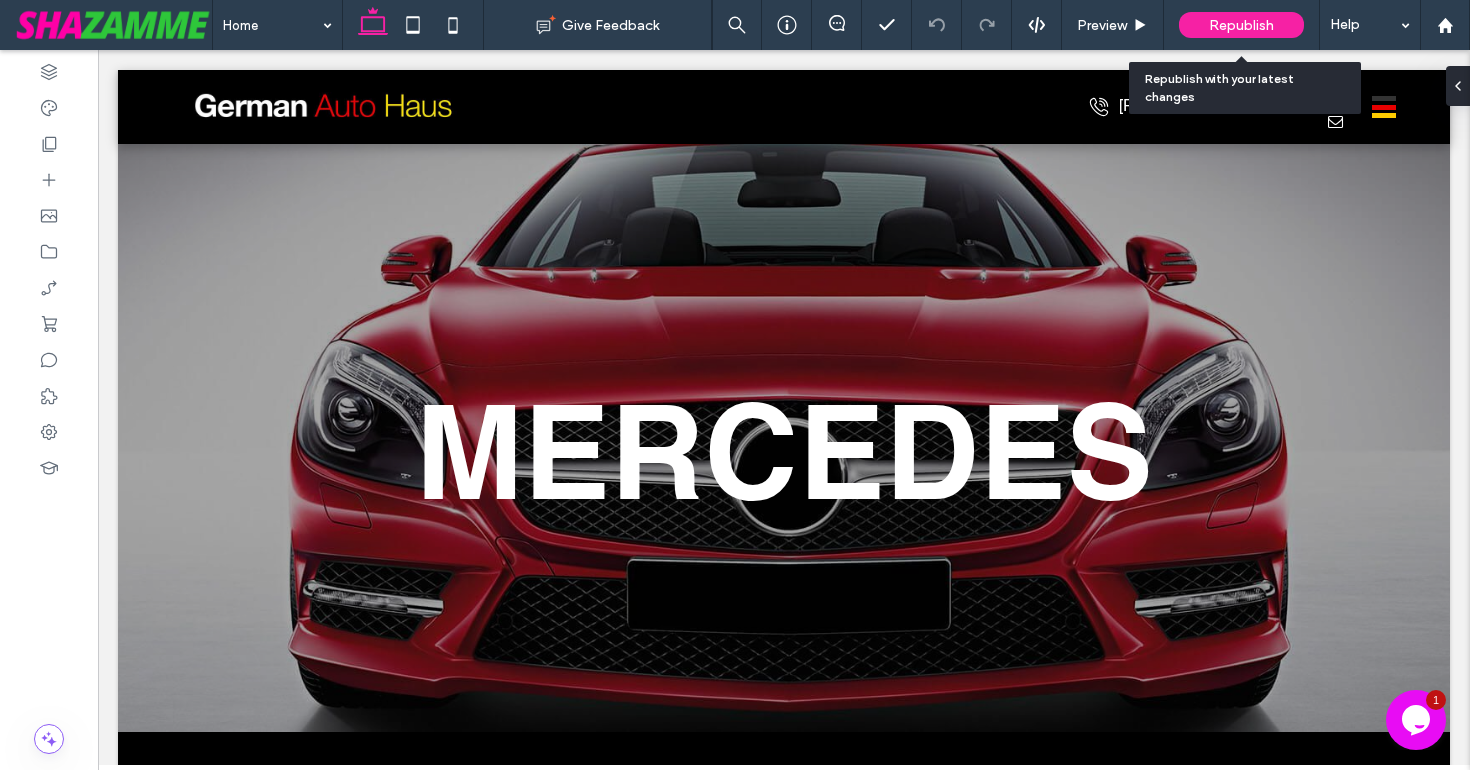 click on "Republish" at bounding box center [1241, 25] 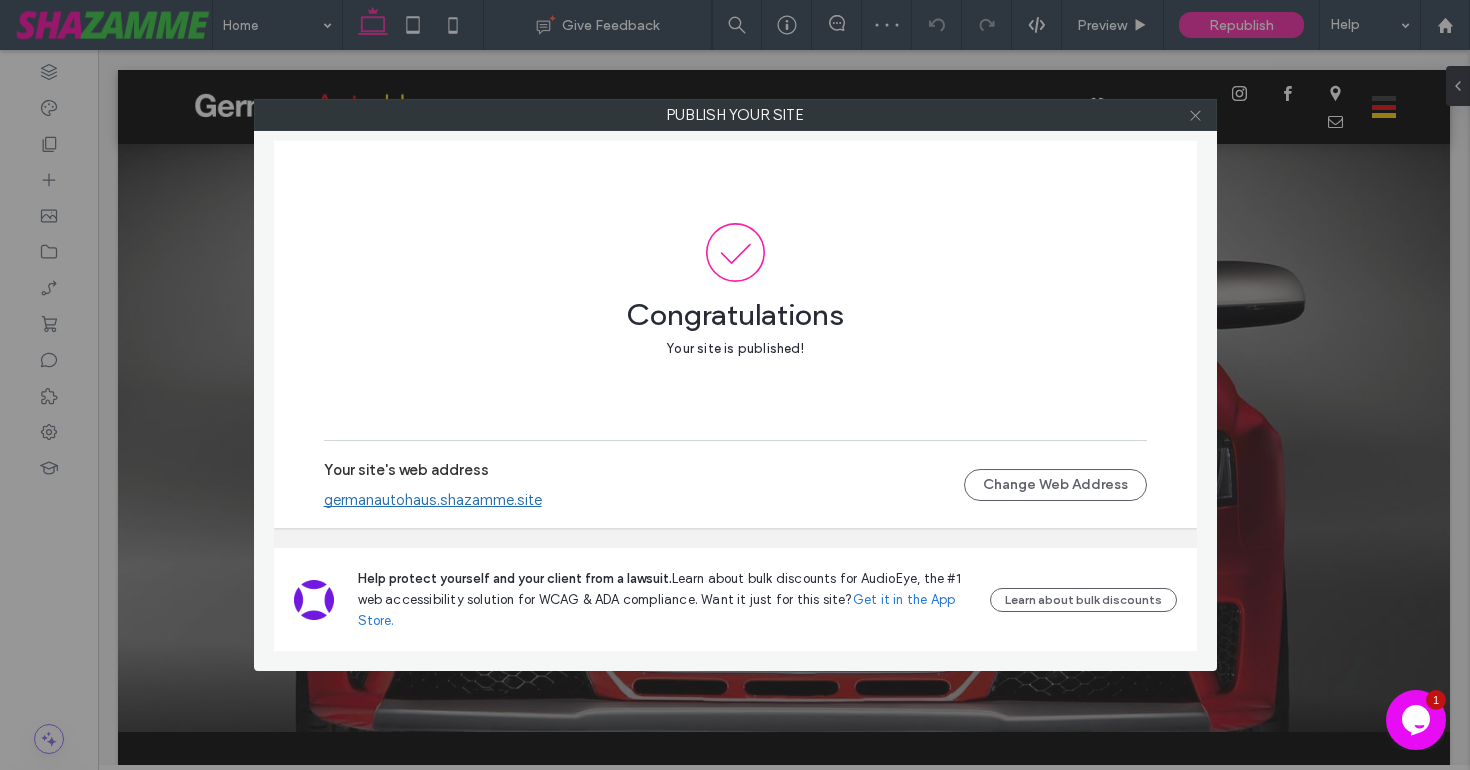 click at bounding box center [1195, 115] 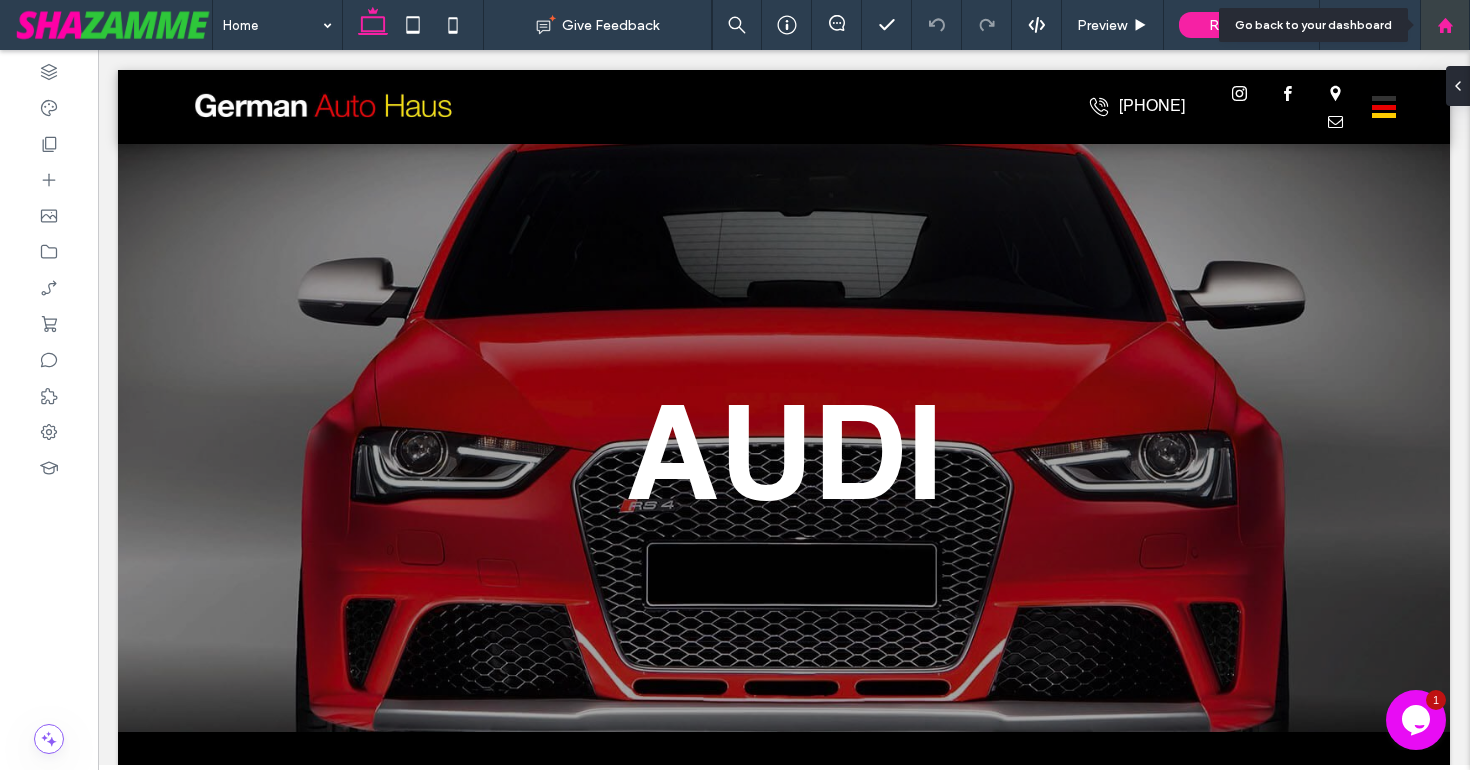 click 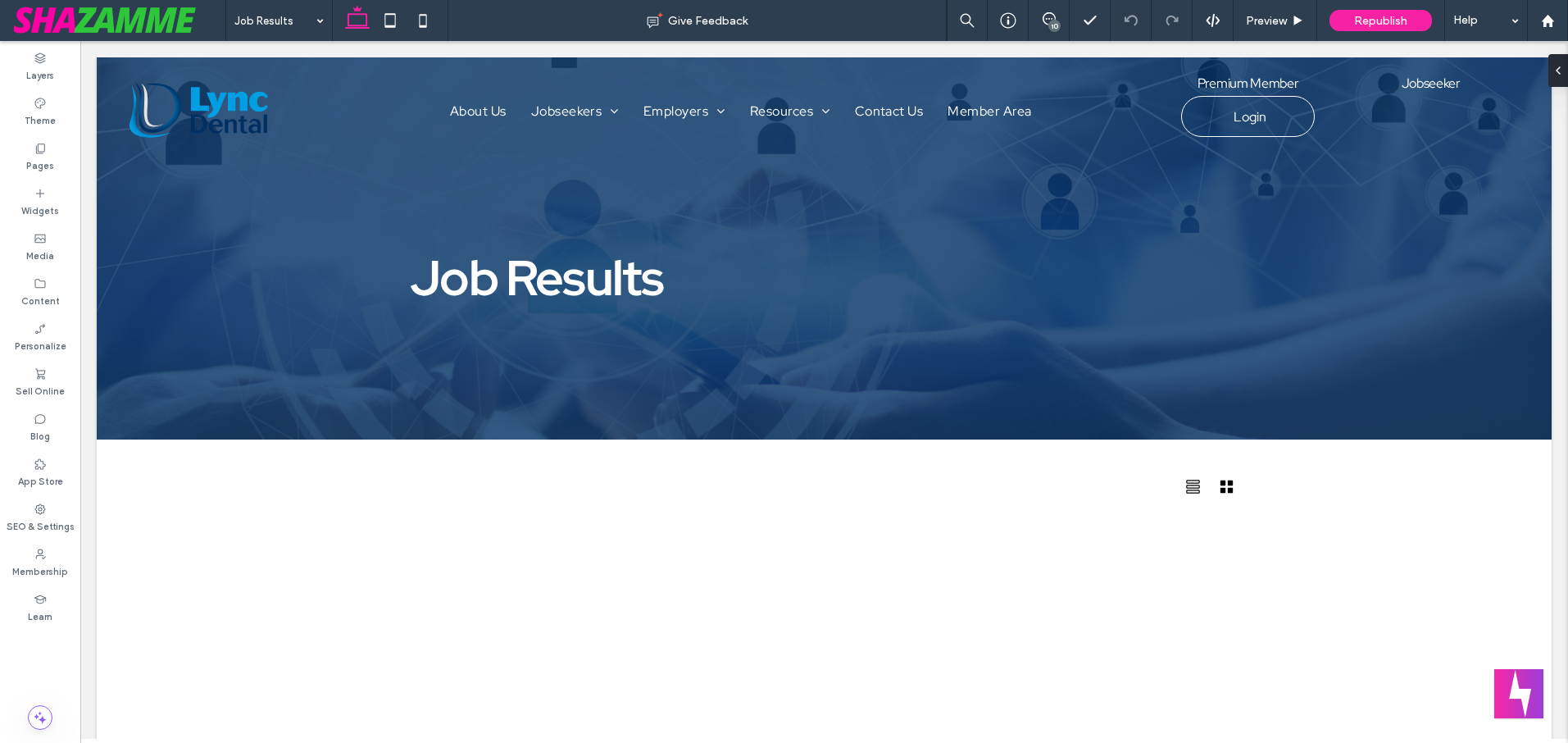 scroll, scrollTop: 0, scrollLeft: 0, axis: both 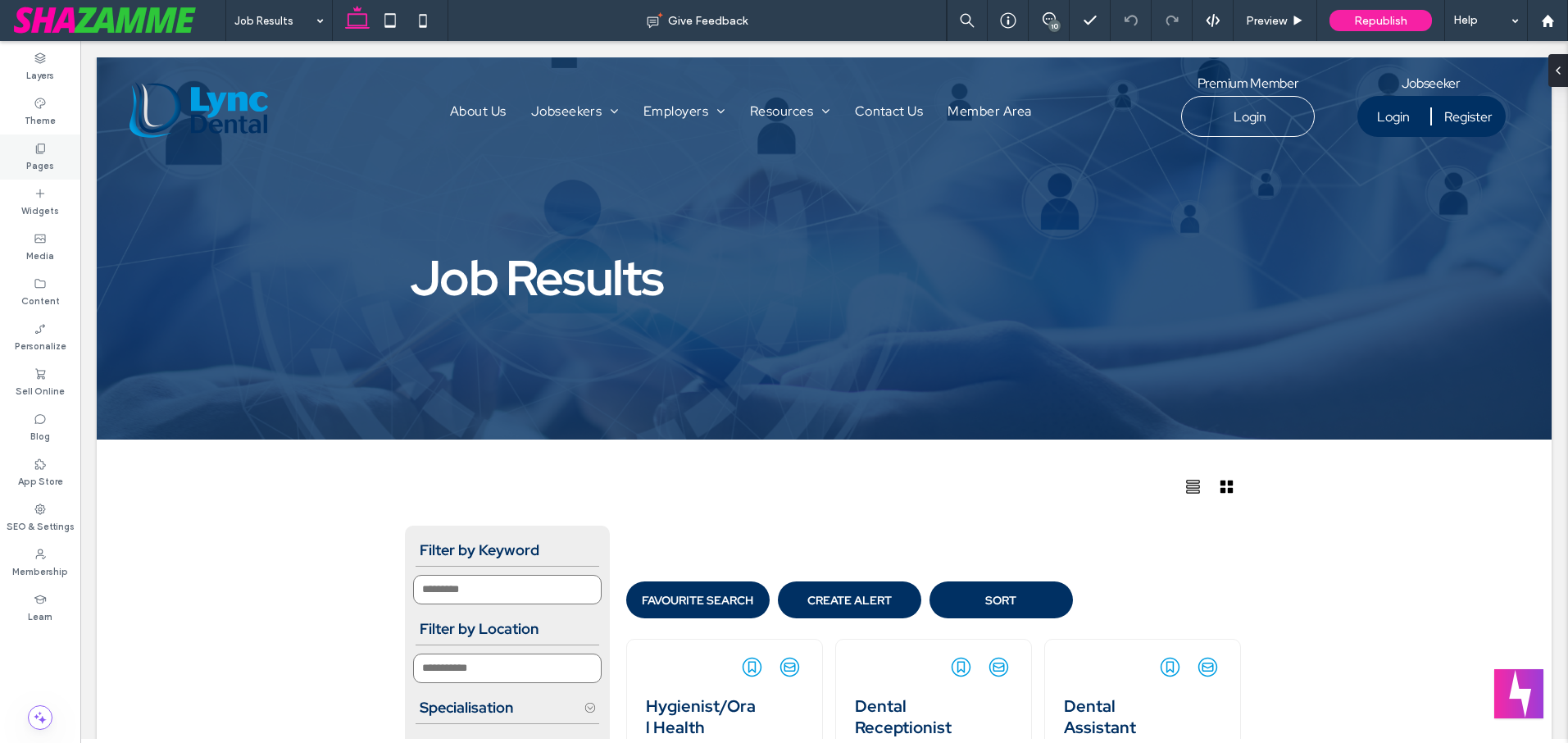 click on "Pages" at bounding box center [40, 164] 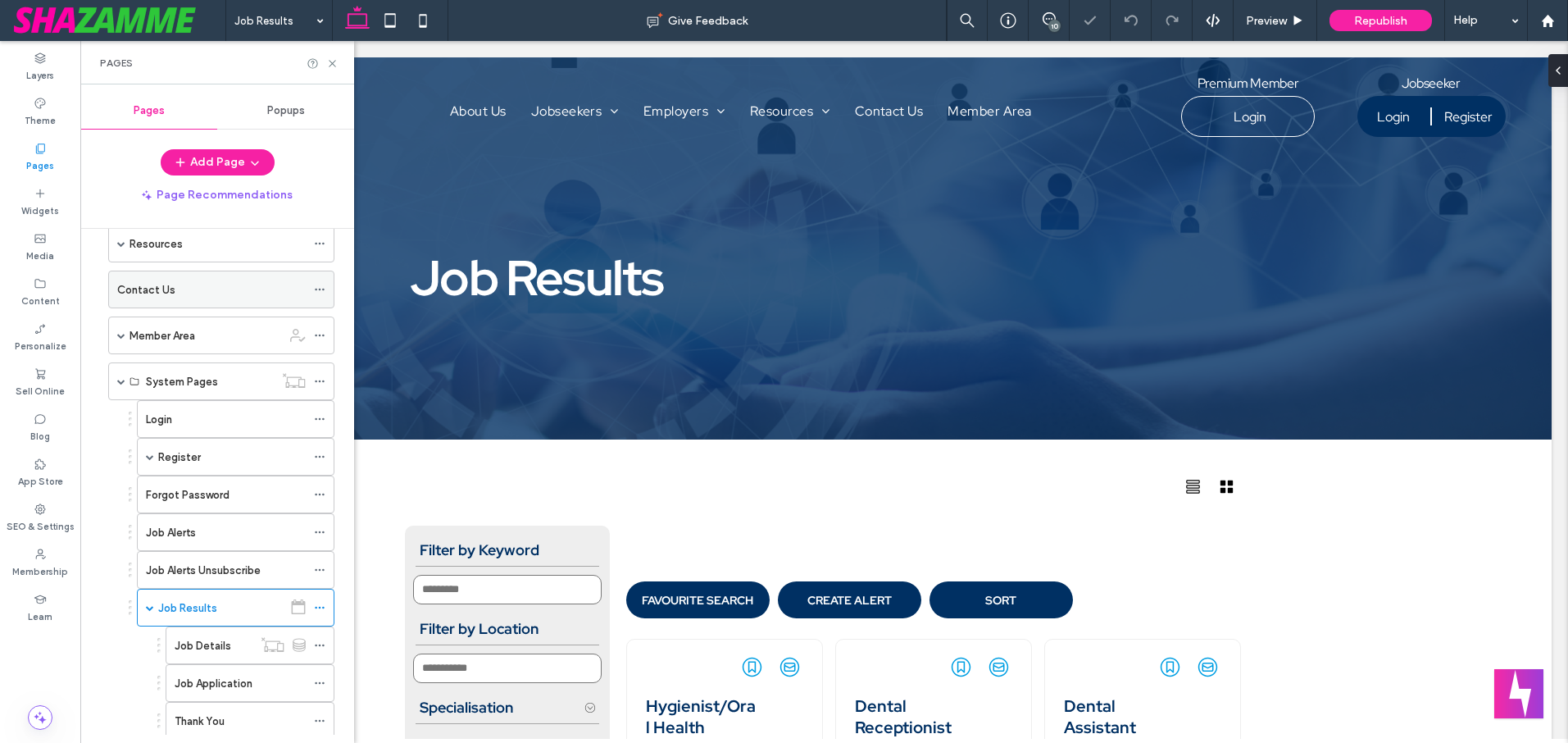 scroll, scrollTop: 226, scrollLeft: 0, axis: vertical 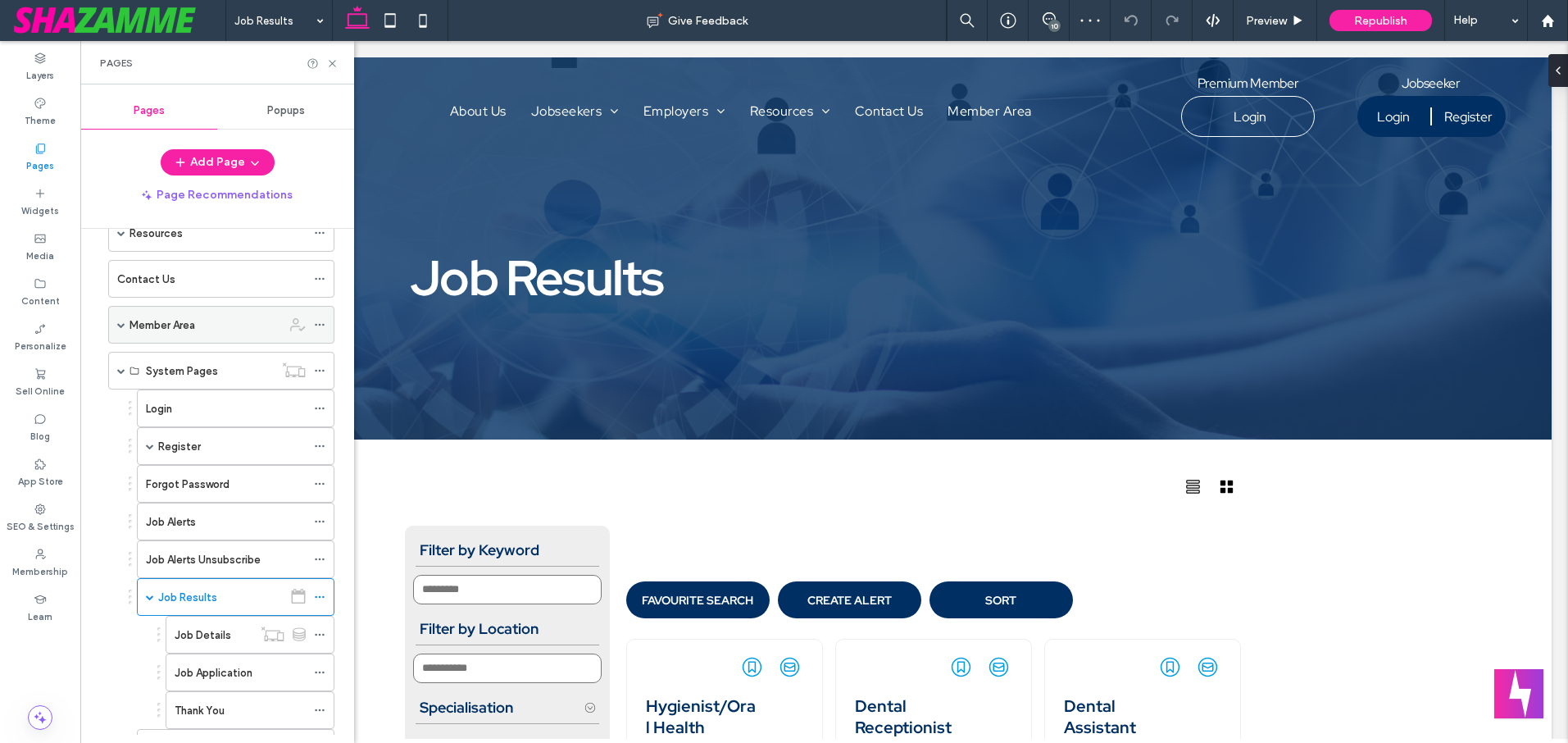 click at bounding box center (121, 325) 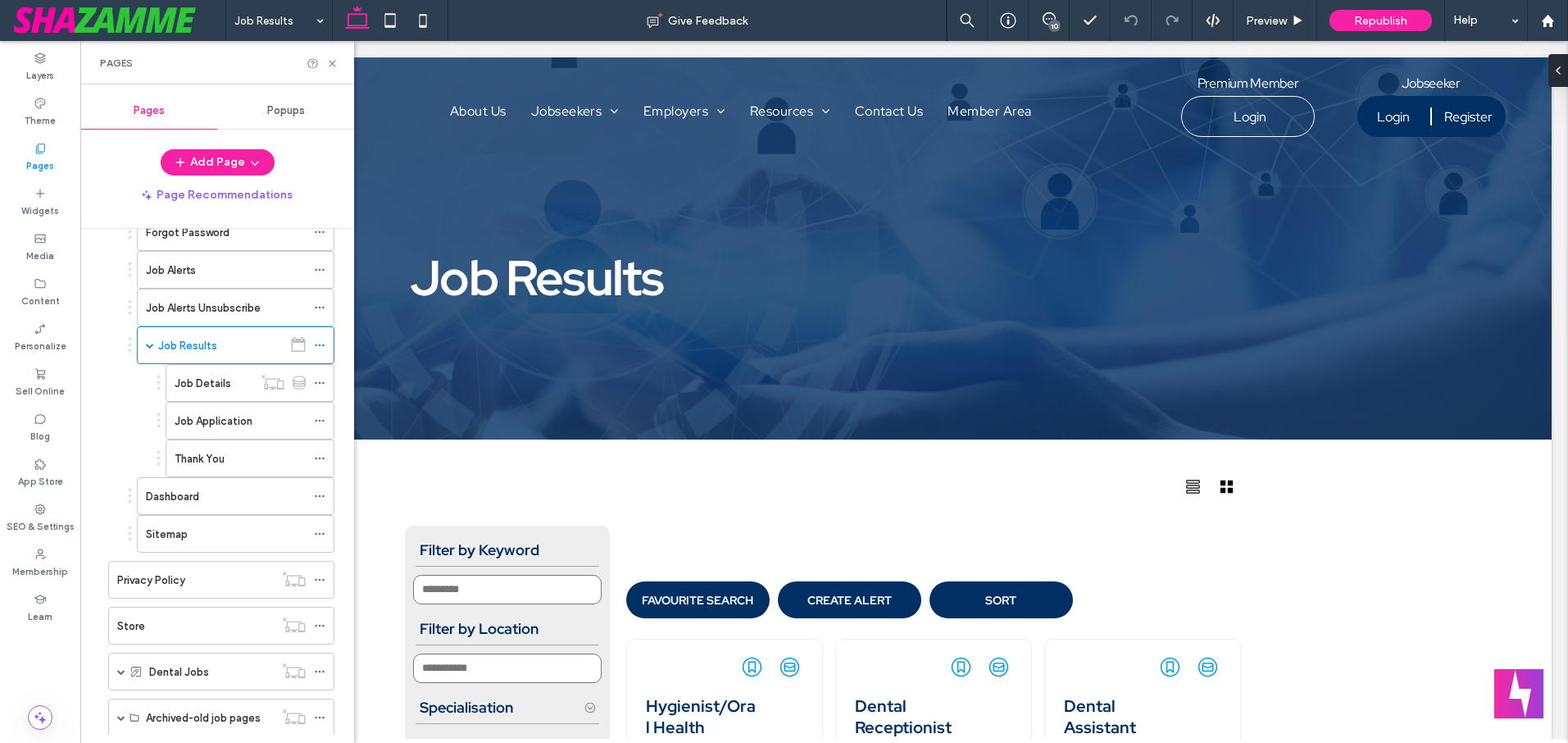 scroll, scrollTop: 1032, scrollLeft: 0, axis: vertical 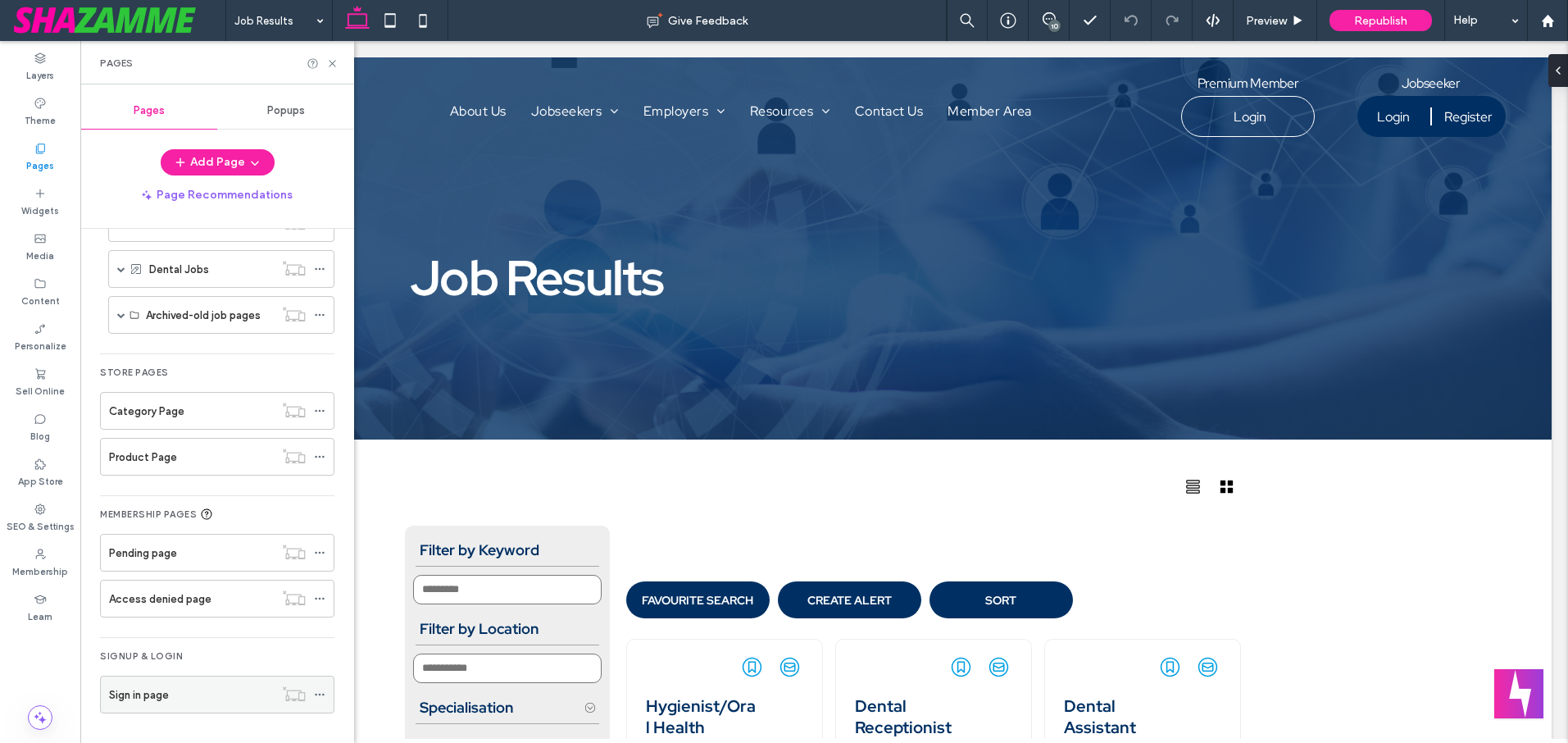 click on "Sign in page" at bounding box center [139, 695] 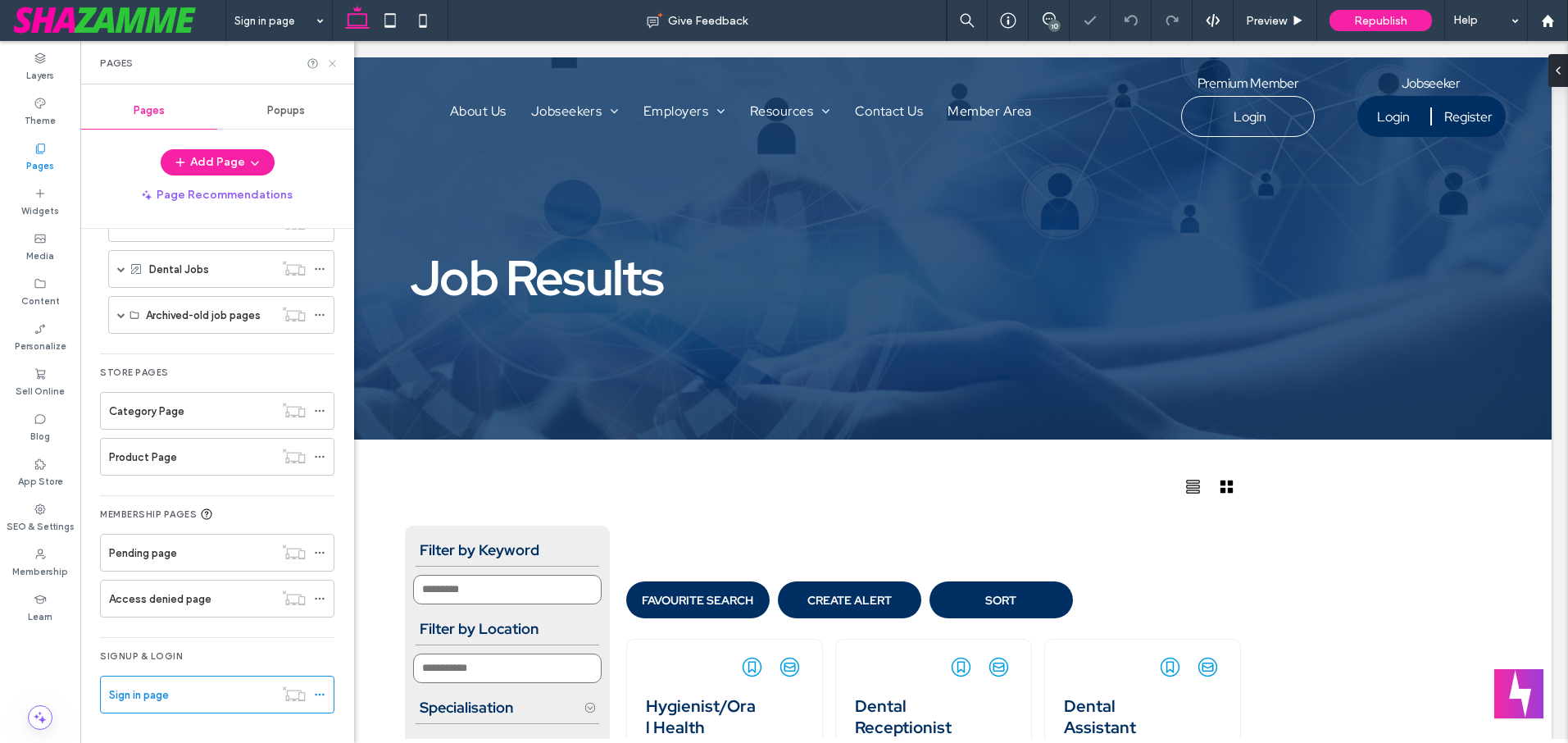 click 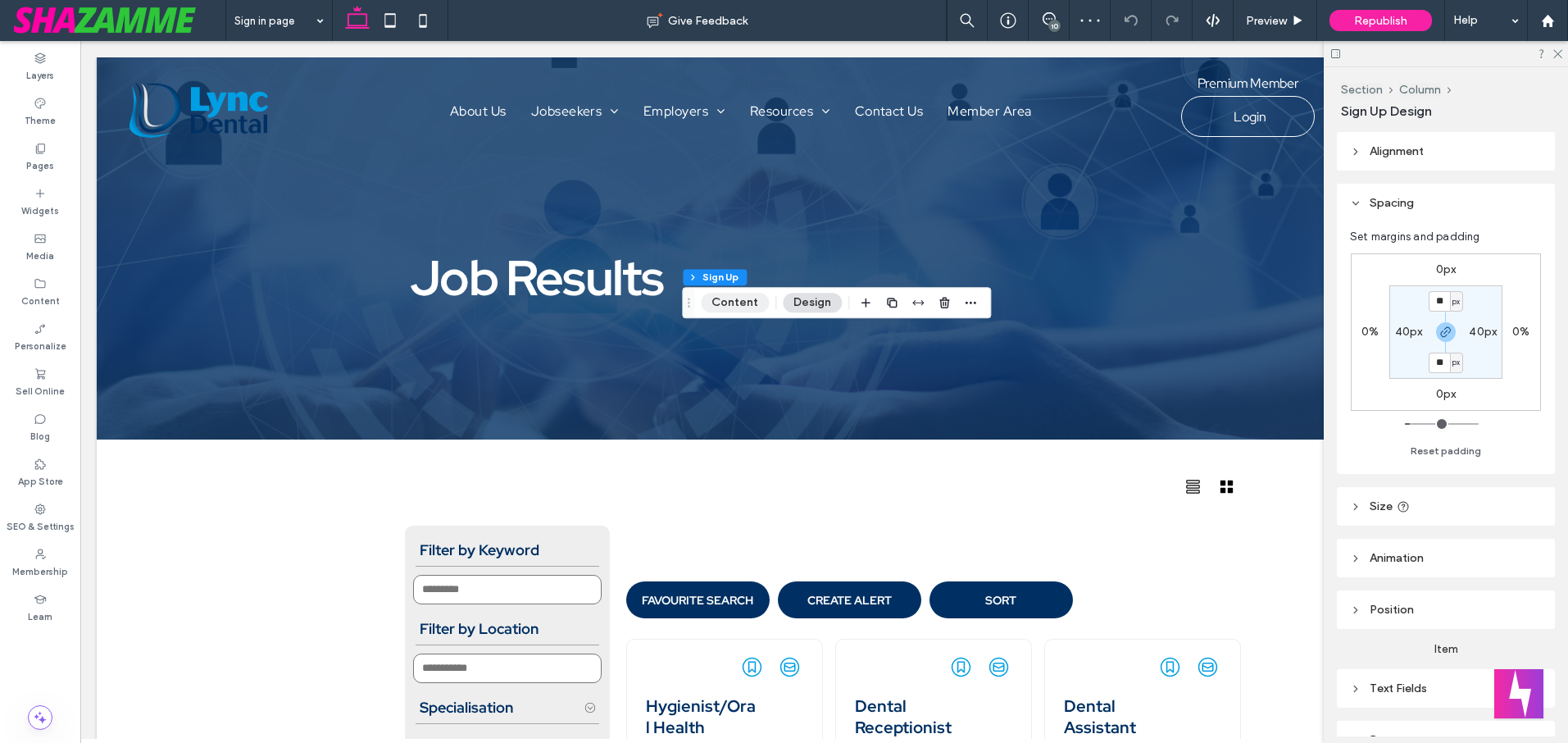 click on "Content" at bounding box center (734, 303) 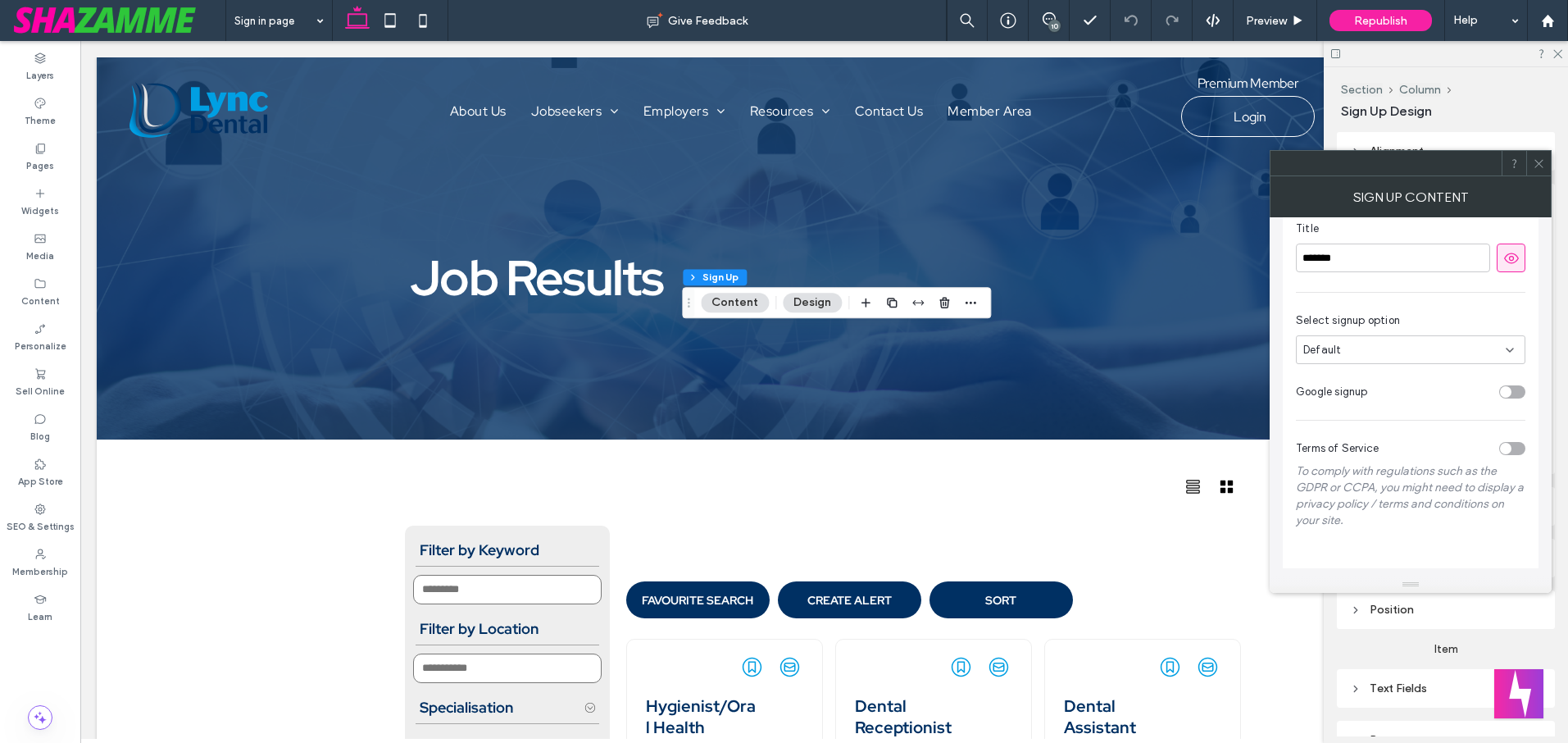 scroll, scrollTop: 0, scrollLeft: 0, axis: both 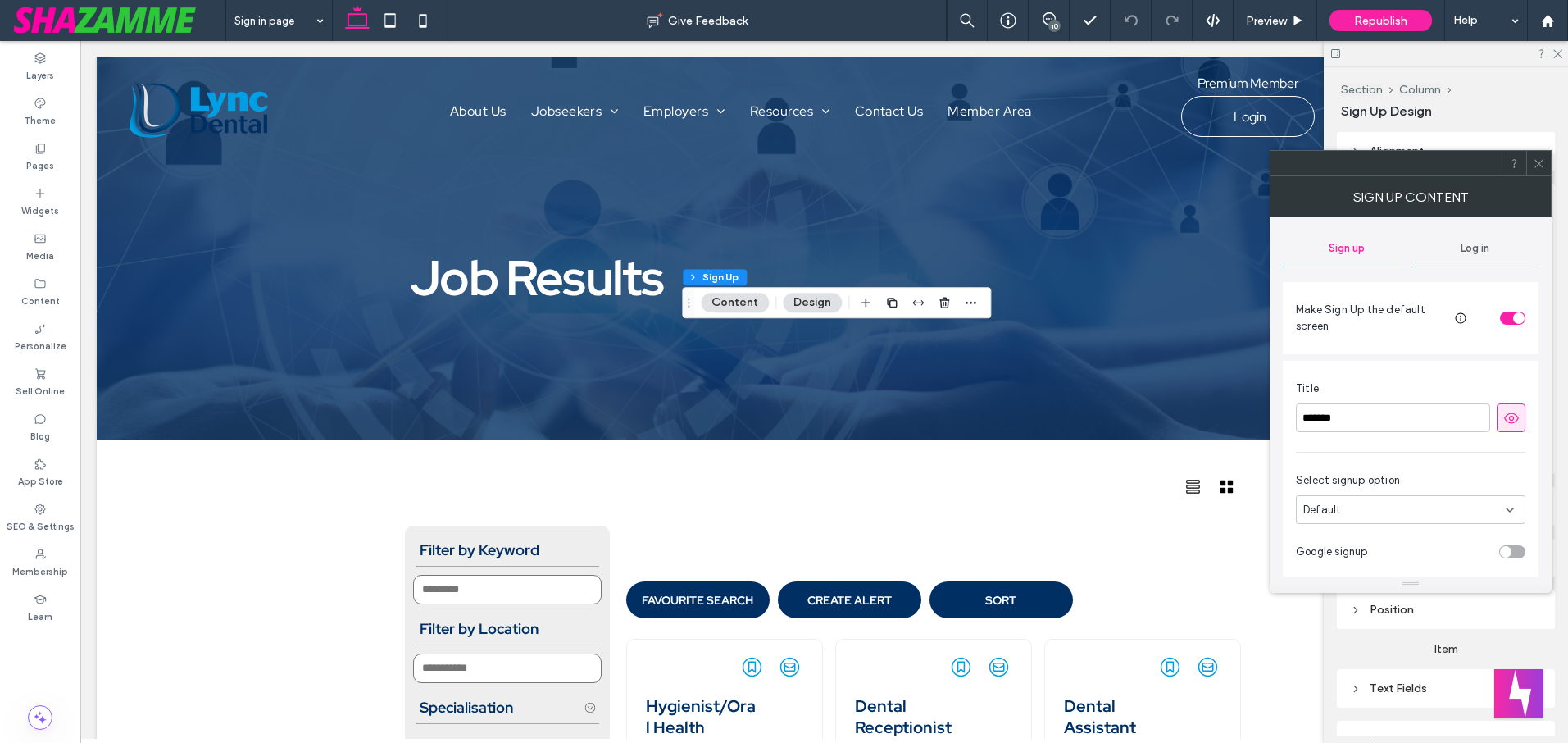 click on "Log in" at bounding box center (1475, 248) 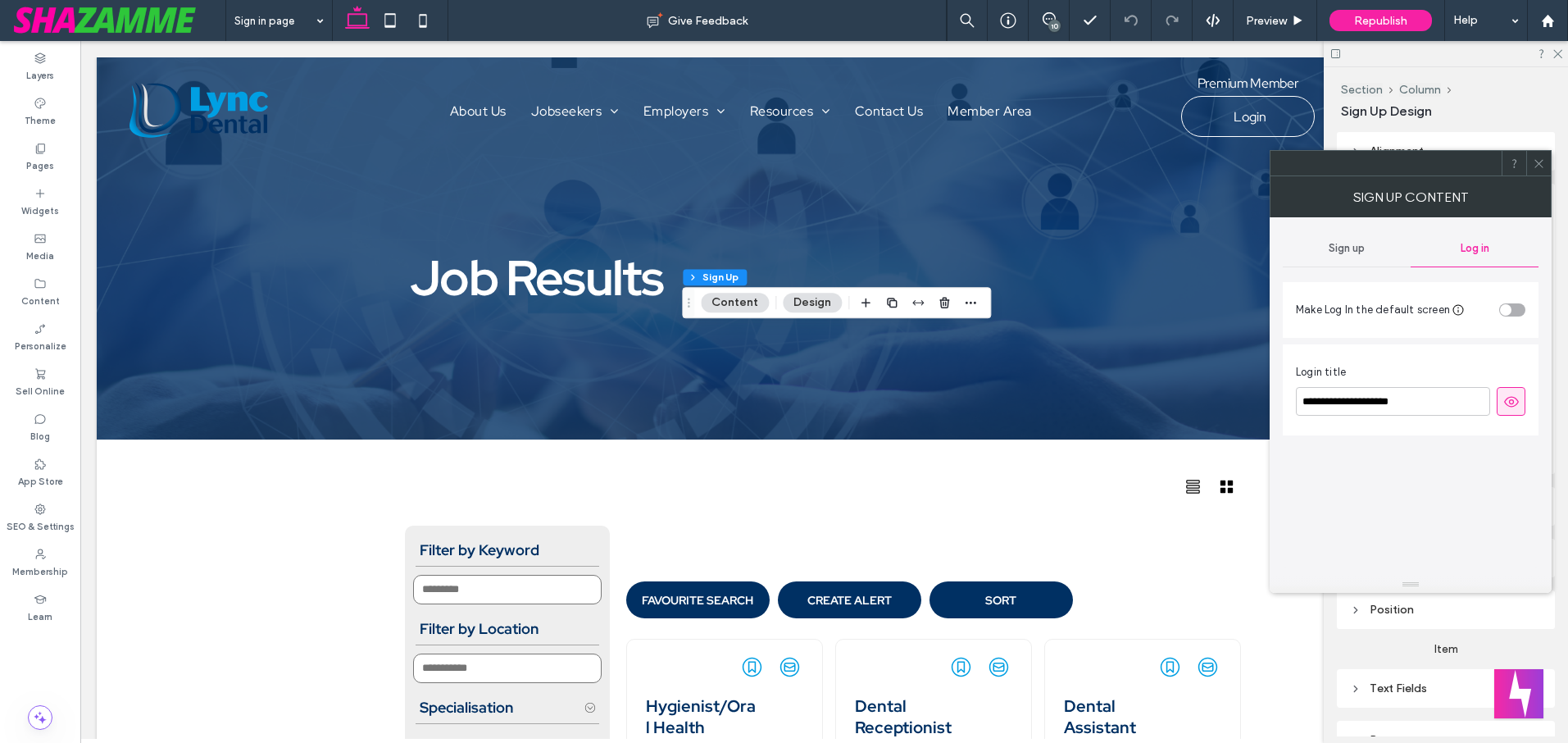 click 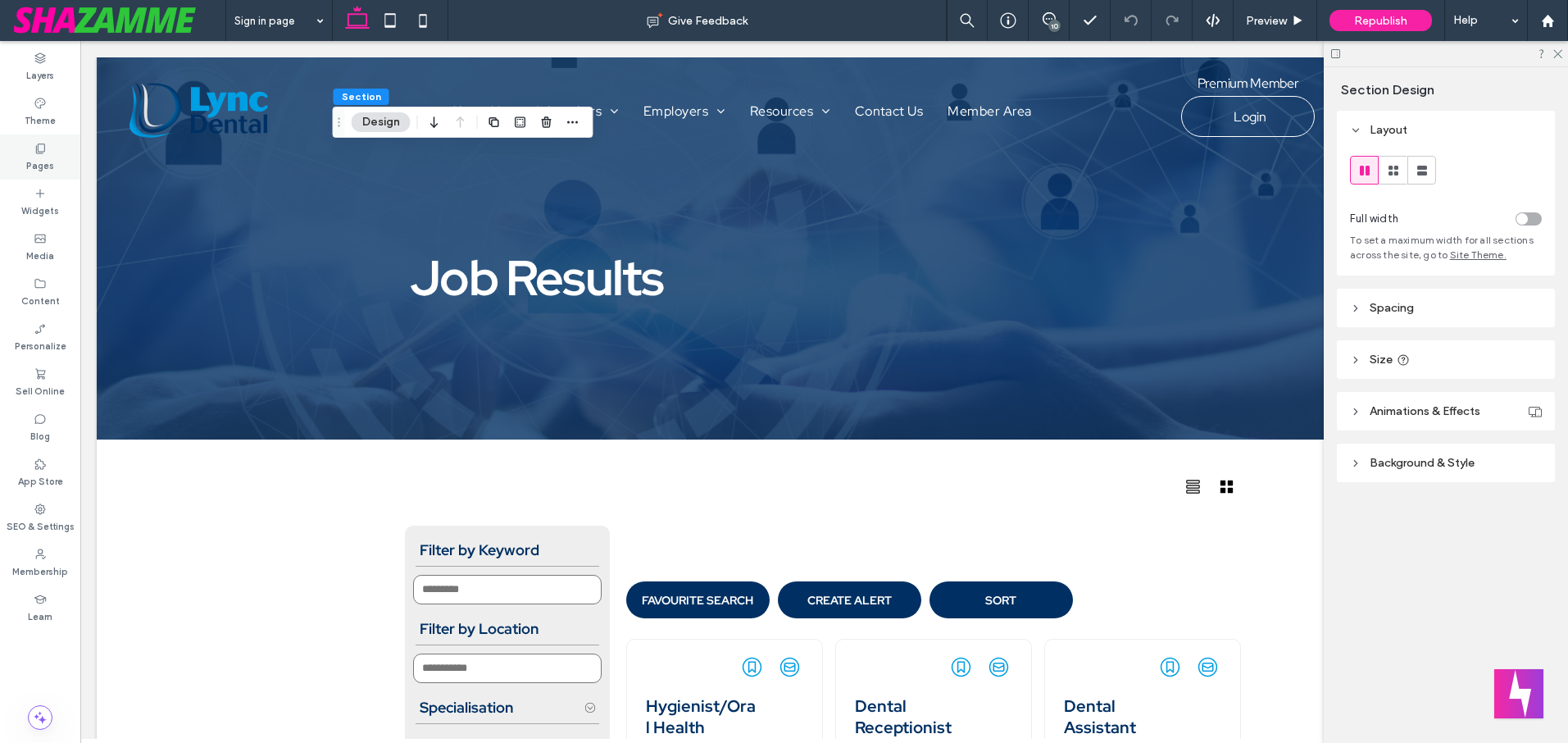 click on "Pages" at bounding box center [40, 157] 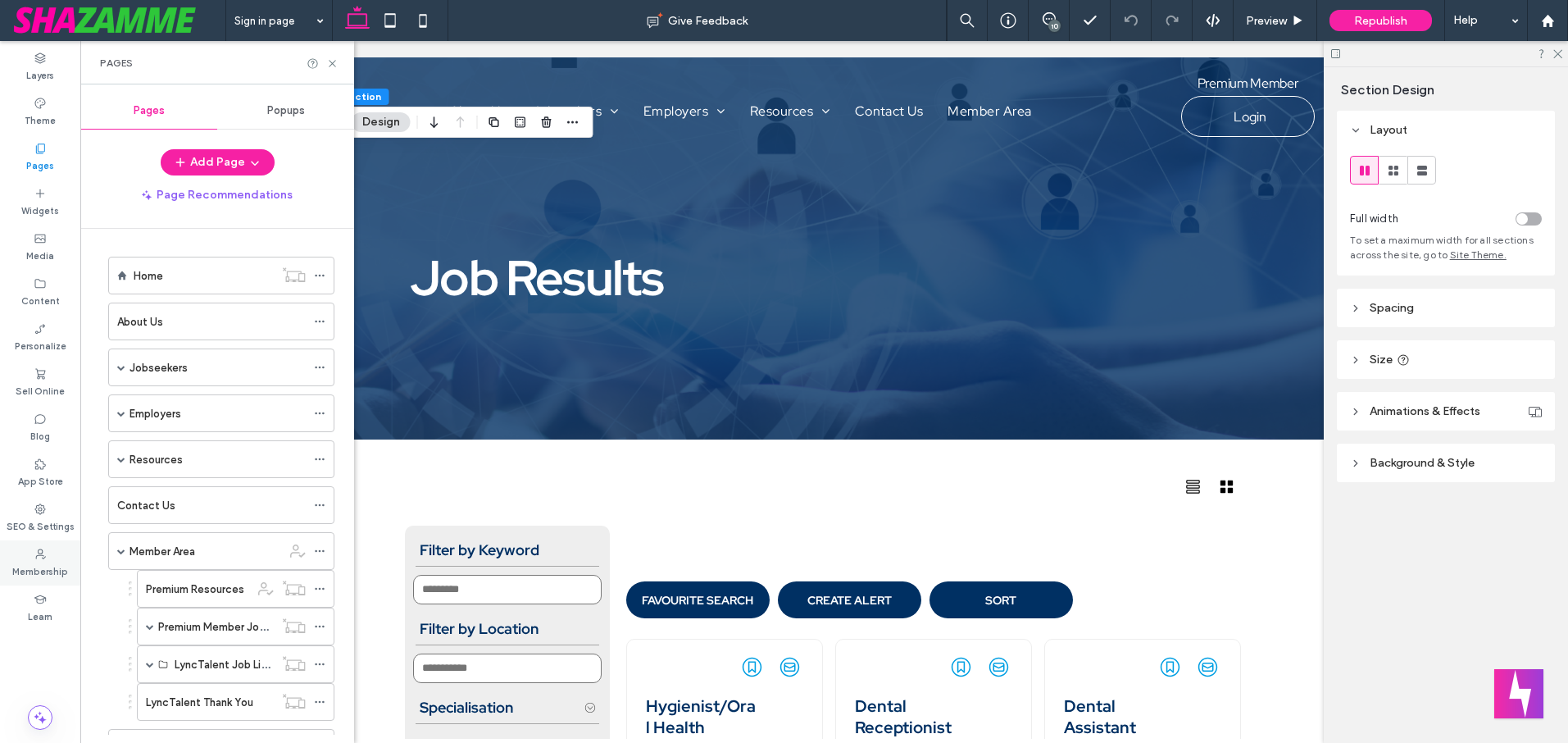 click 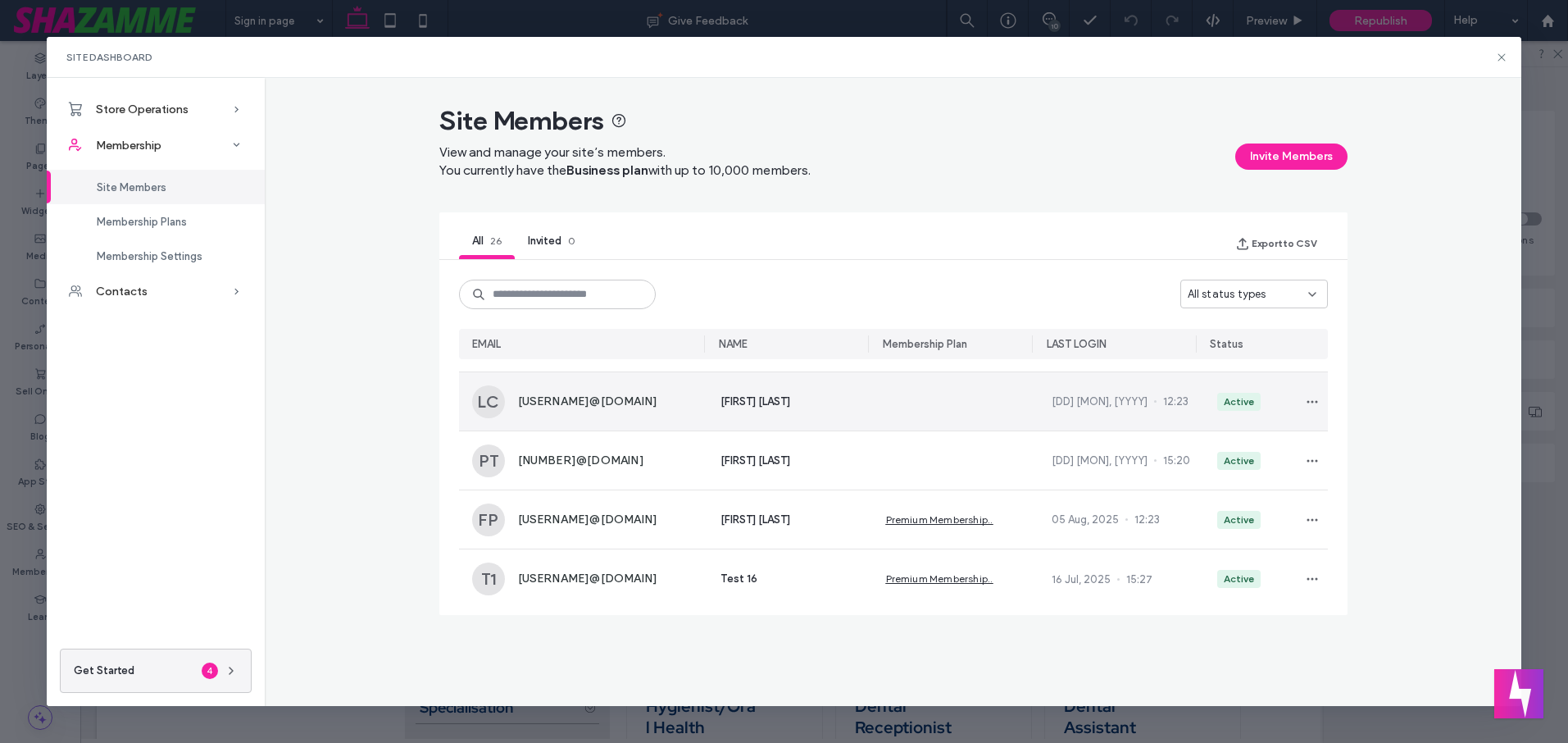 scroll, scrollTop: 0, scrollLeft: 0, axis: both 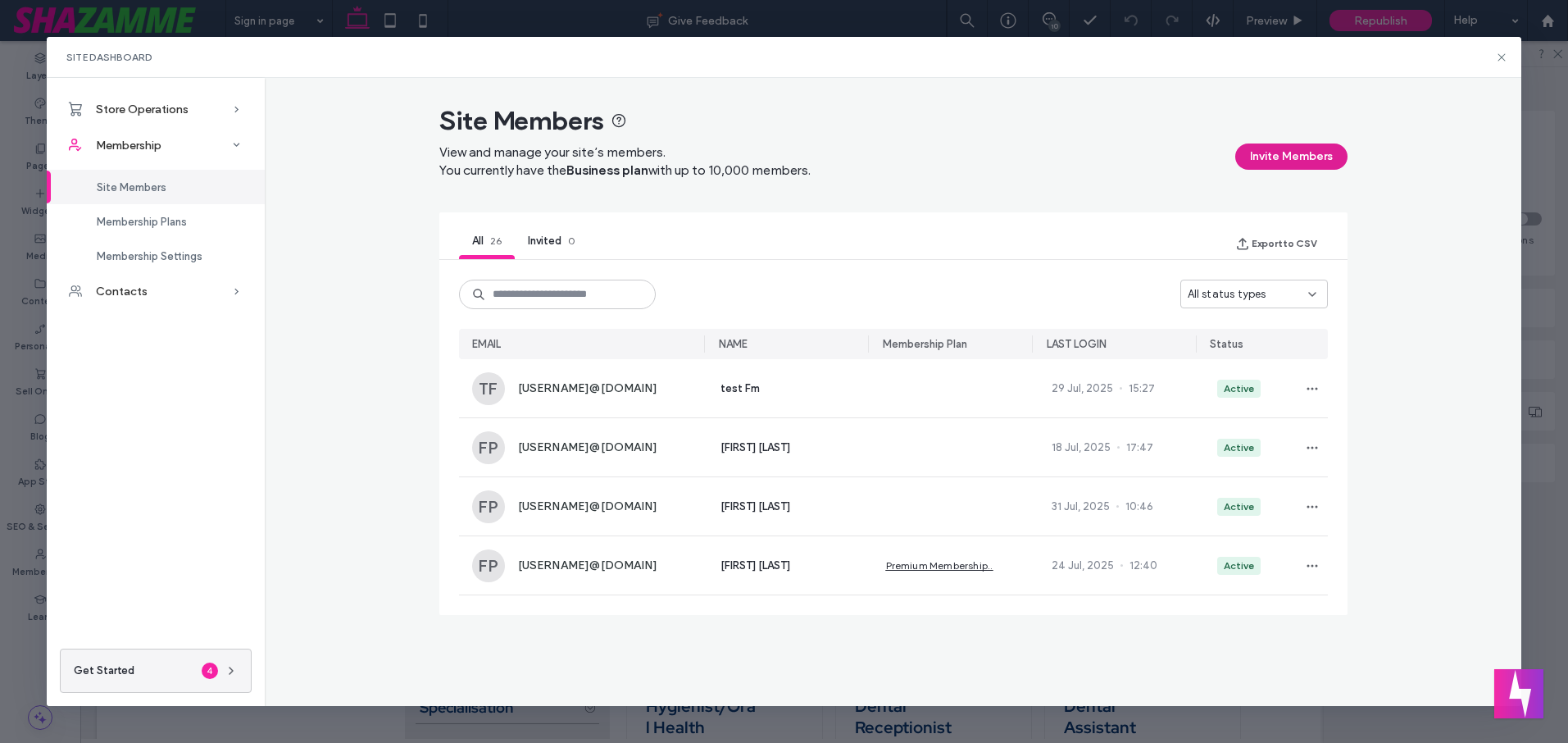 click on "Invite Members" at bounding box center [1291, 157] 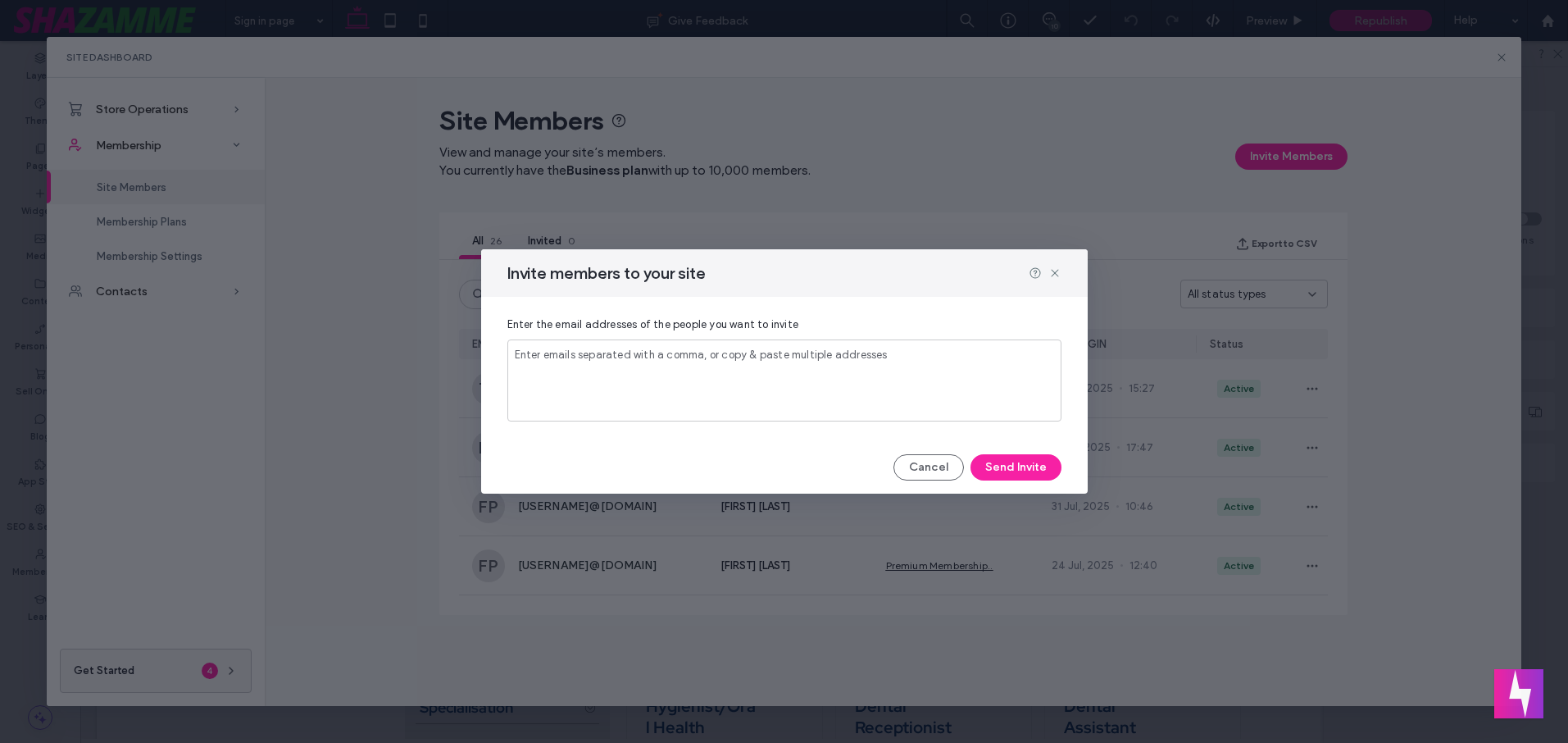 click on "Enter emails separated with a comma, or copy & paste multiple addresses" at bounding box center [701, 354] 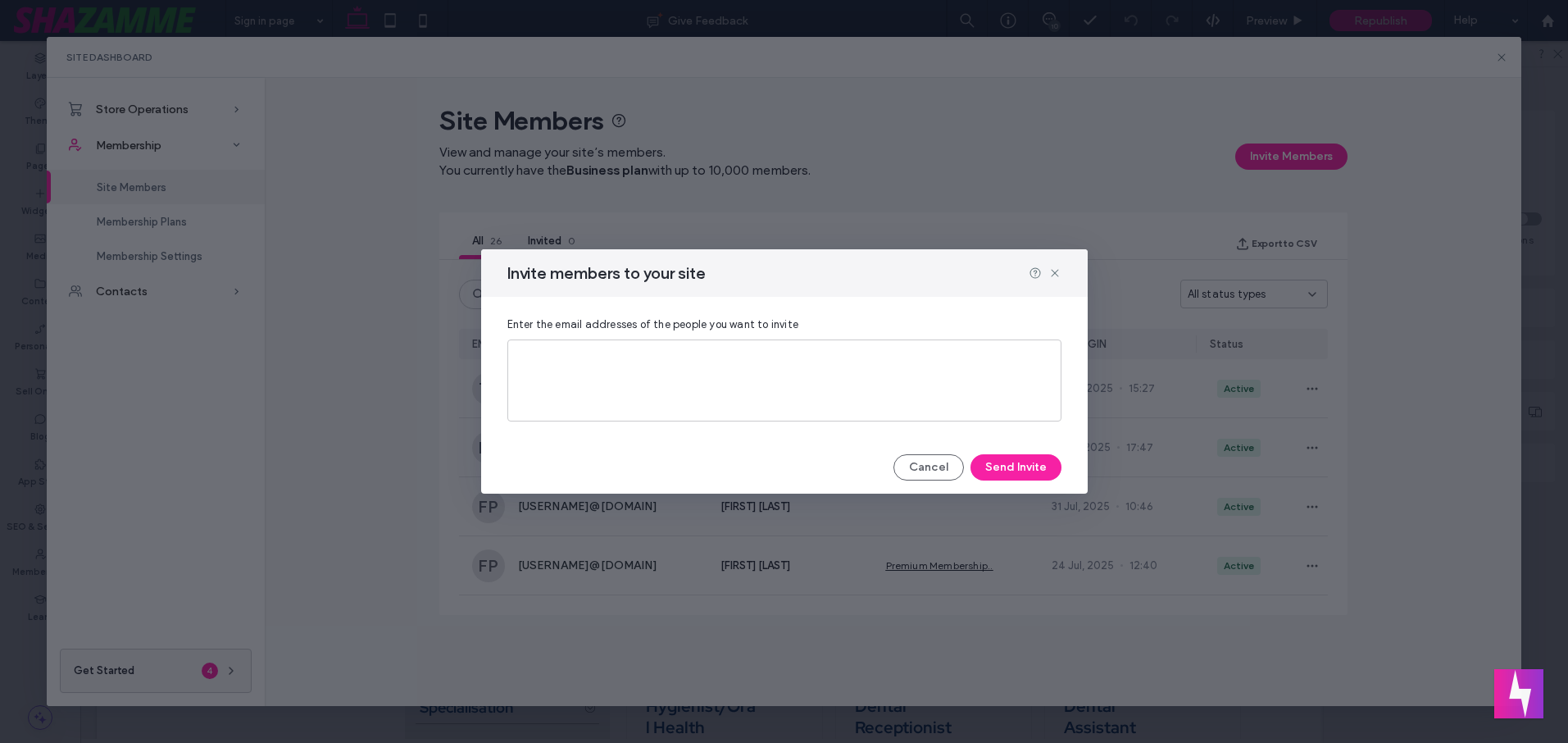 click at bounding box center (784, 353) 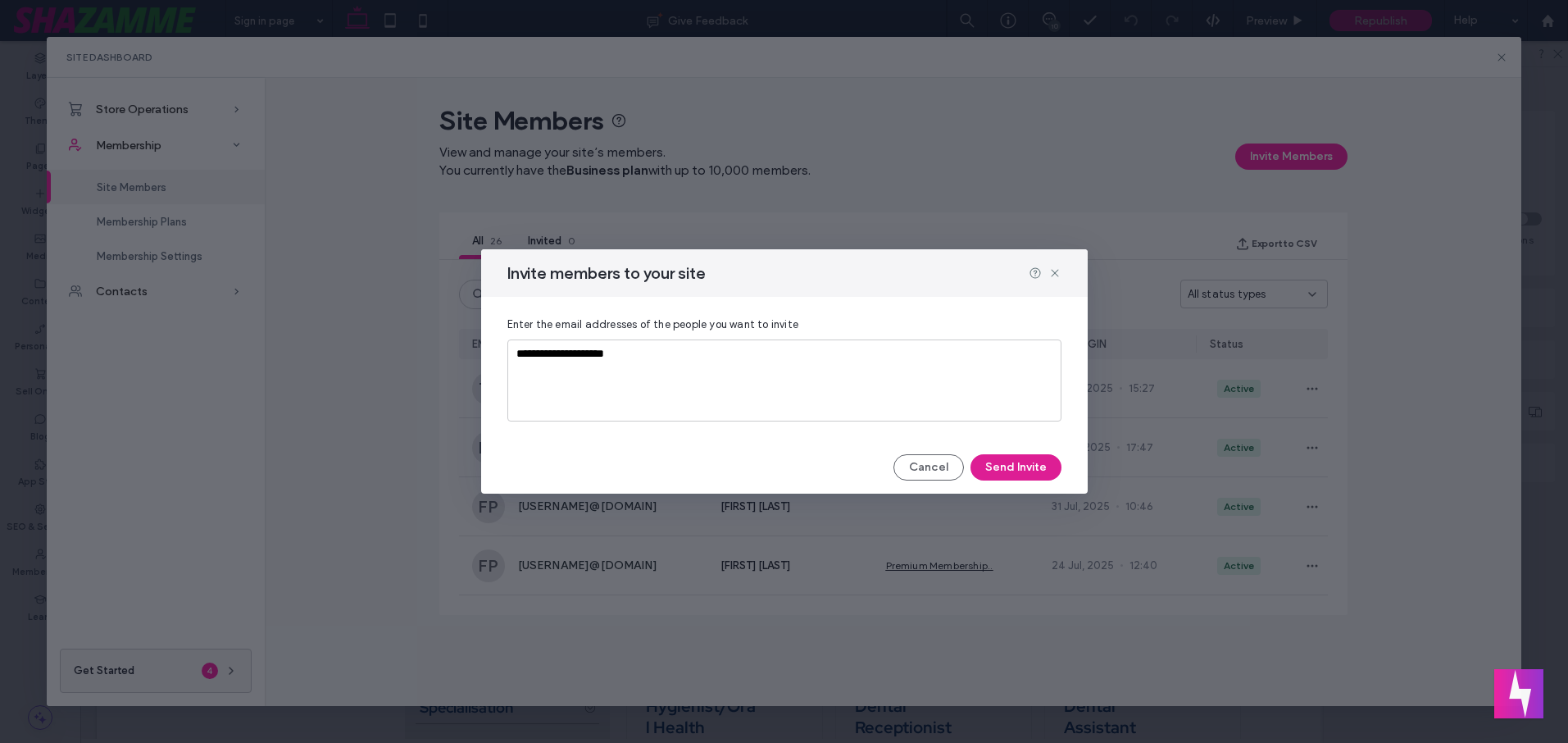 type on "**********" 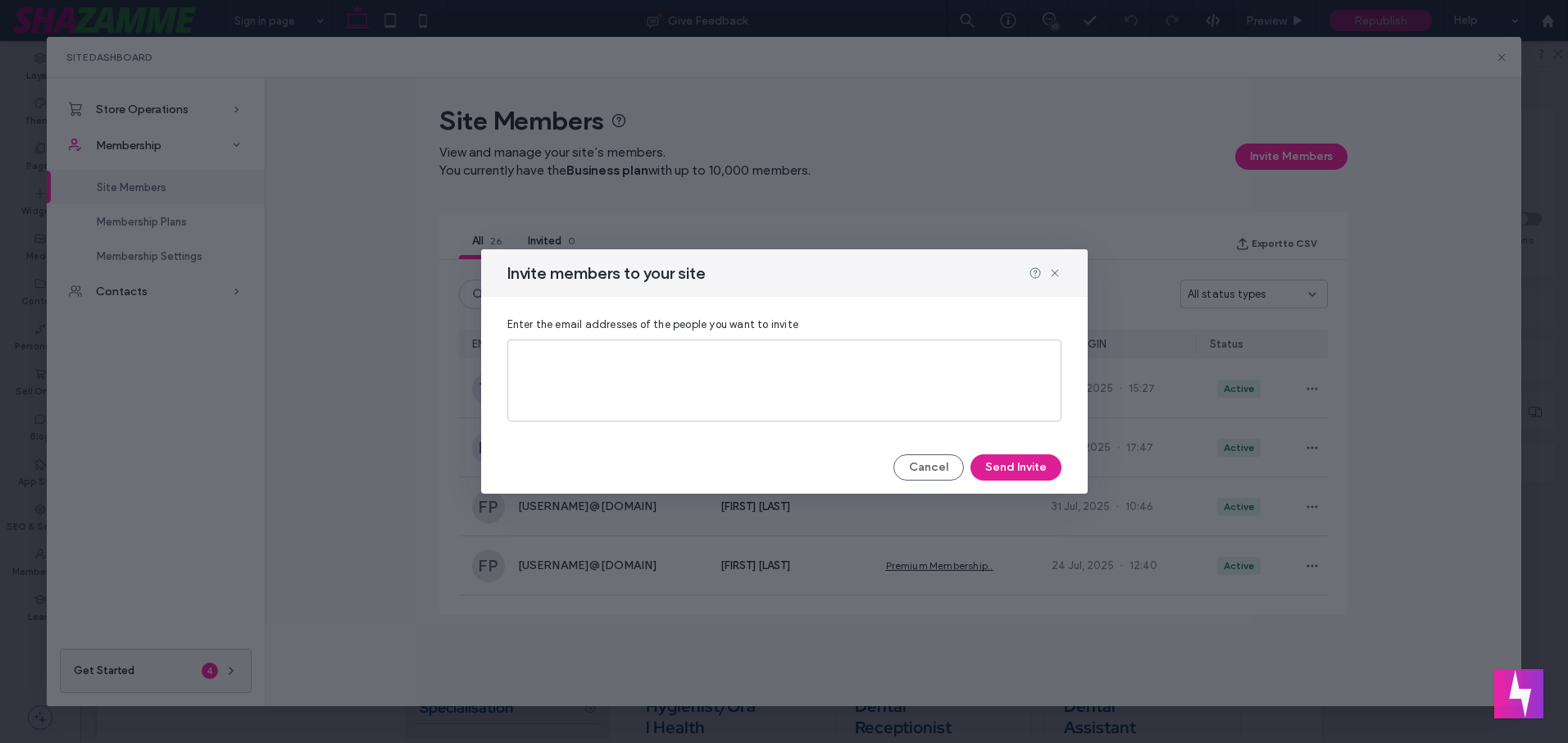 click on "Send Invite" at bounding box center (1016, 467) 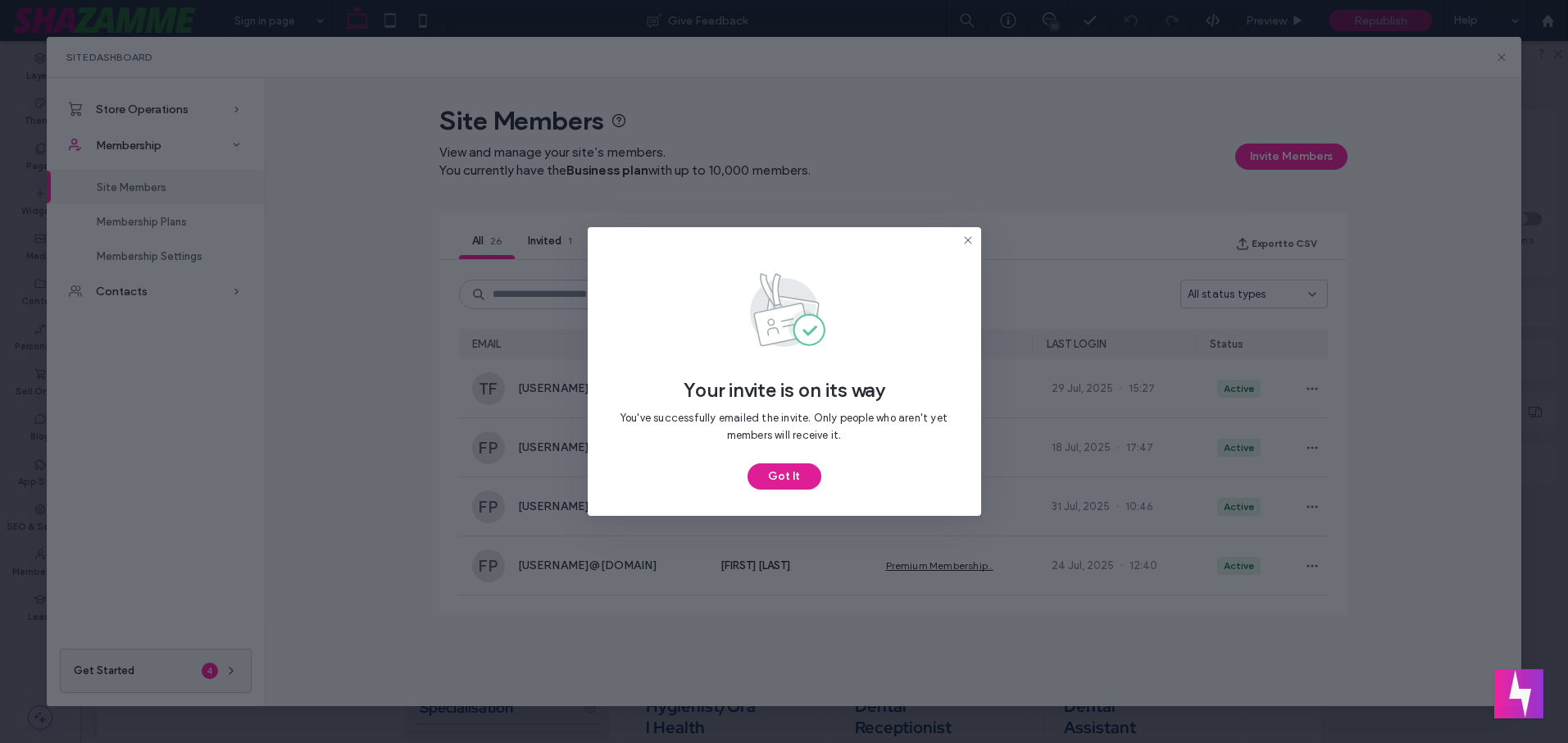 click on "Got It" at bounding box center [784, 476] 